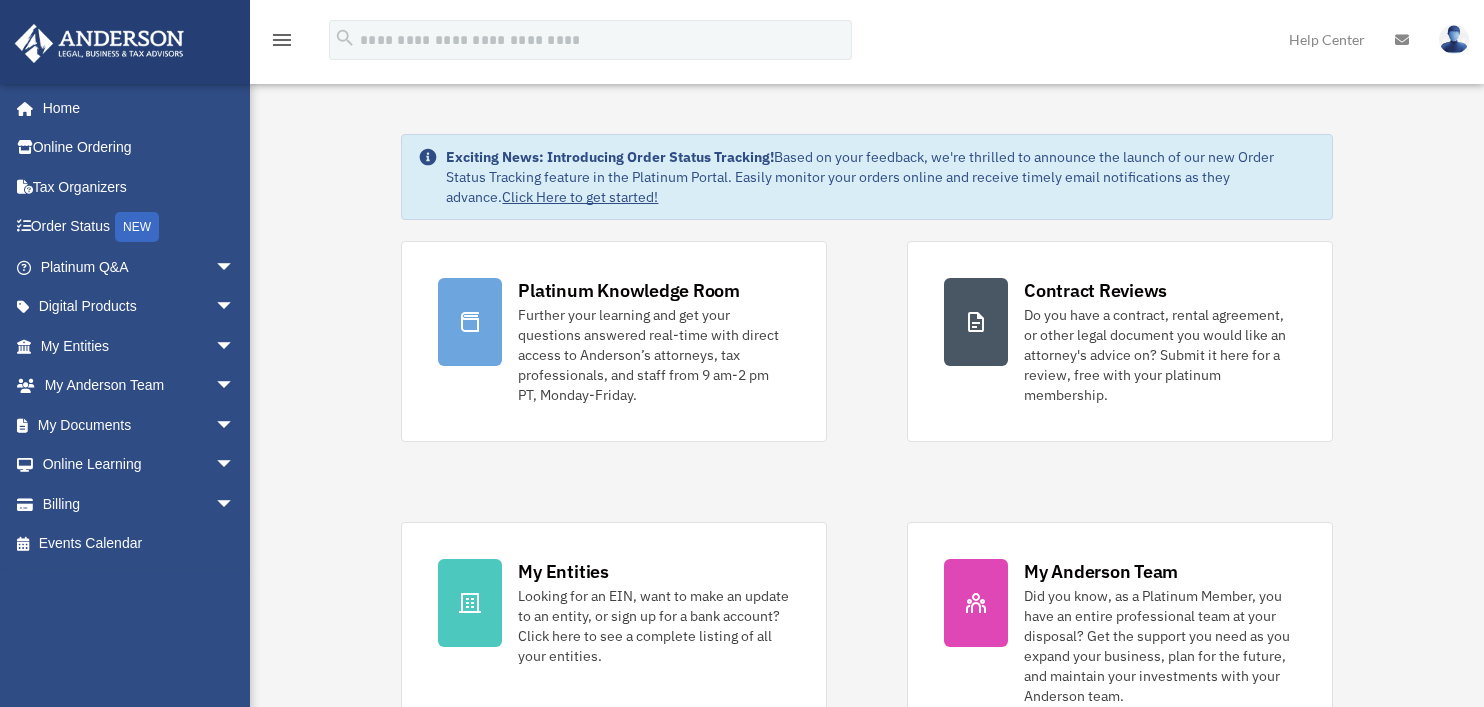 scroll, scrollTop: 0, scrollLeft: 0, axis: both 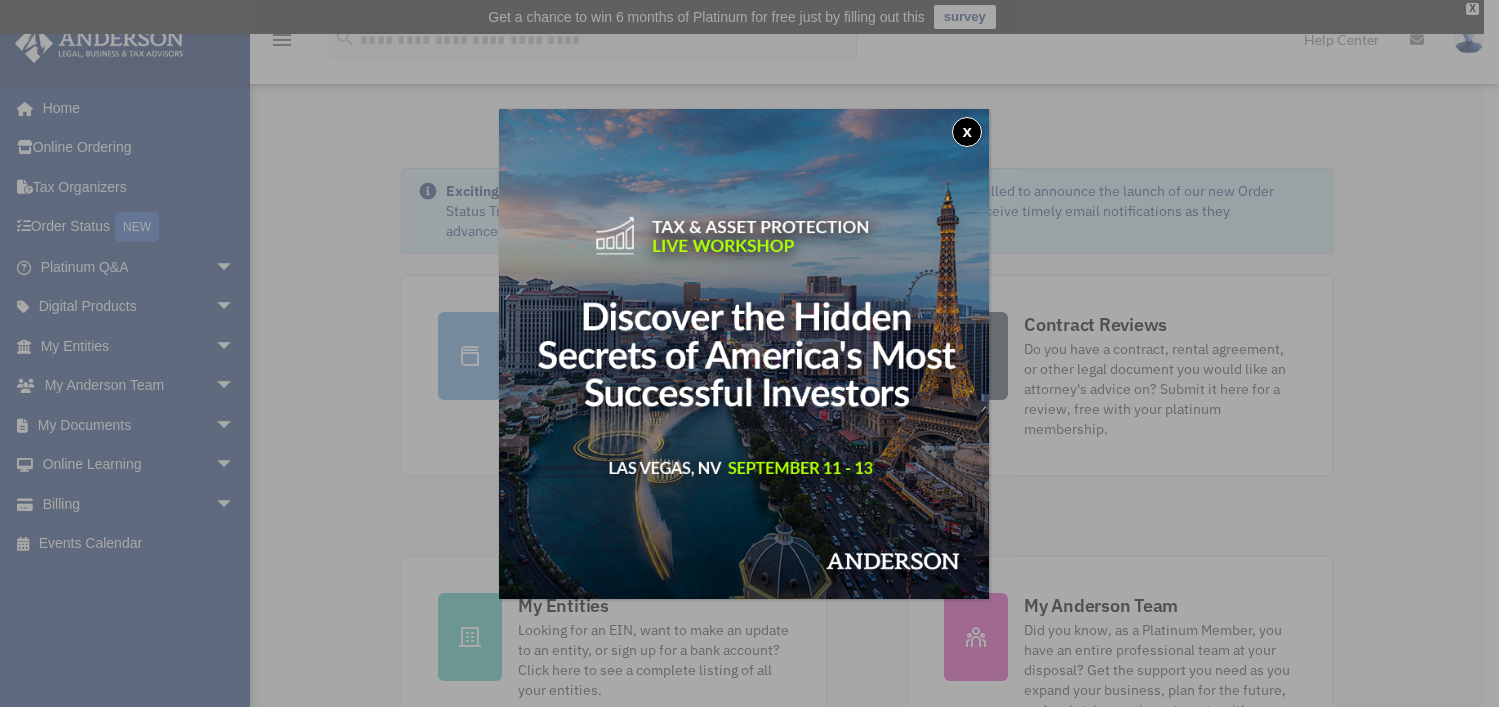 click on "x" at bounding box center [749, 353] 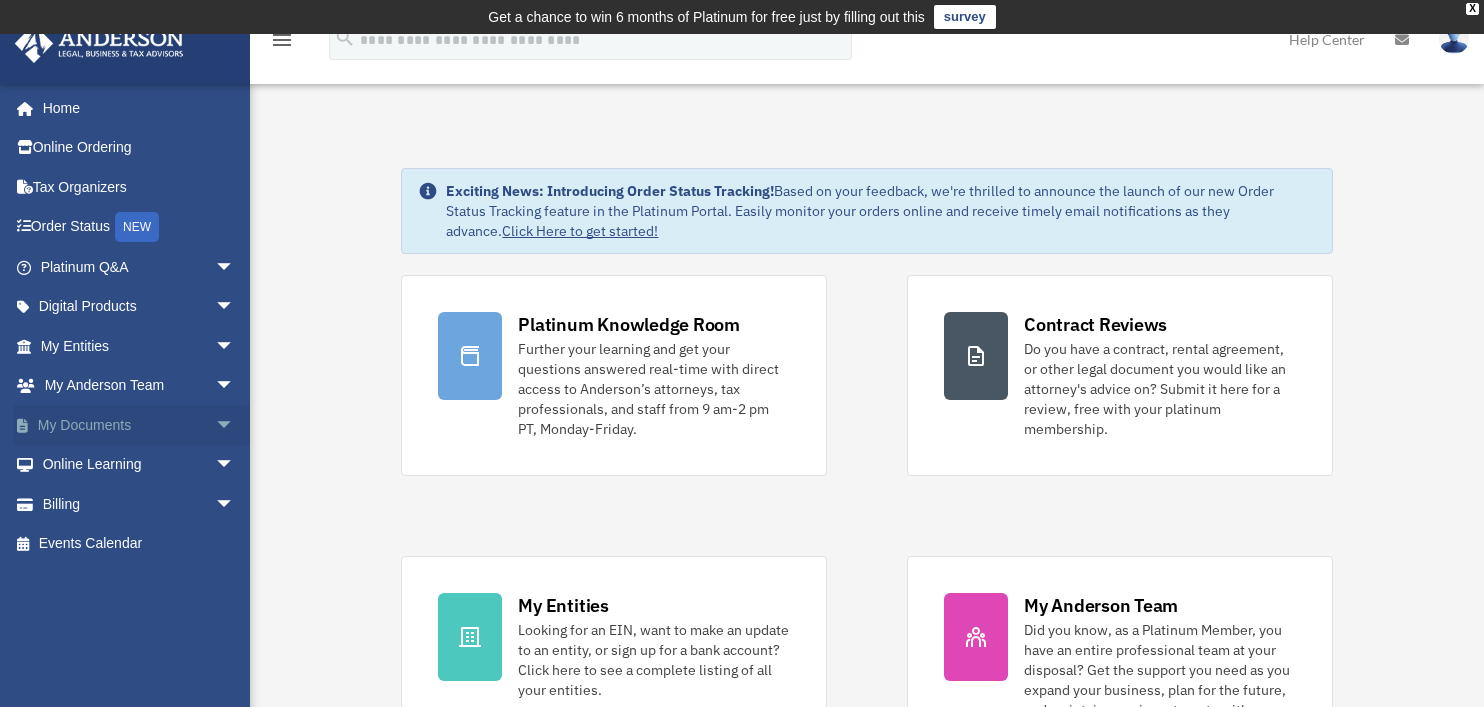 click on "arrow_drop_down" at bounding box center (235, 425) 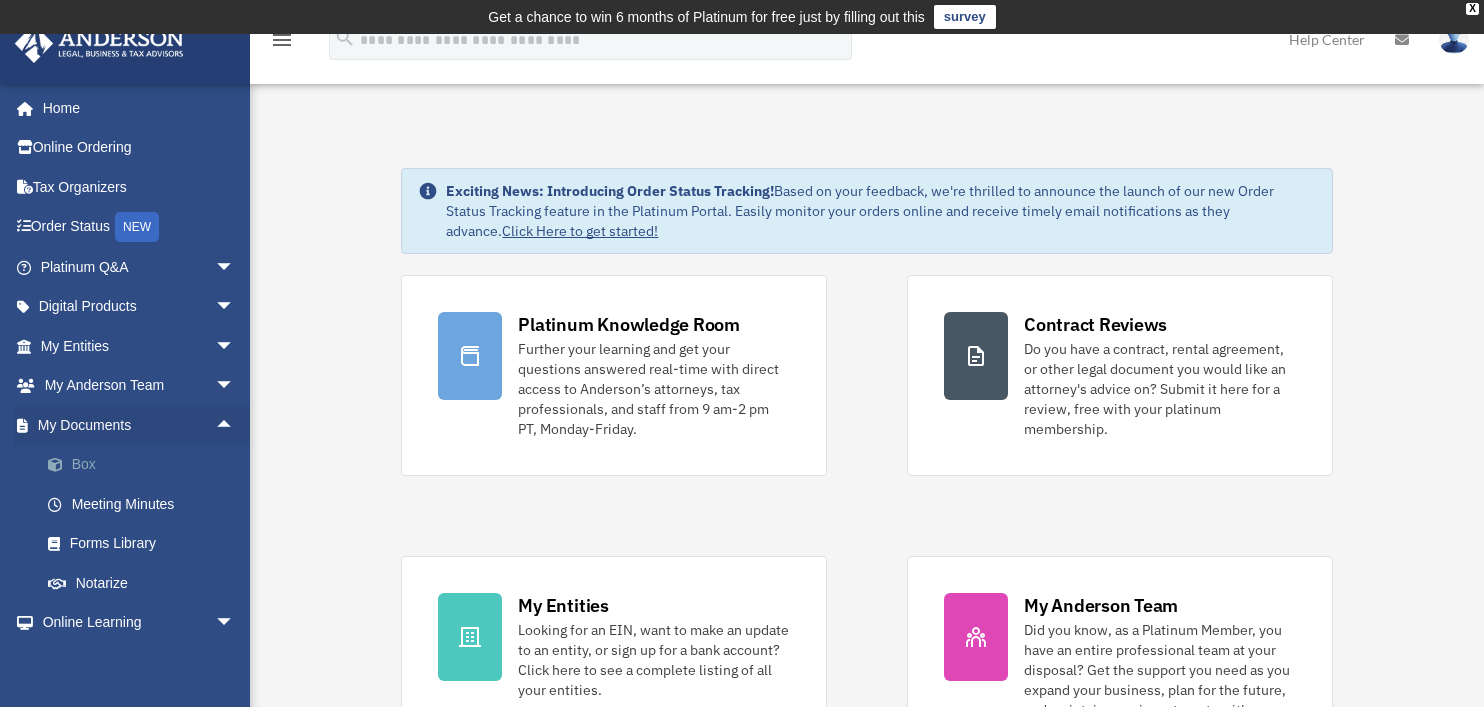 click on "Box" at bounding box center [146, 465] 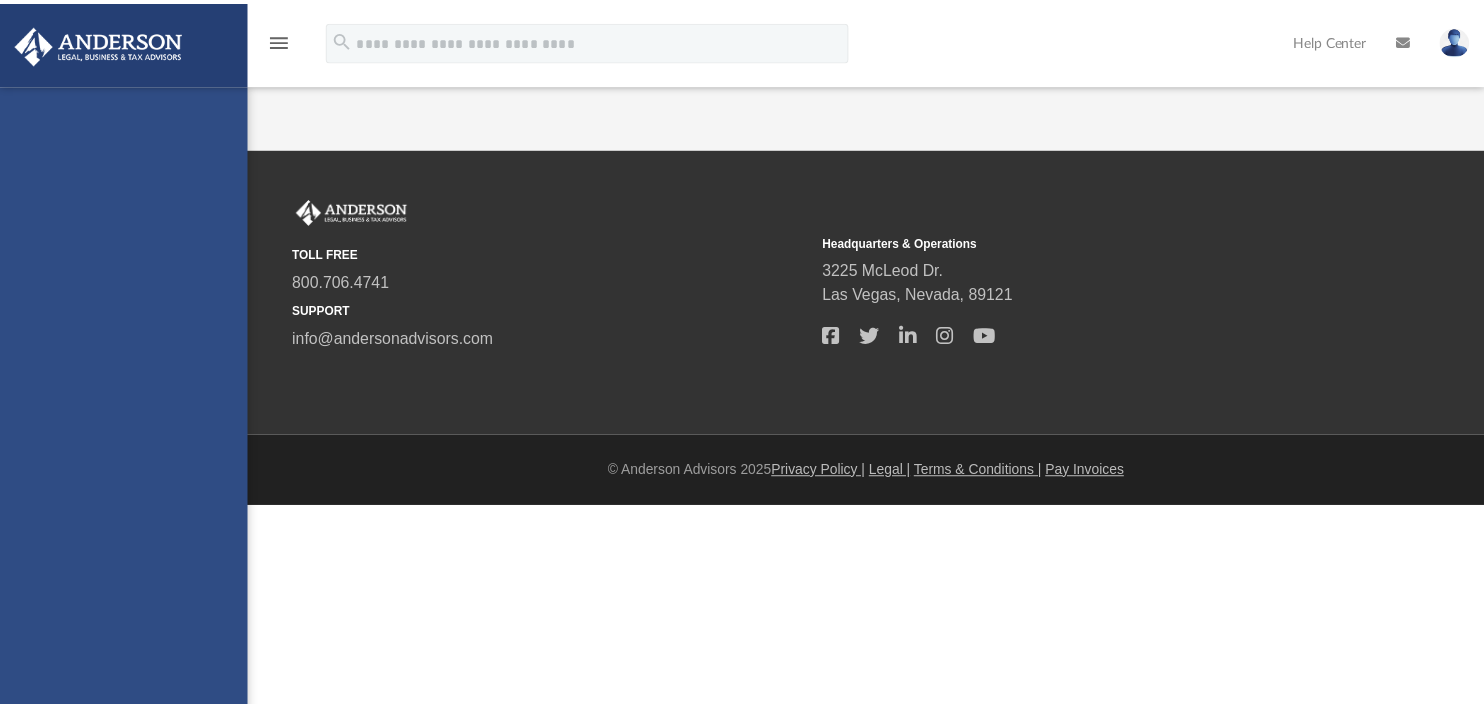 scroll, scrollTop: 0, scrollLeft: 0, axis: both 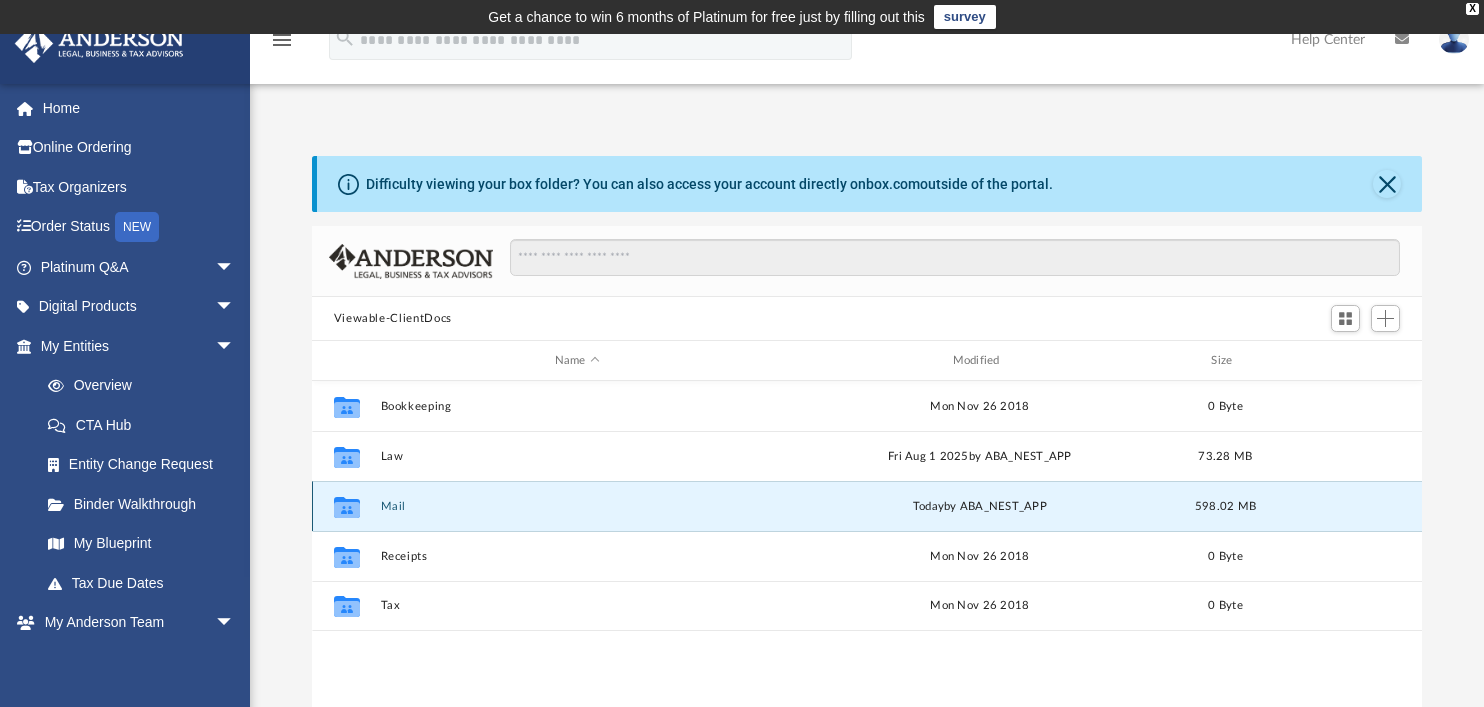click on "Mail" at bounding box center [577, 506] 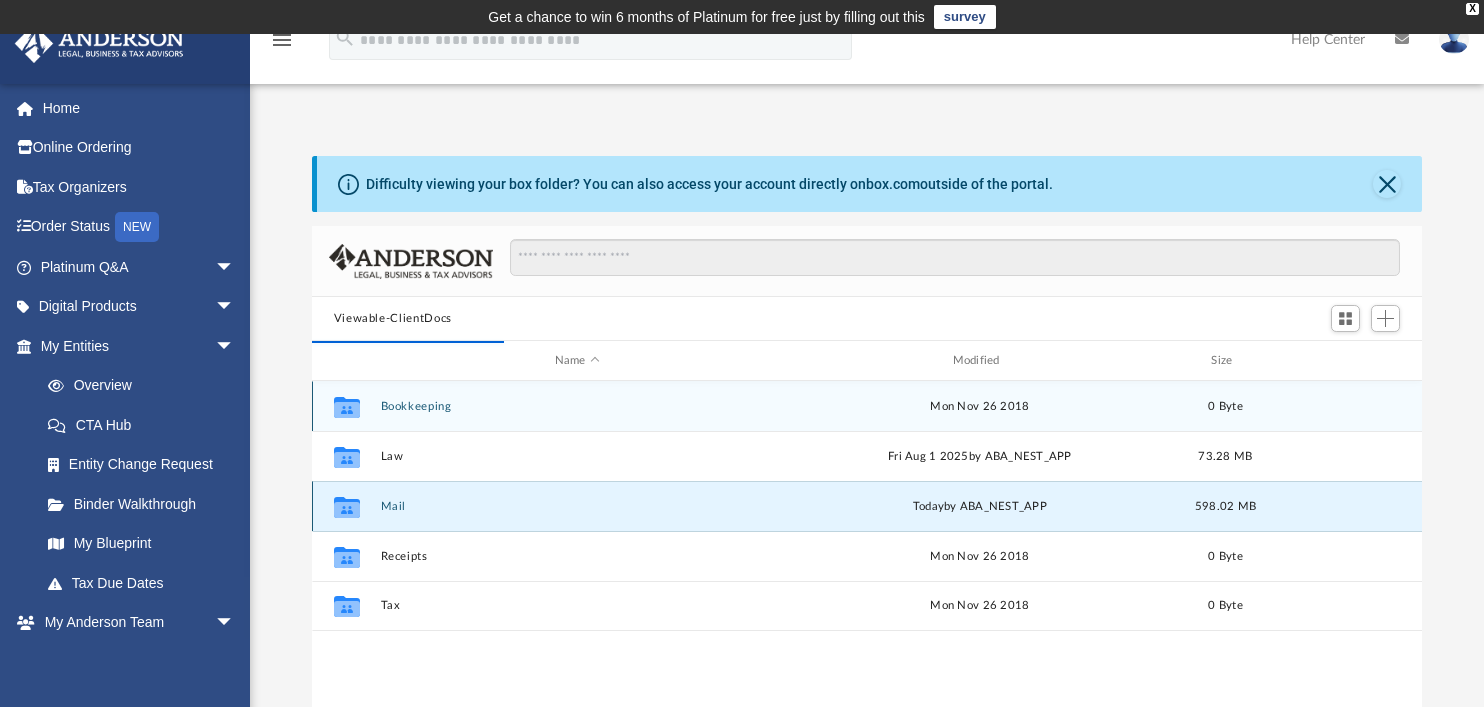 scroll, scrollTop: 378, scrollLeft: 1095, axis: both 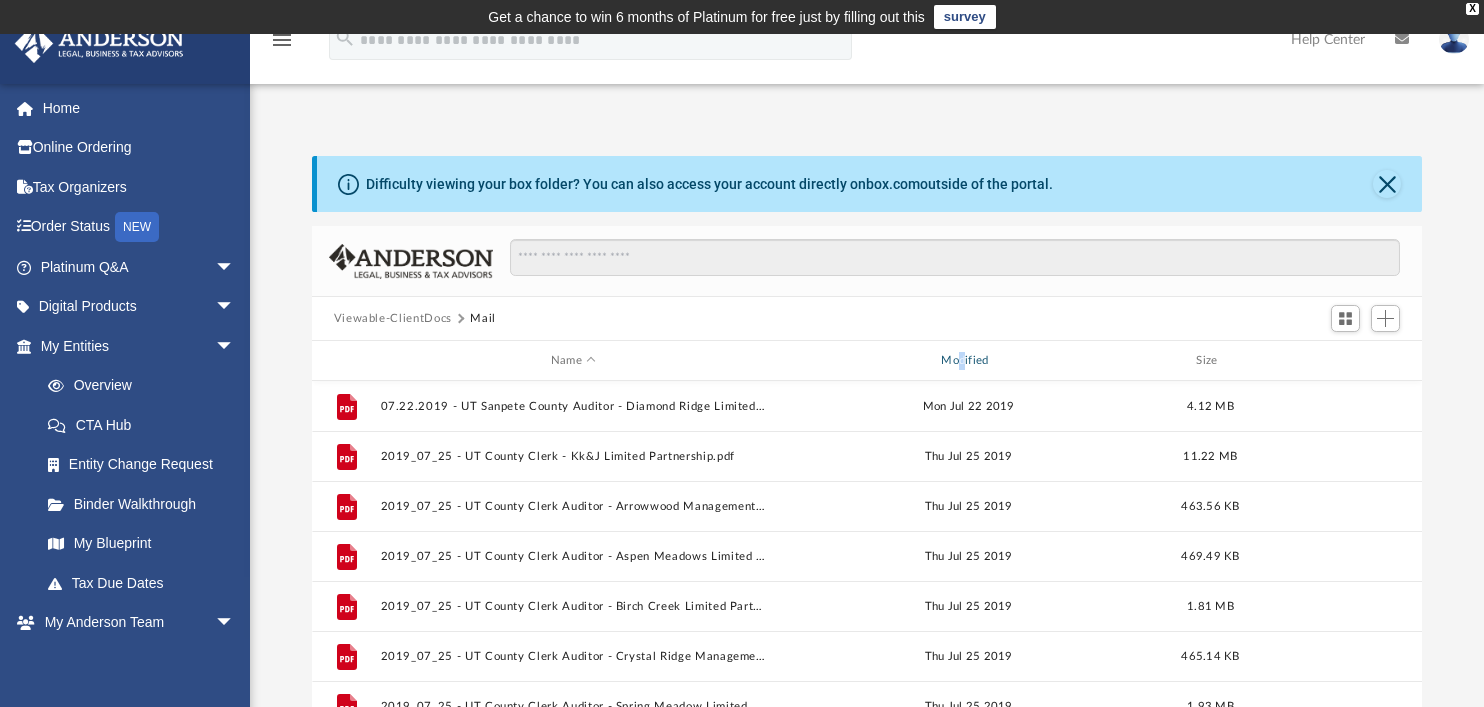 click on "Modified" at bounding box center [968, 361] 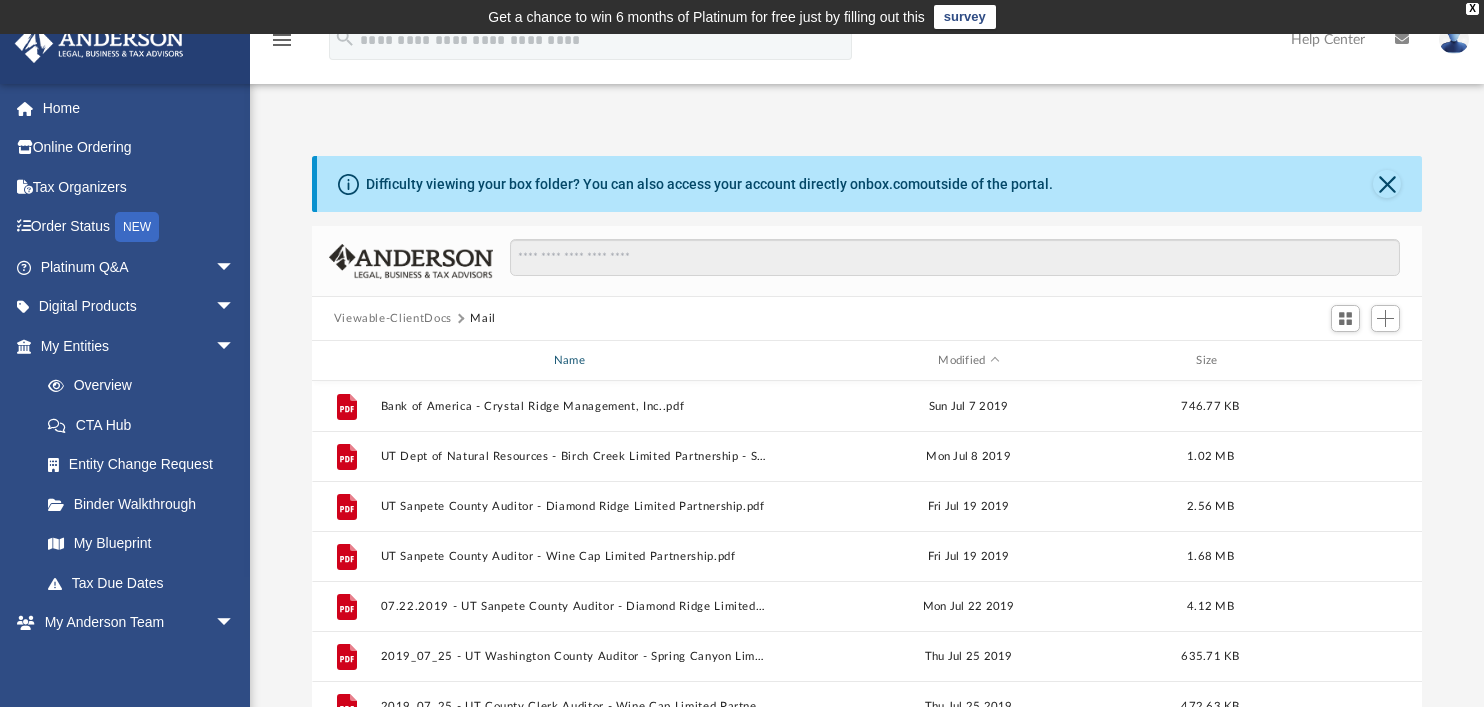 click on "Name" at bounding box center [572, 361] 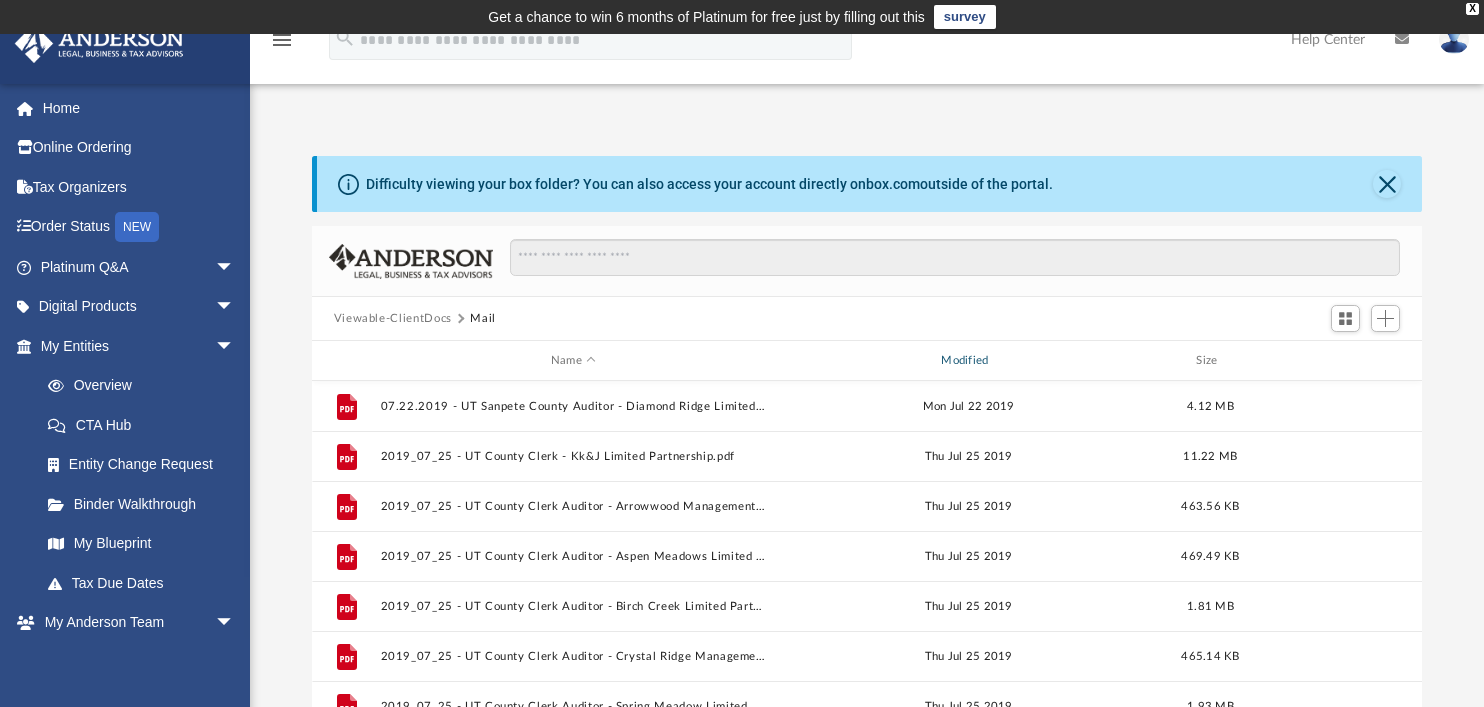 click on "Modified" at bounding box center (968, 361) 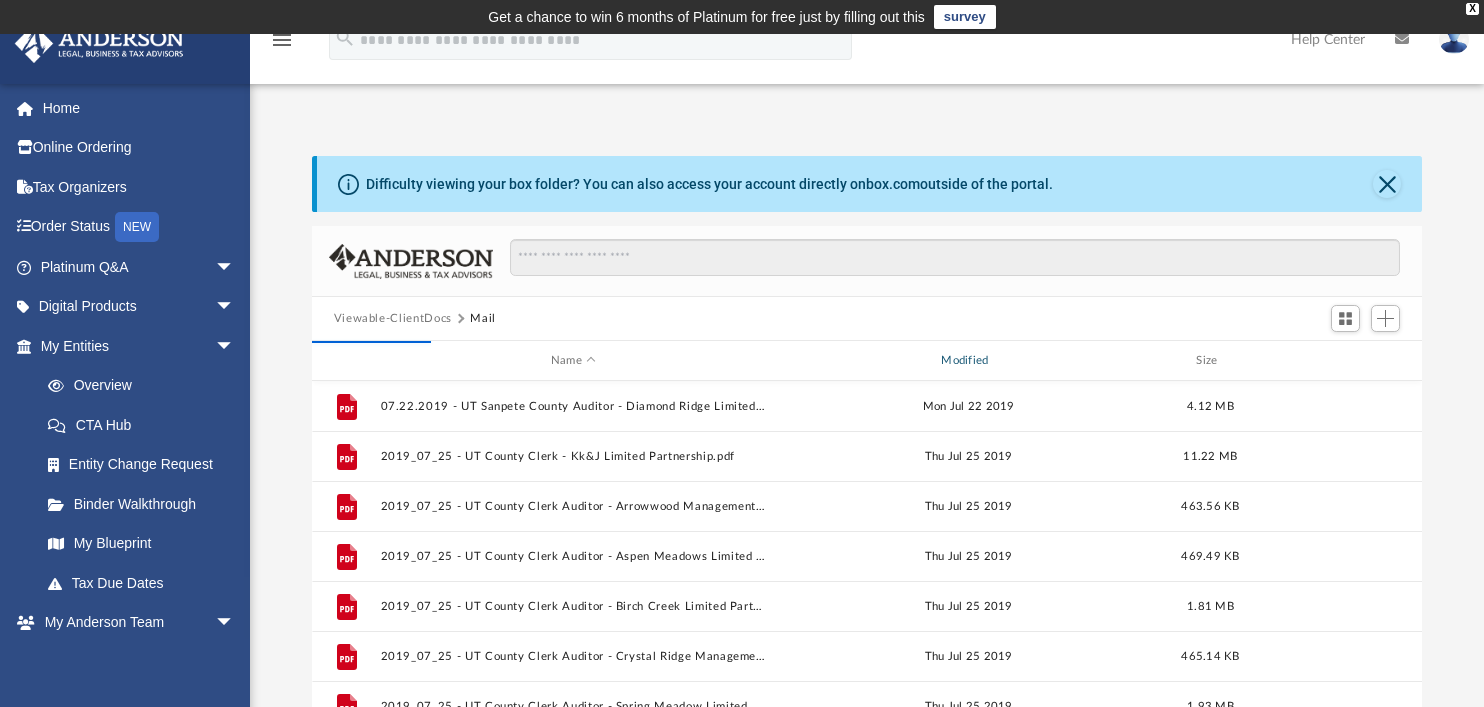 click on "Modified" at bounding box center [968, 361] 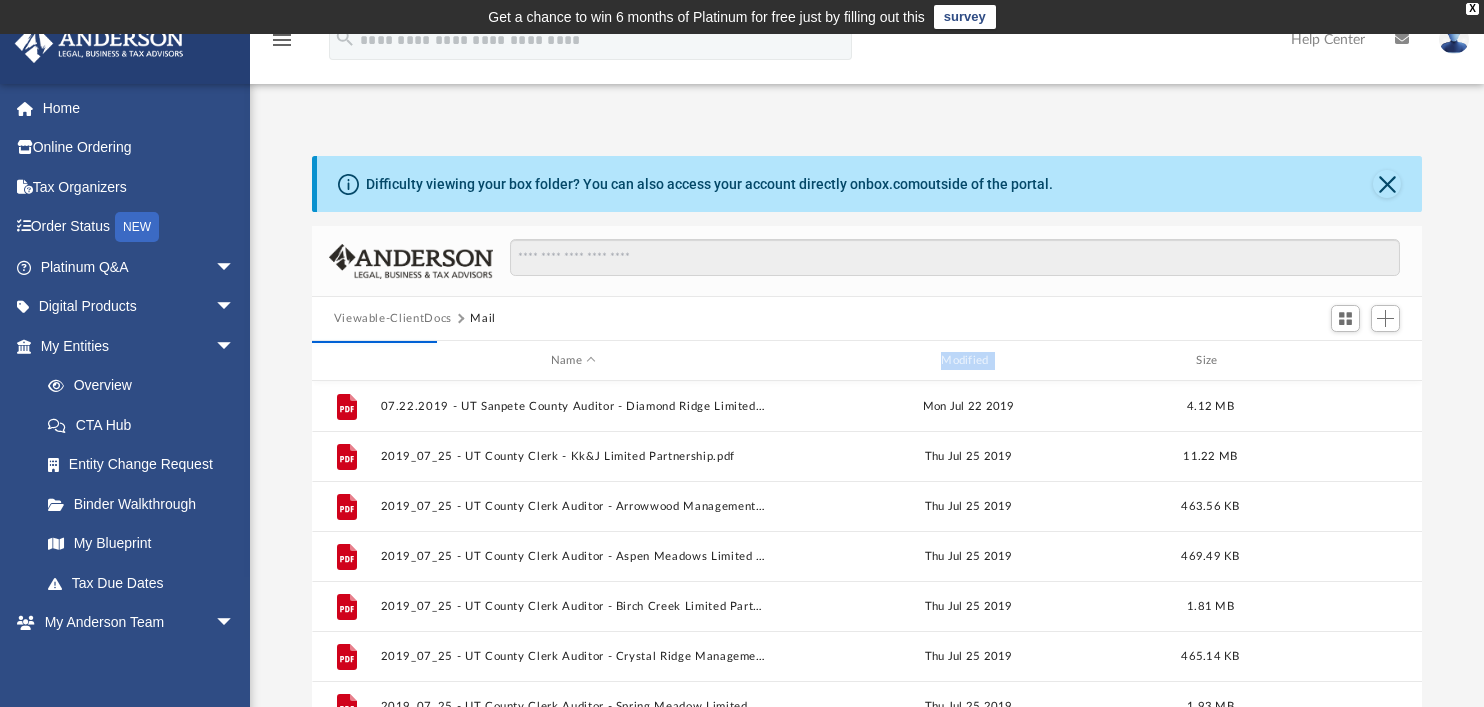 click on "Modified" at bounding box center (968, 361) 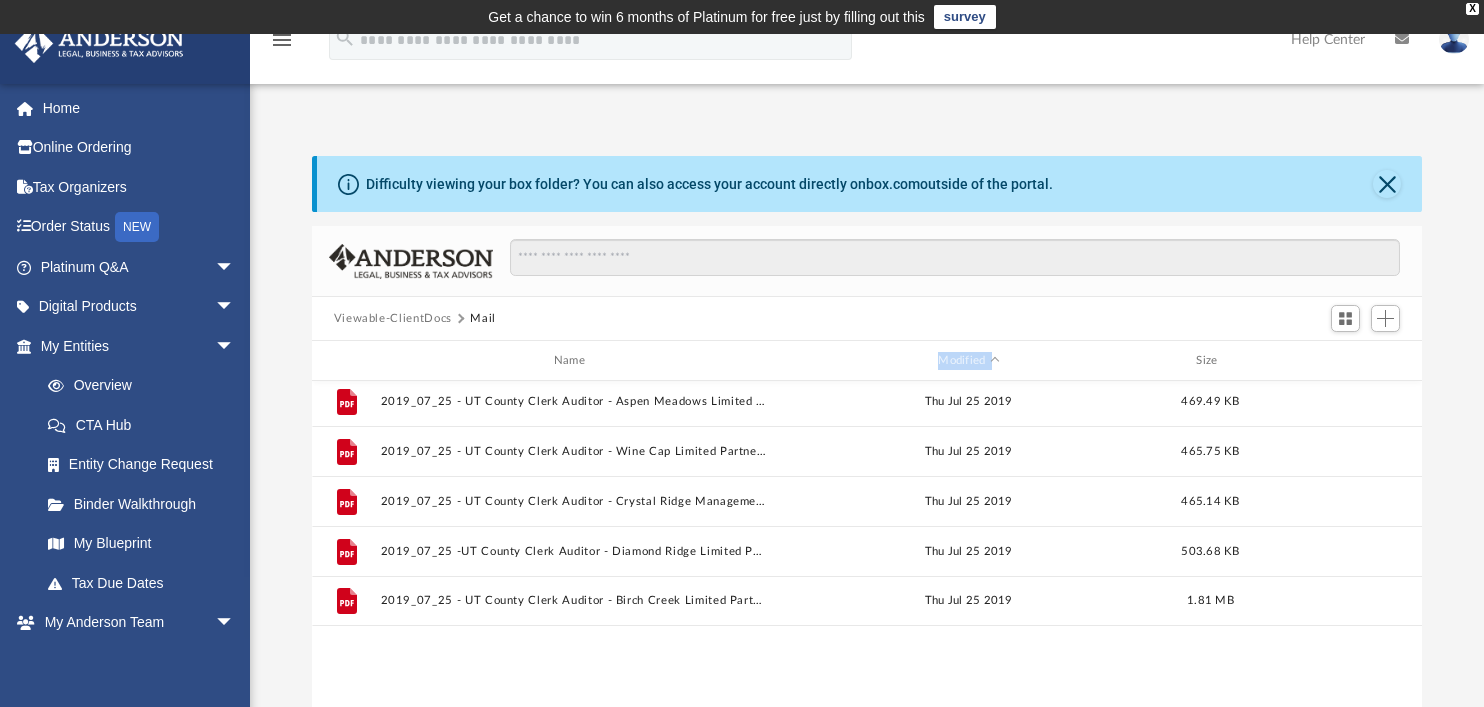 scroll, scrollTop: 0, scrollLeft: 0, axis: both 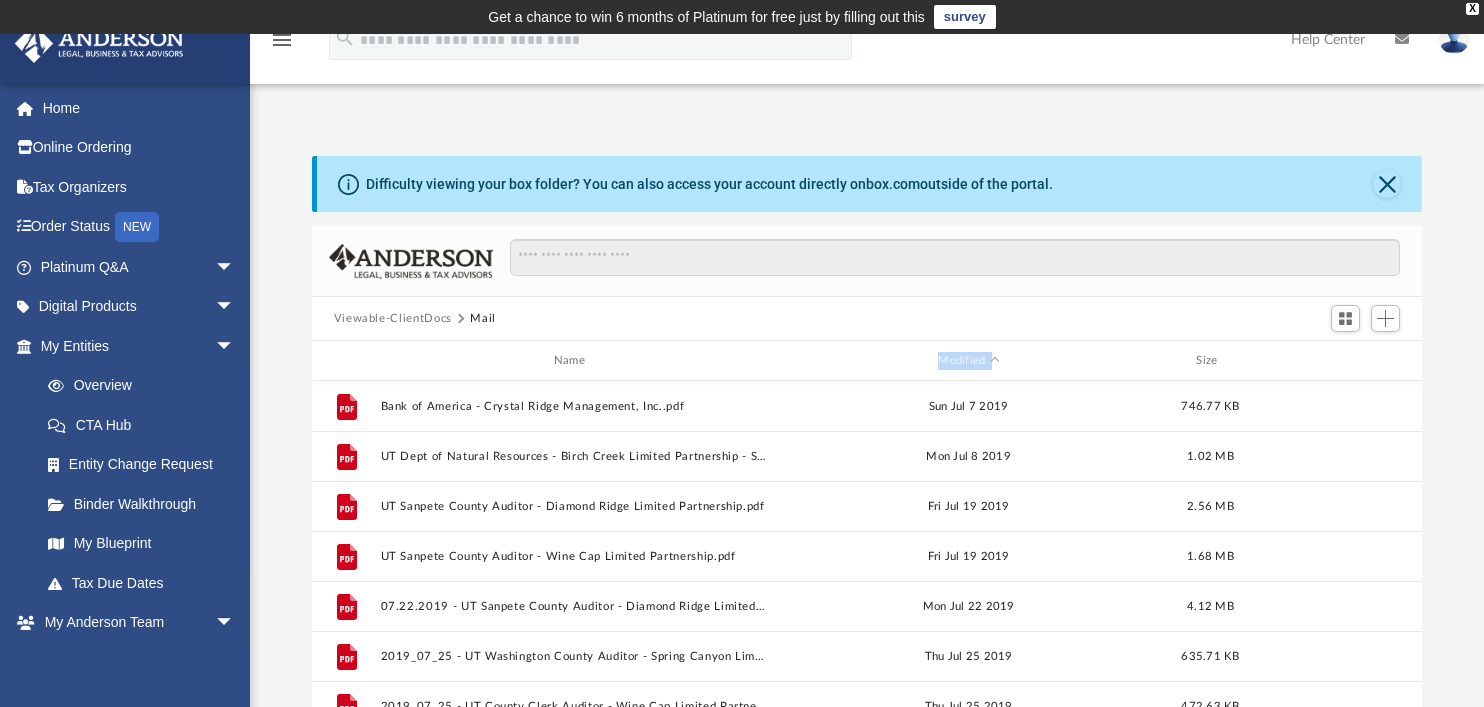 click on "Modified" at bounding box center [968, 361] 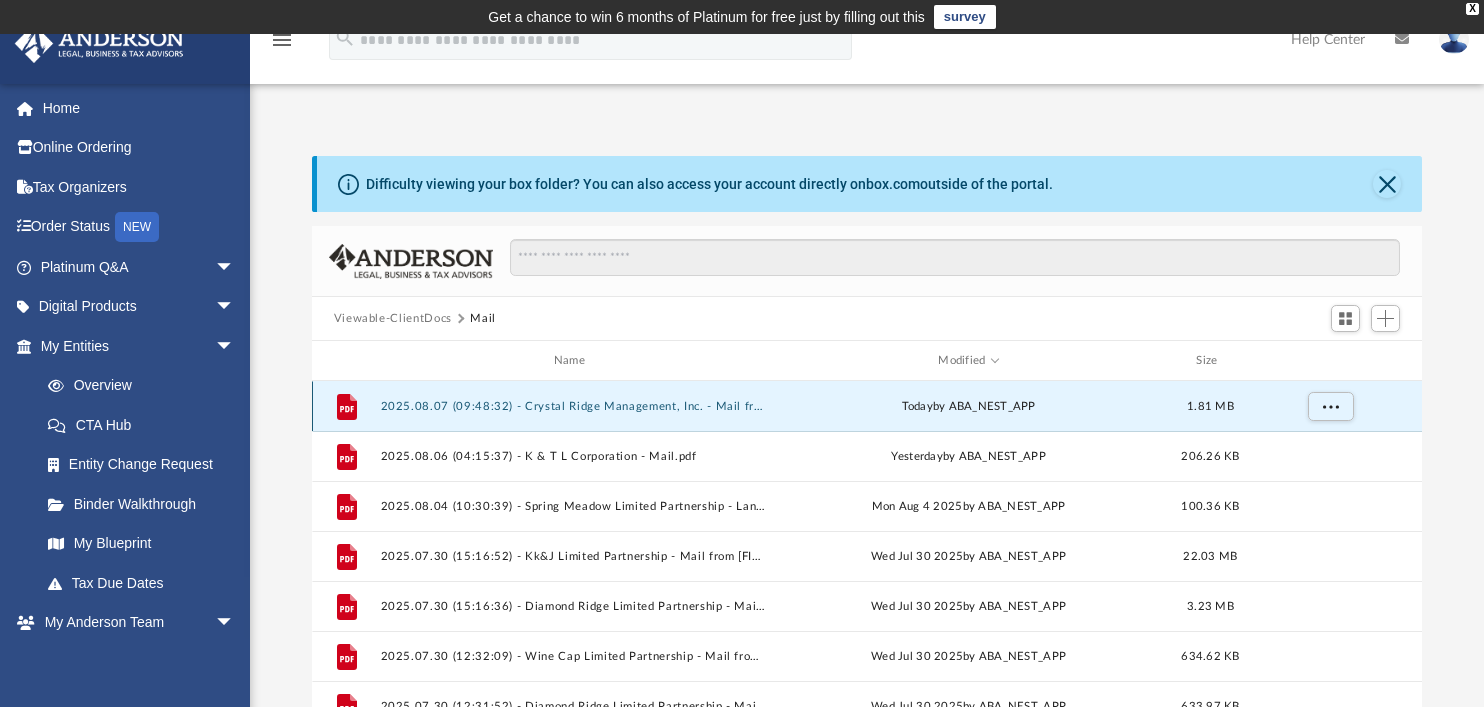 drag, startPoint x: 869, startPoint y: 396, endPoint x: 558, endPoint y: 407, distance: 311.19446 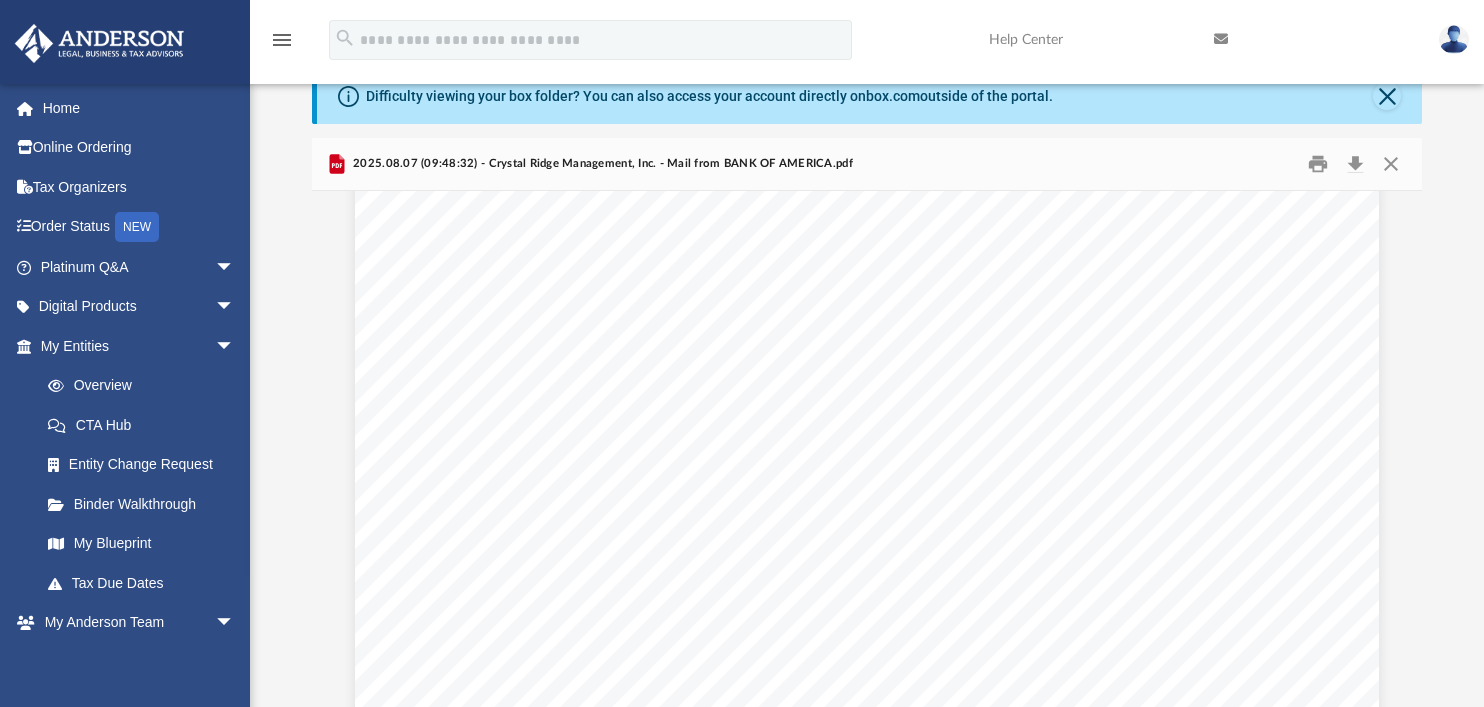 scroll, scrollTop: 0, scrollLeft: 0, axis: both 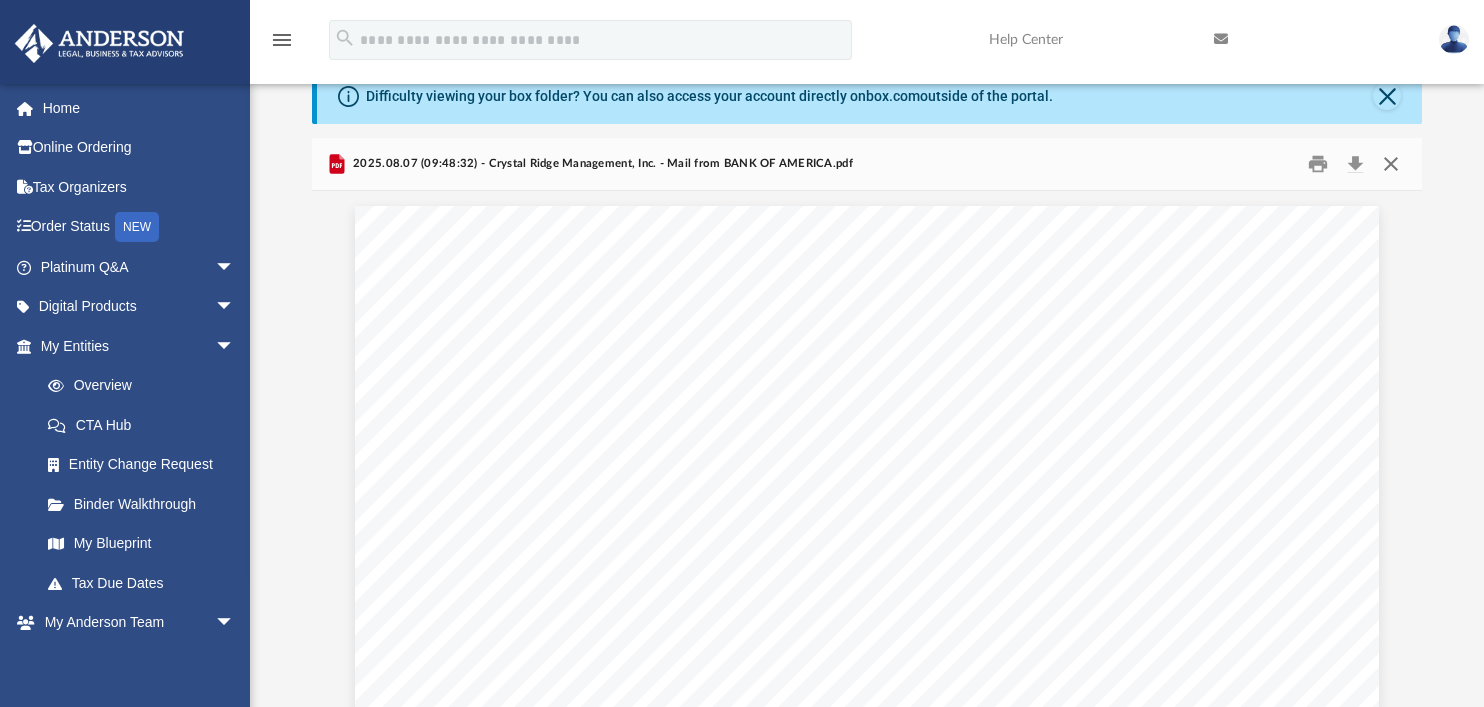 click at bounding box center [1391, 164] 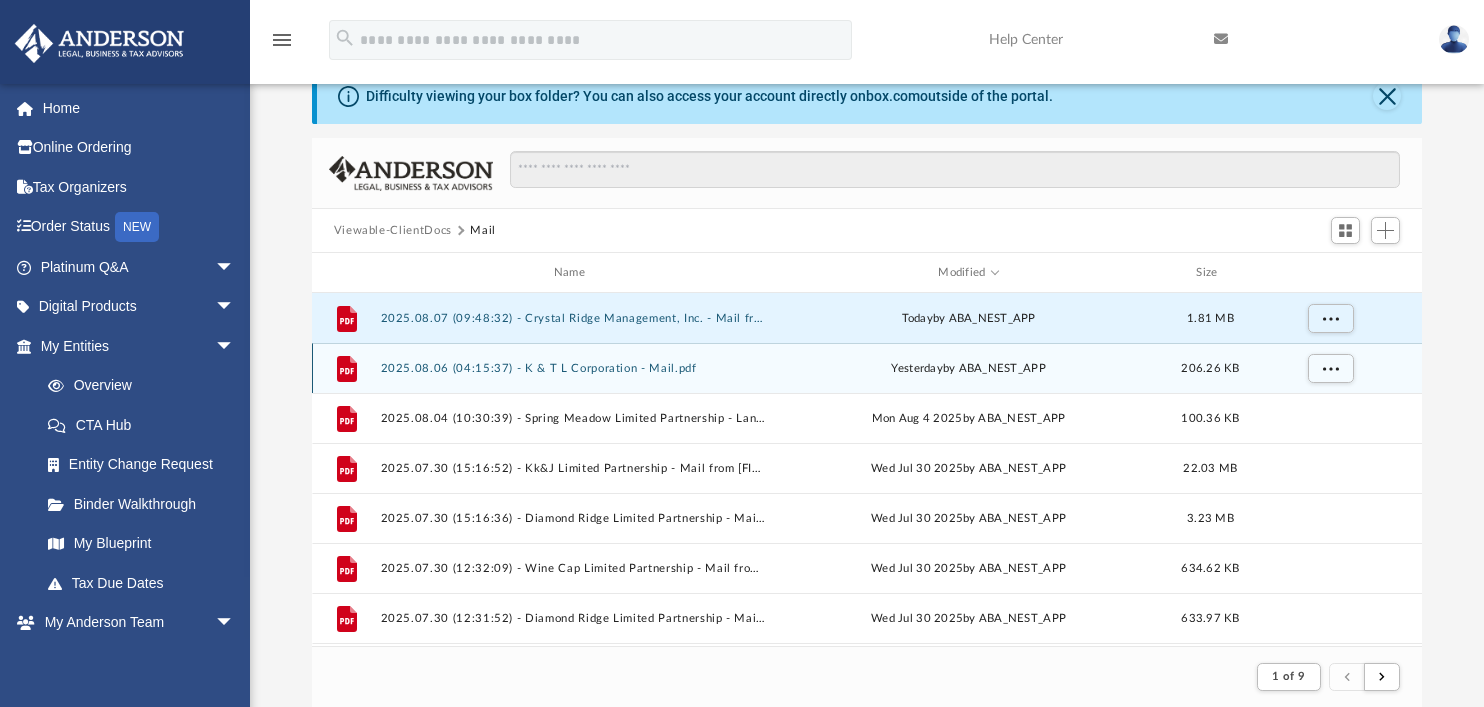 click on "2025.08.06 (04:15:37) - K & T L Corporation - Mail.pdf" at bounding box center [573, 368] 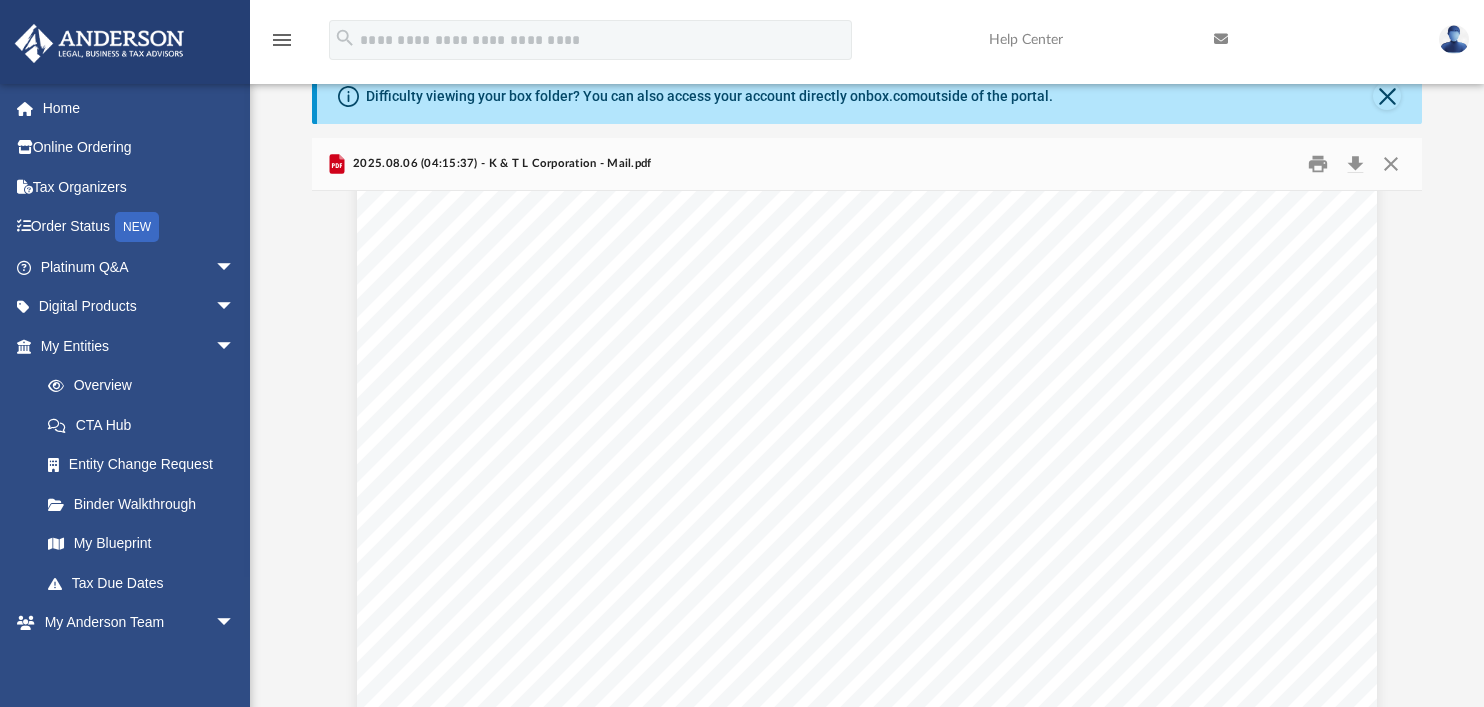 scroll, scrollTop: 433, scrollLeft: 0, axis: vertical 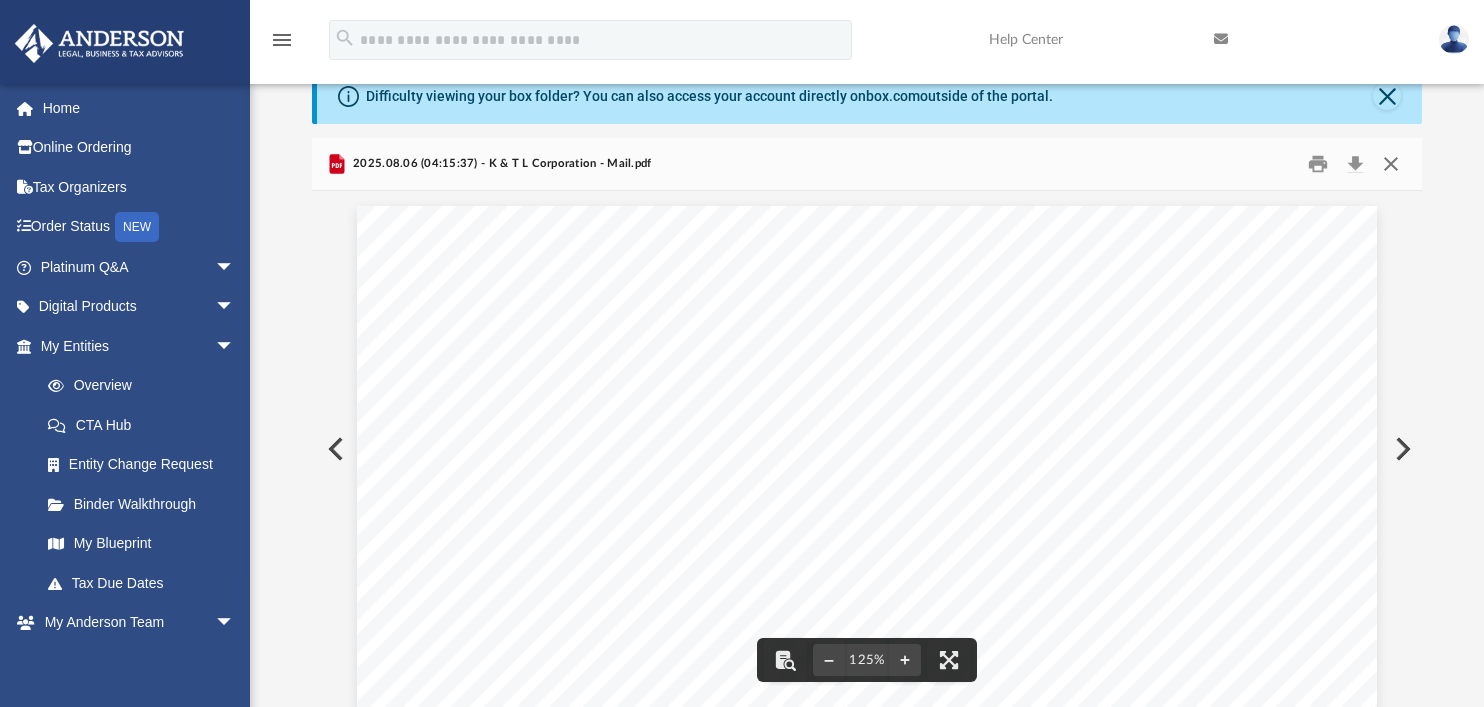 click at bounding box center (1391, 164) 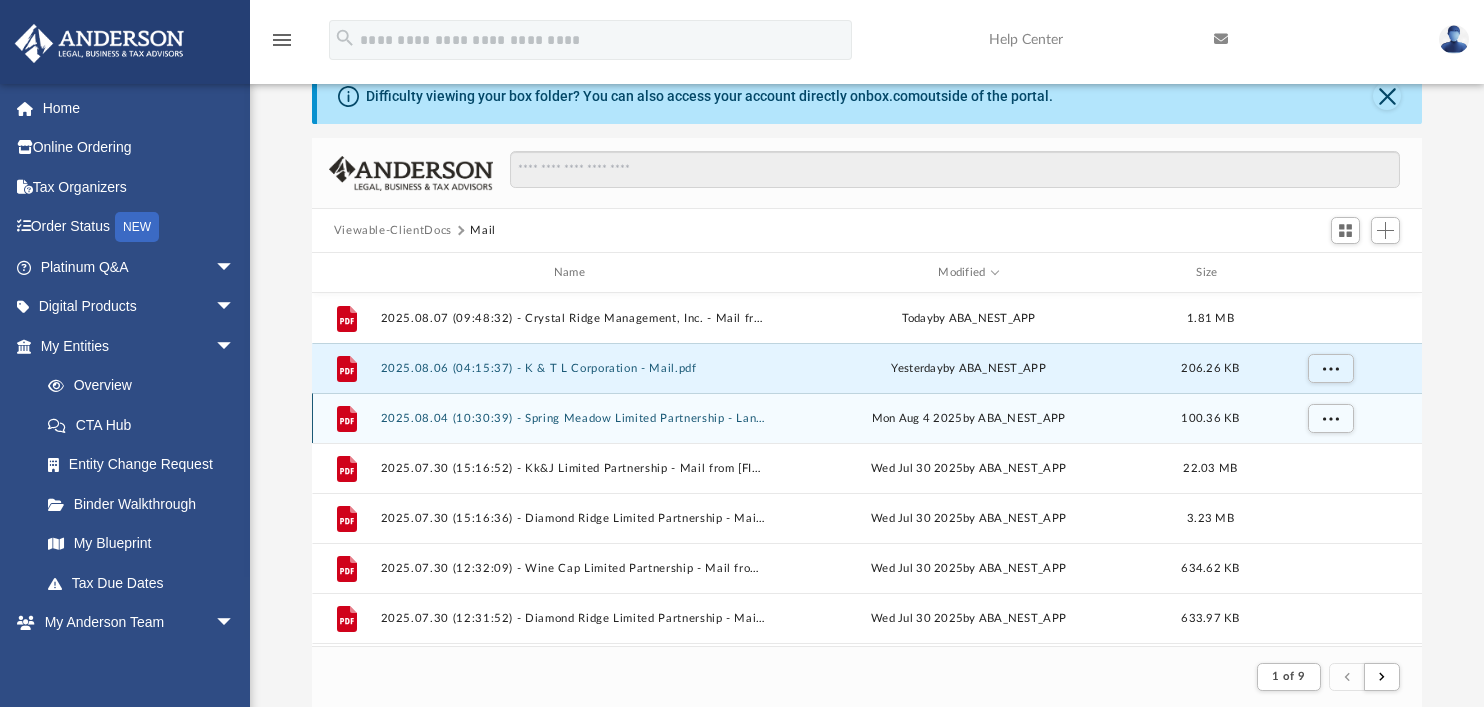click on "2025.08.04 (10:30:39) - Spring Meadow Limited Partnership - Land Trust Documents.pdf" at bounding box center [573, 418] 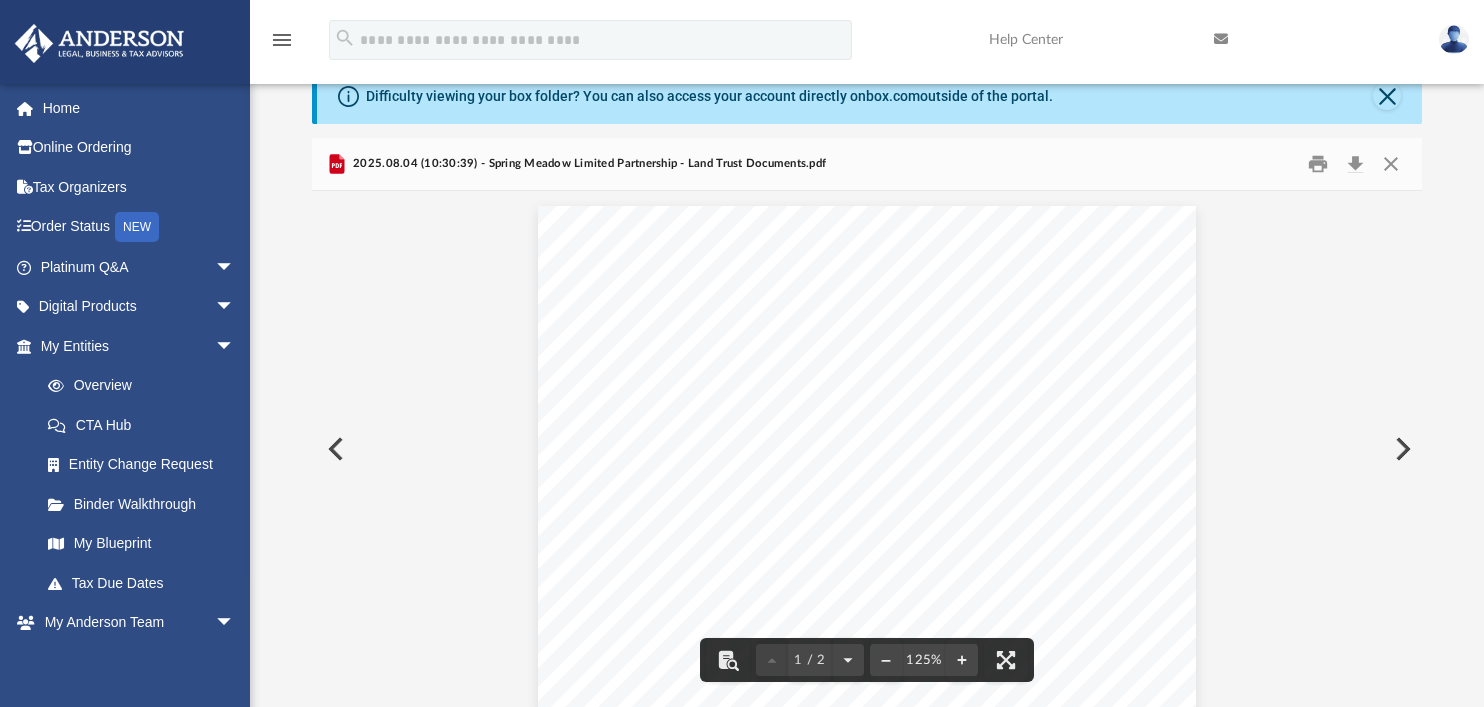 drag, startPoint x: 1347, startPoint y: 425, endPoint x: 1359, endPoint y: 418, distance: 13.892444 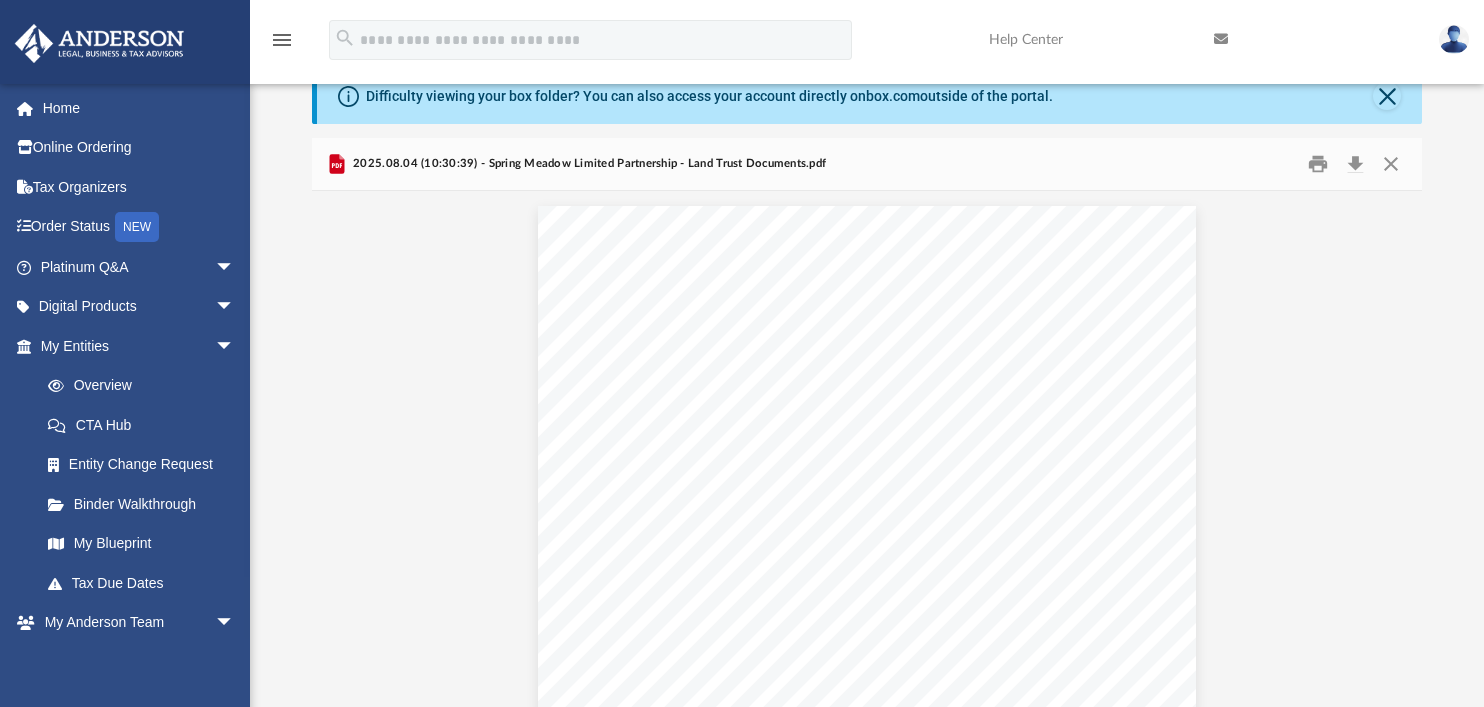 drag, startPoint x: 1425, startPoint y: 497, endPoint x: 1439, endPoint y: 541, distance: 46.173584 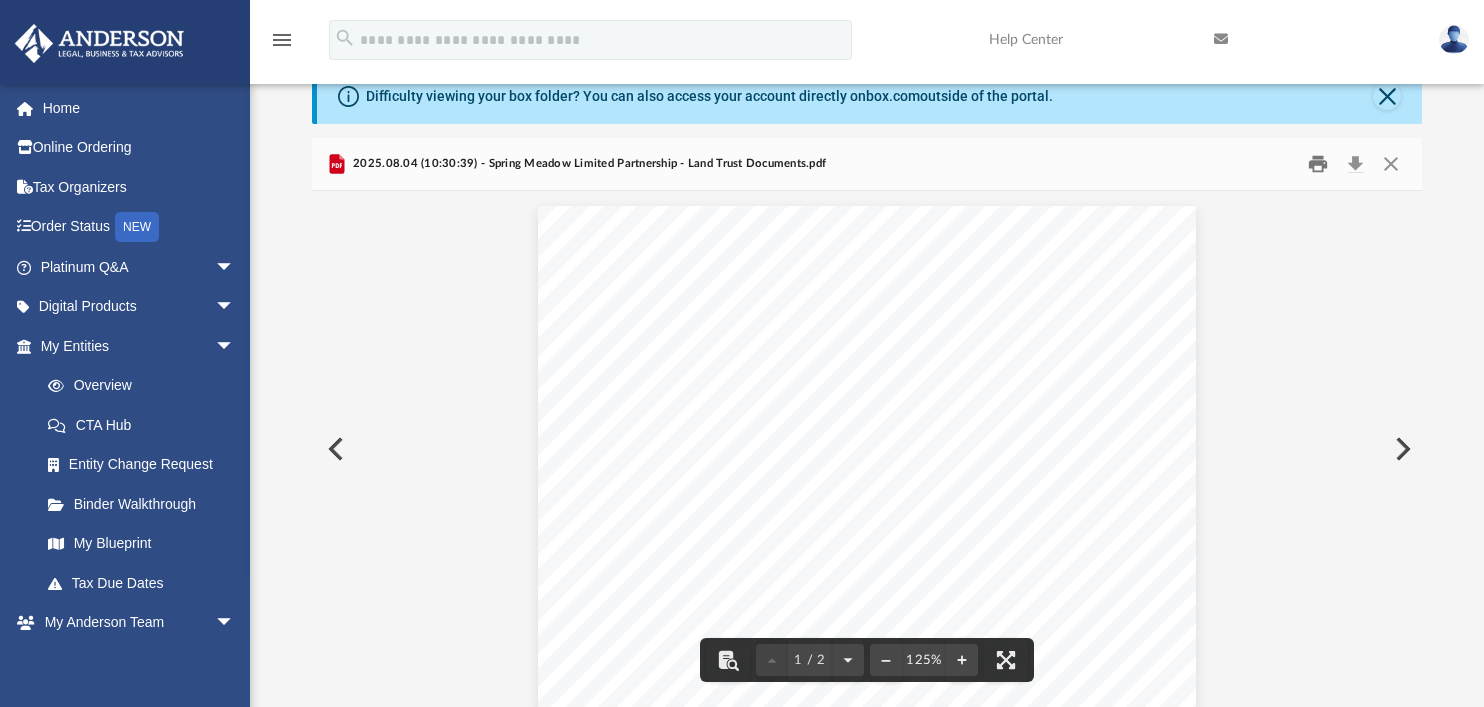click at bounding box center [1318, 164] 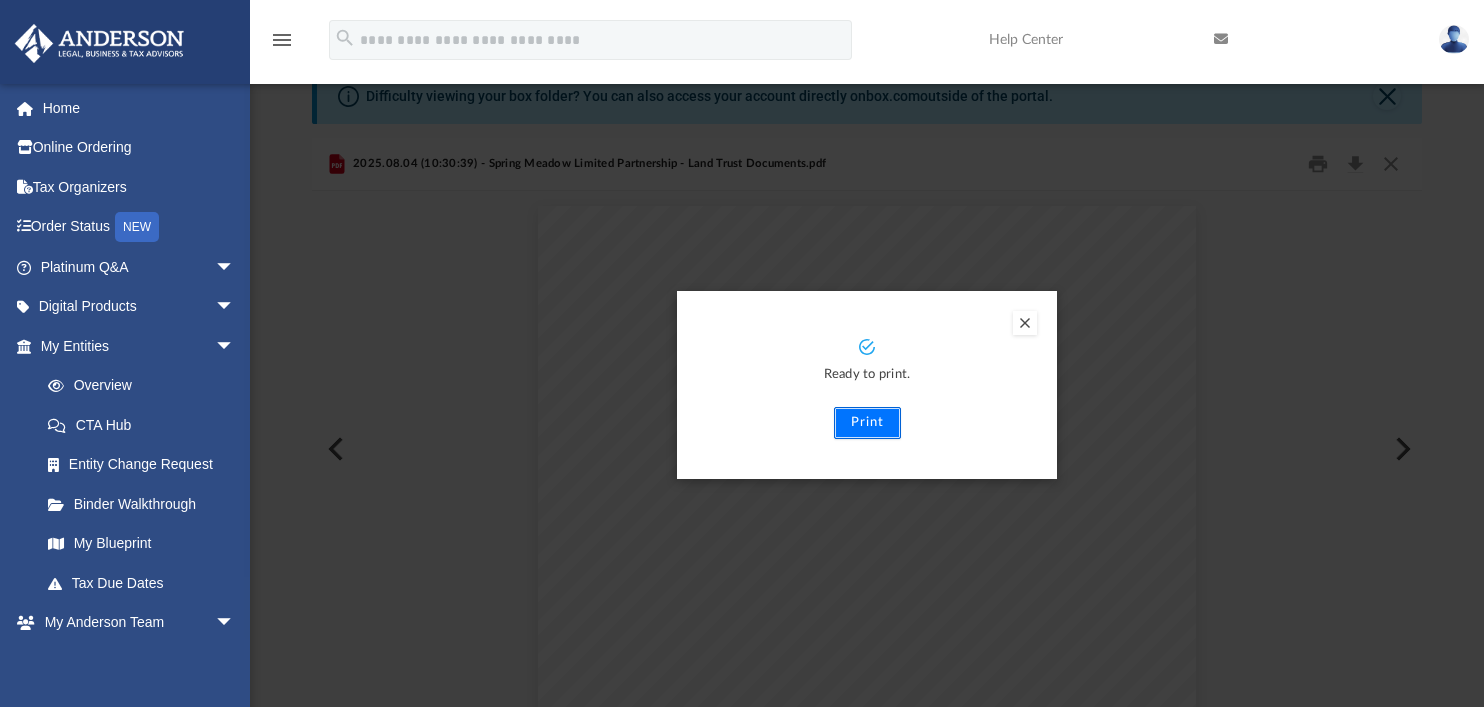 click on "Print" at bounding box center [867, 423] 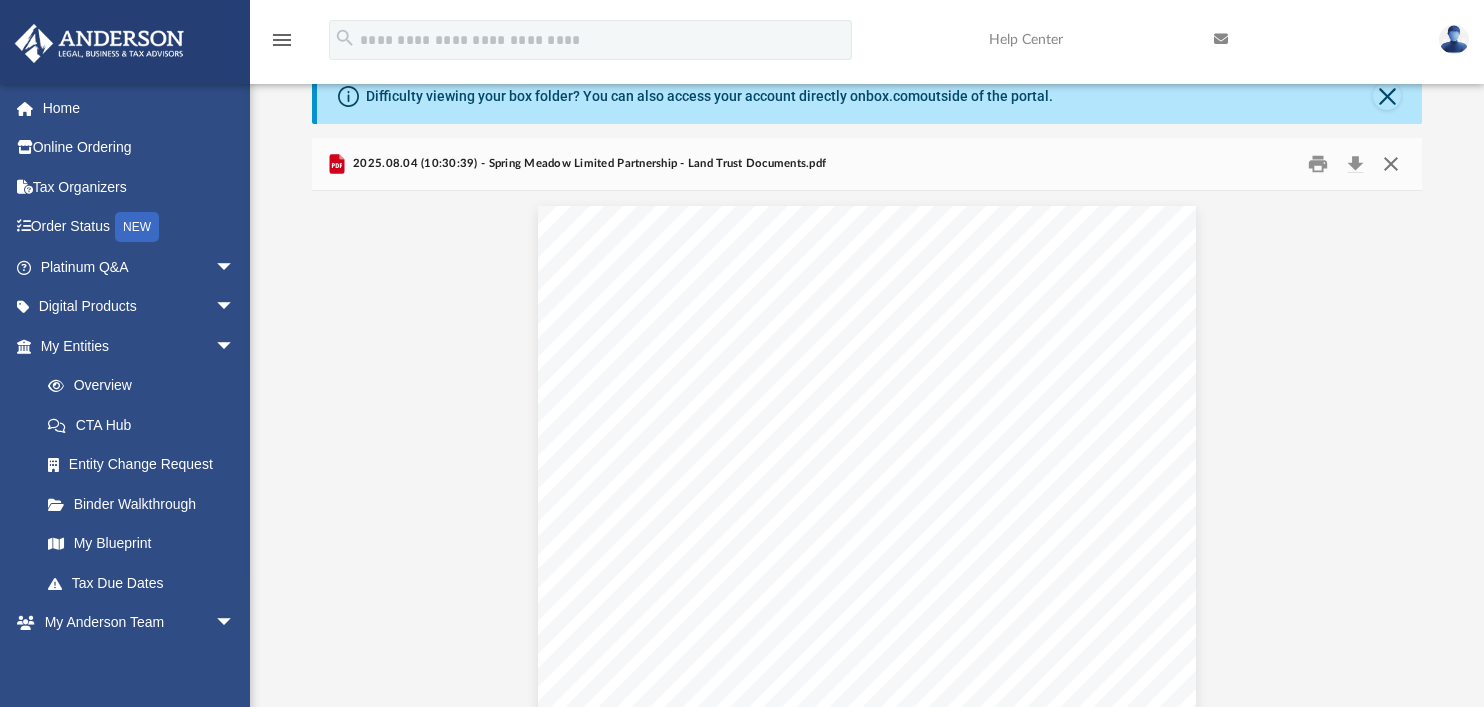 click at bounding box center (1391, 164) 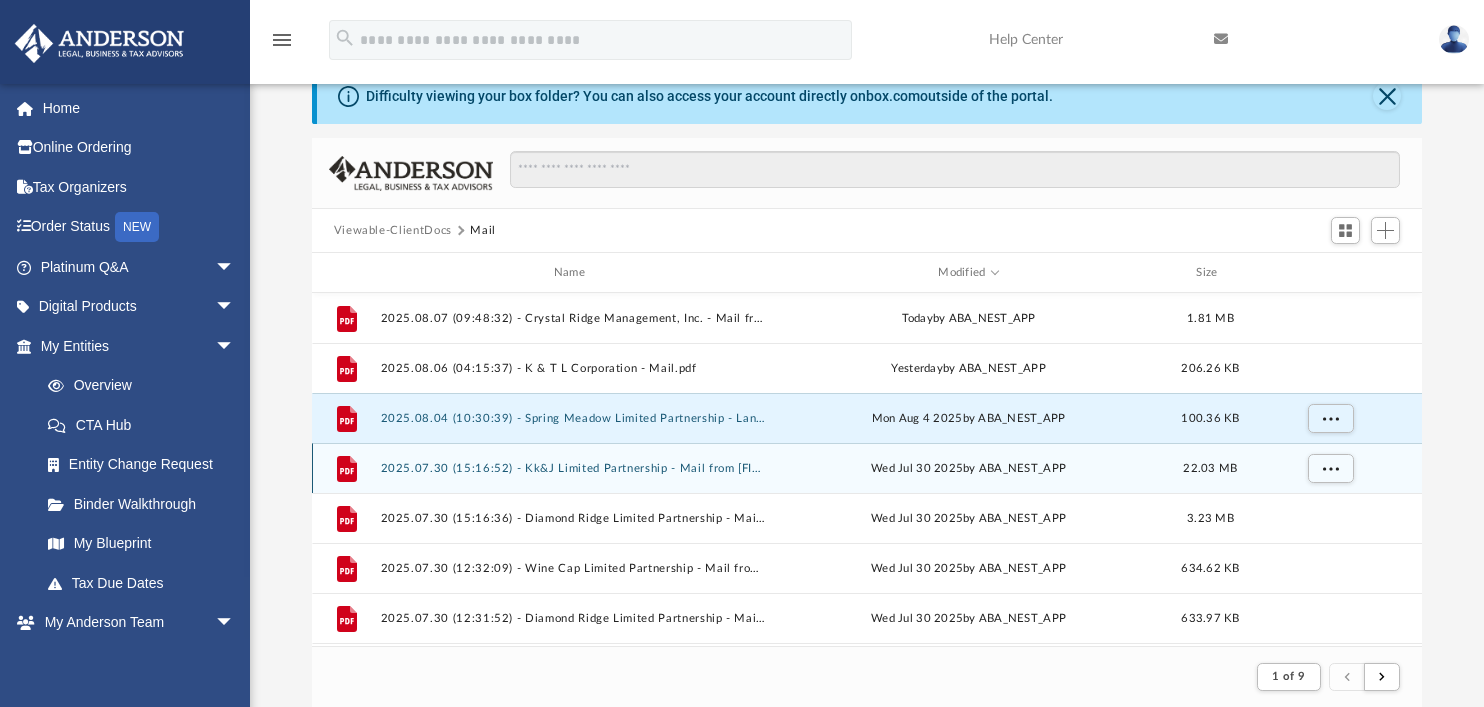 click on "File 2025.07.30 (15:16:52) - Kk&J Limited Partnership - Mail from Rodney Mann.pdf Wed Jul 30 2025  by ABA_NEST_APP 22.03 MB" at bounding box center (867, 468) 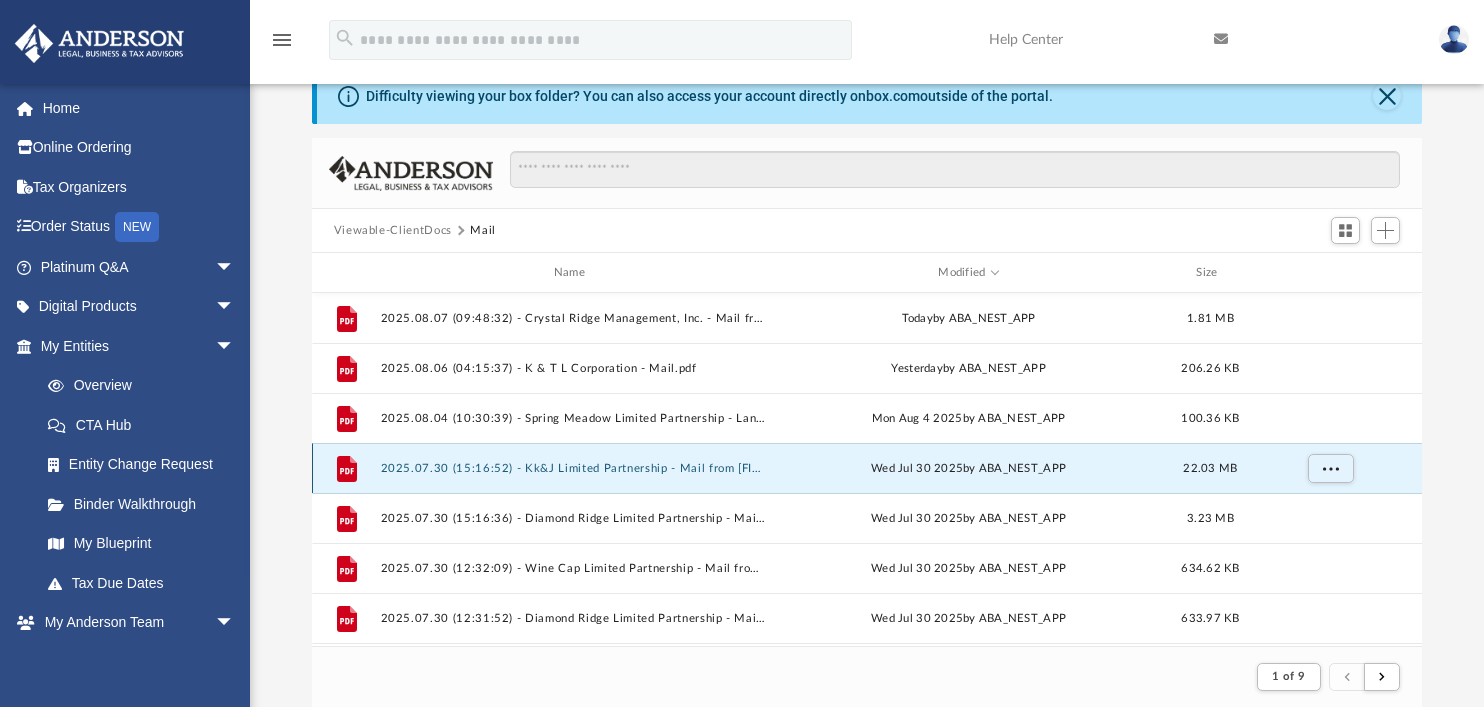 click on "[DATE] ([TIME]) - Kk&J Limited Partnership - Mail from [FIRST] [LAST].pdf" at bounding box center (573, 468) 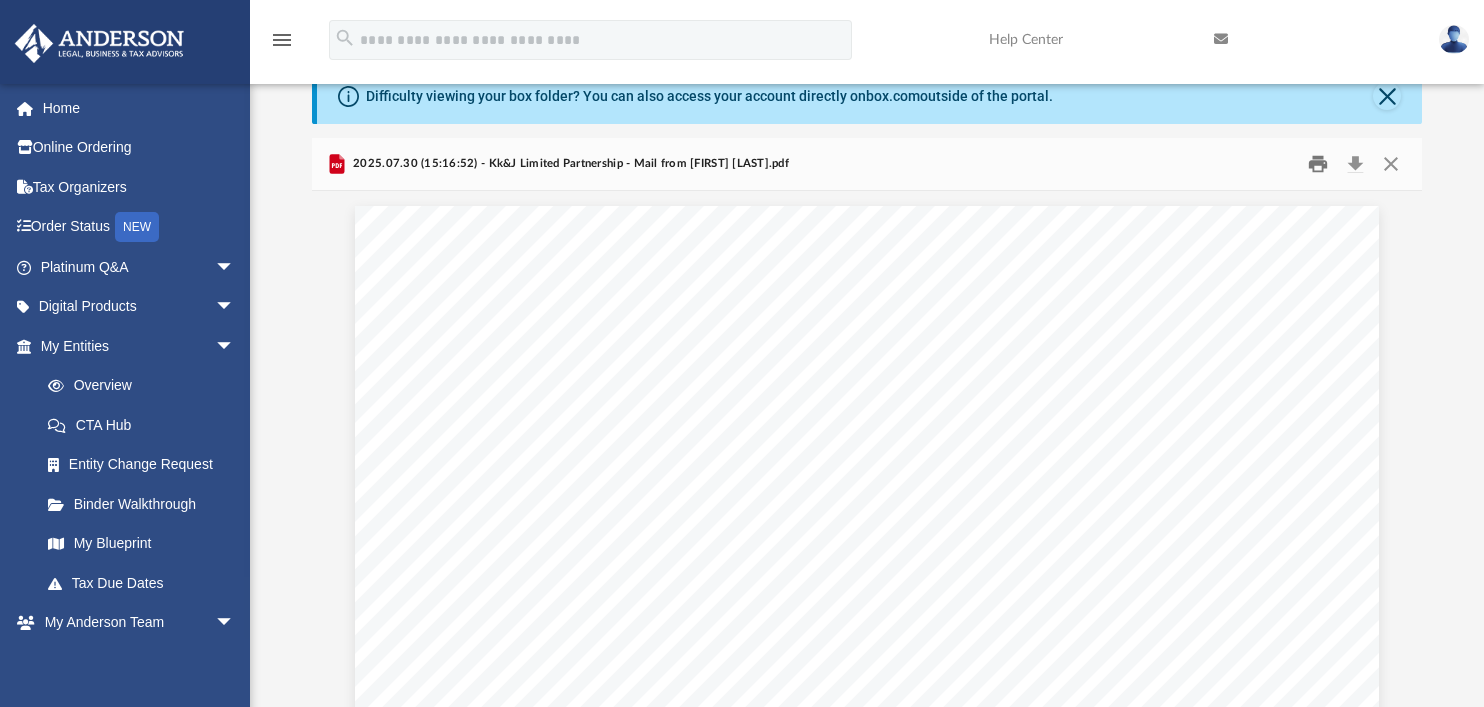 click at bounding box center (1318, 164) 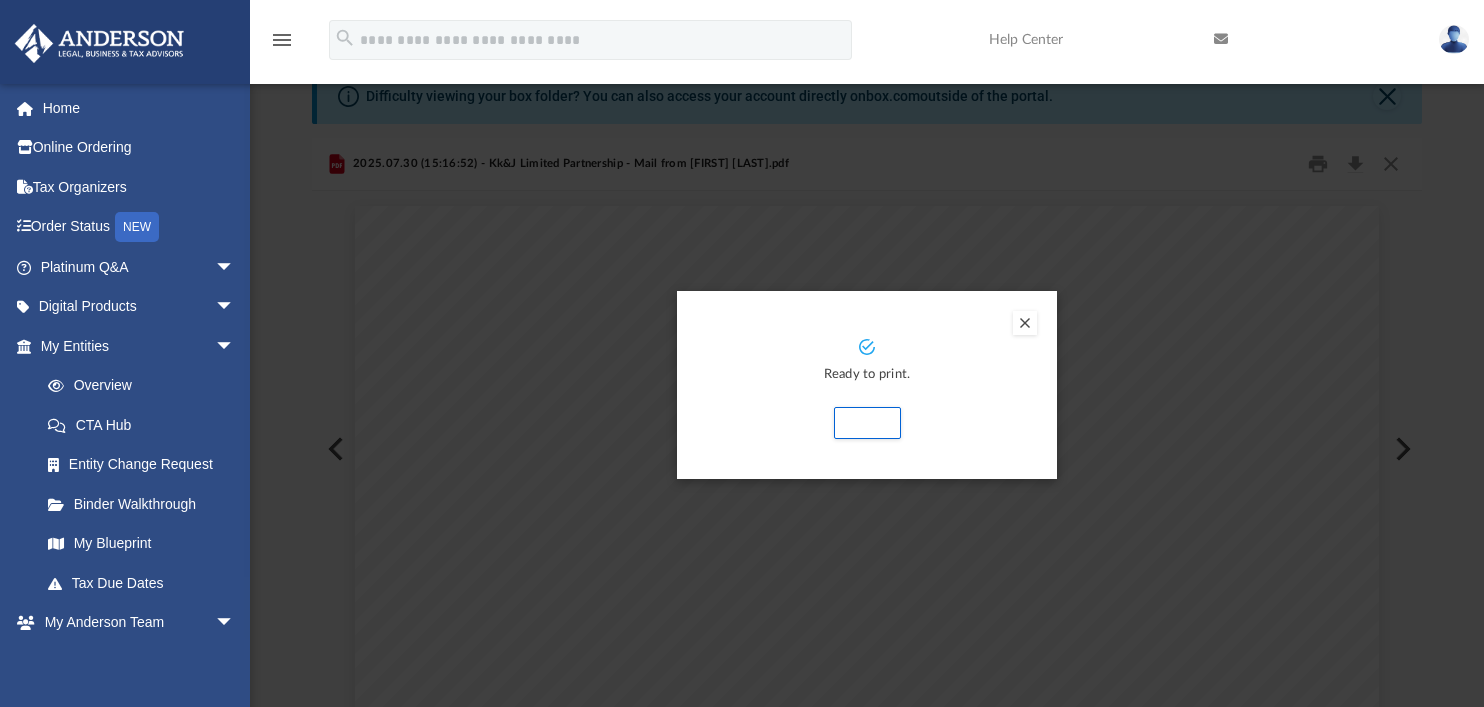 click at bounding box center [1025, 323] 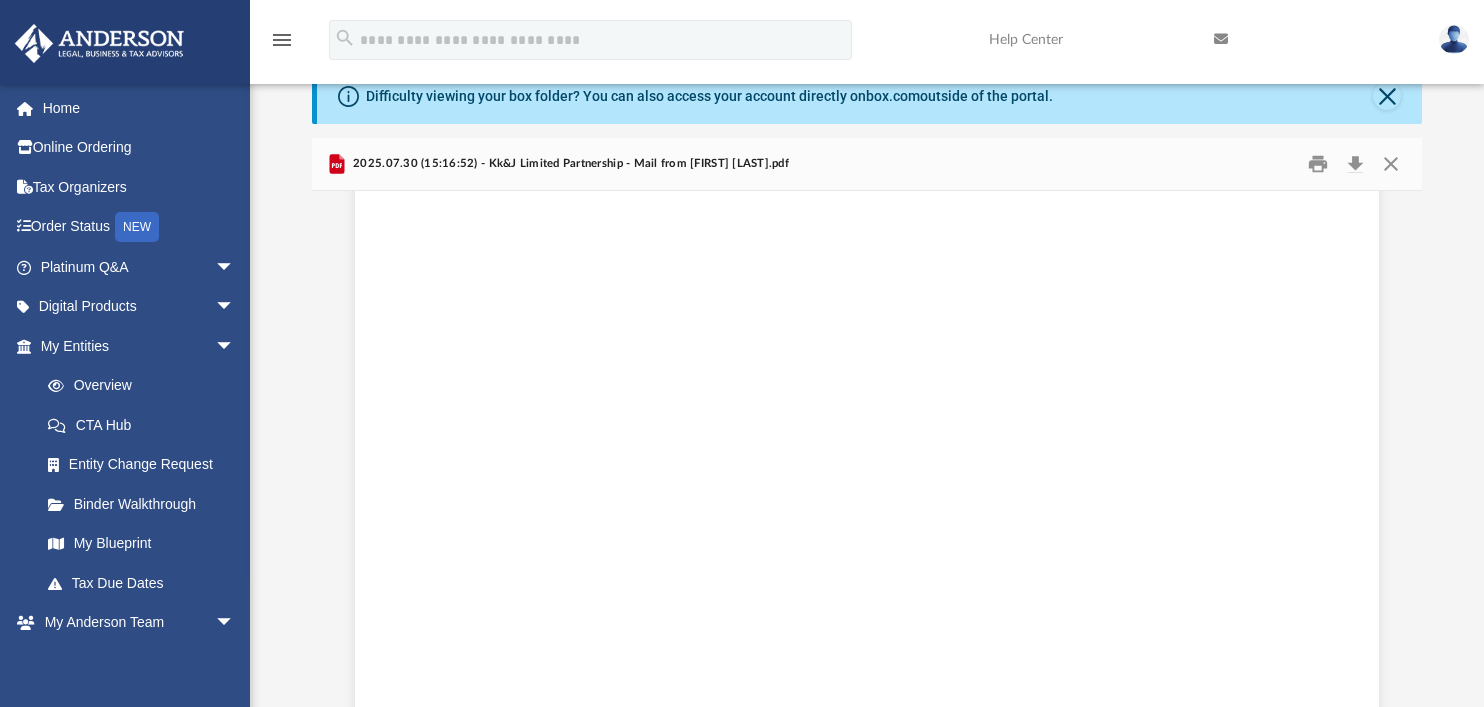 scroll, scrollTop: 8086, scrollLeft: 0, axis: vertical 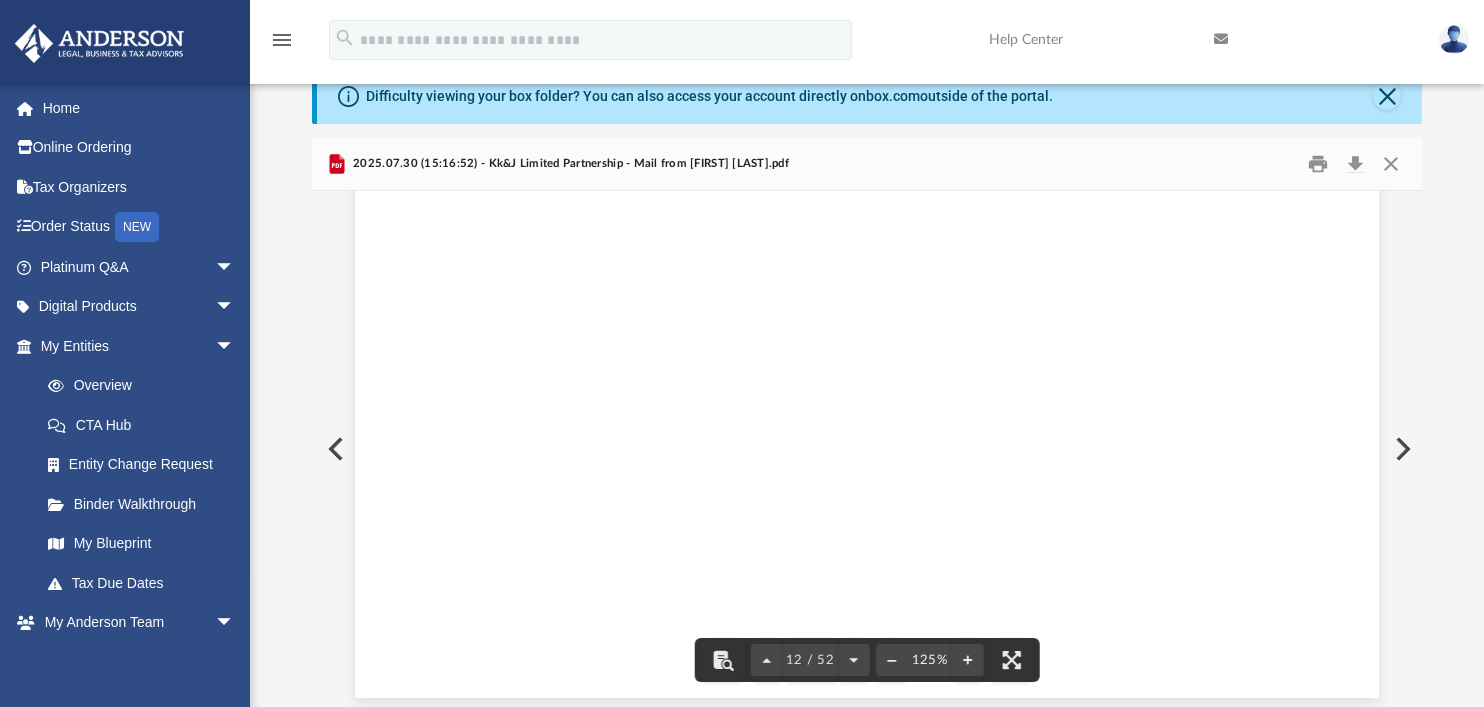 click at bounding box center [867, -138] 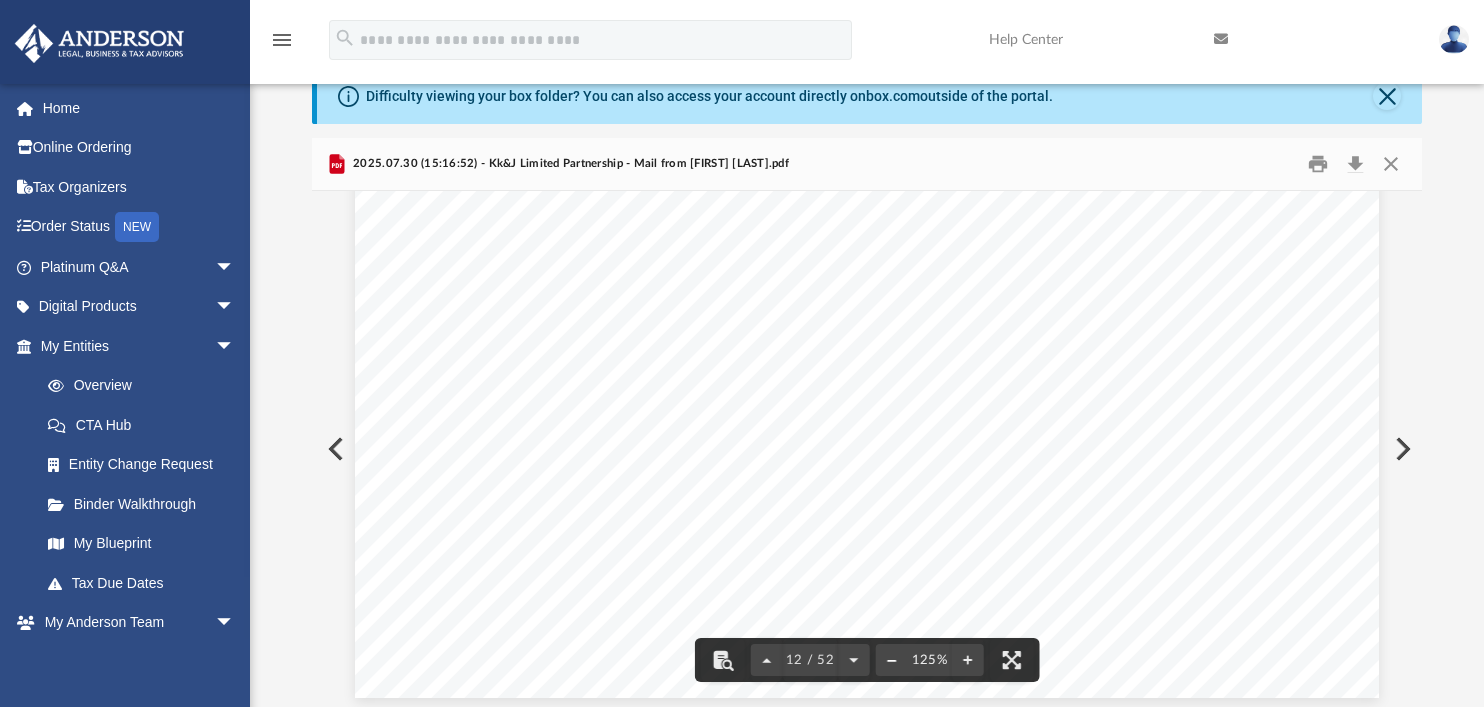 click at bounding box center [891, 660] 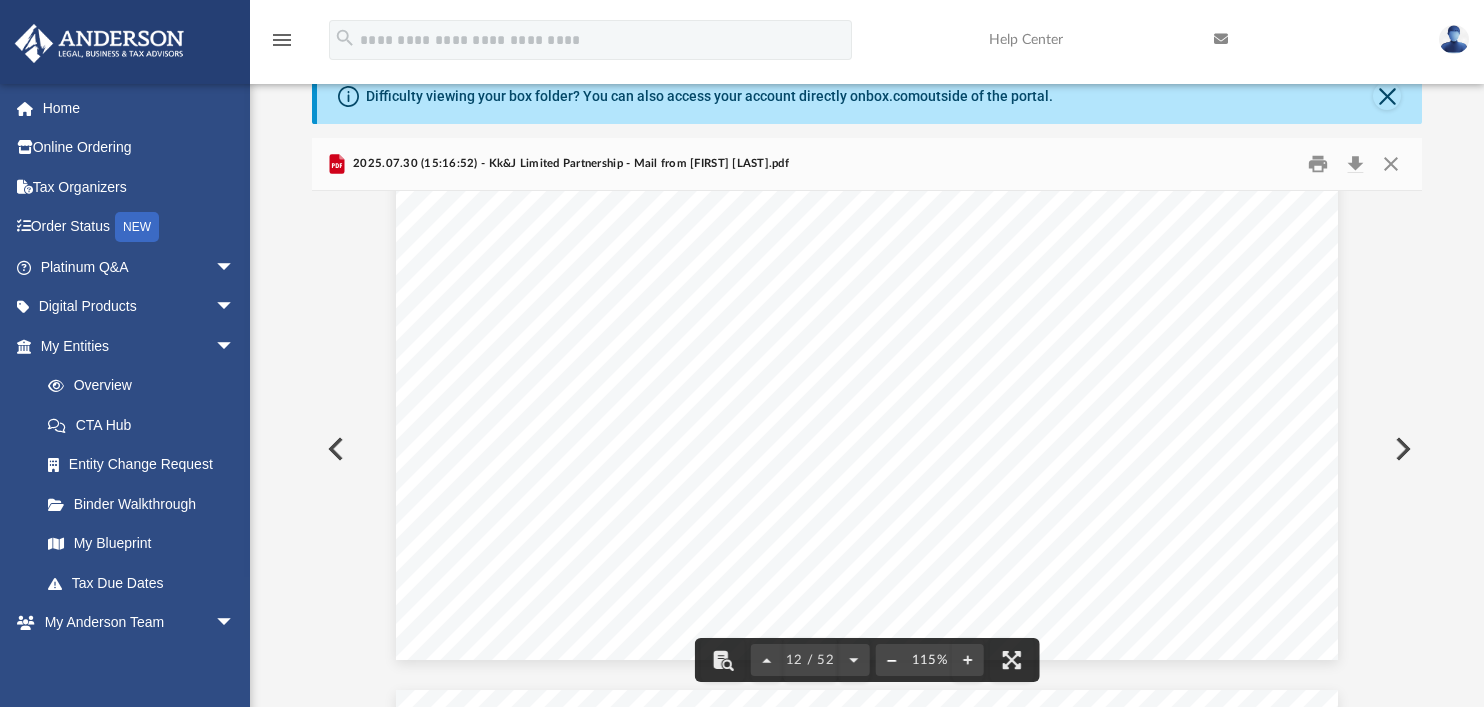 click at bounding box center (891, 660) 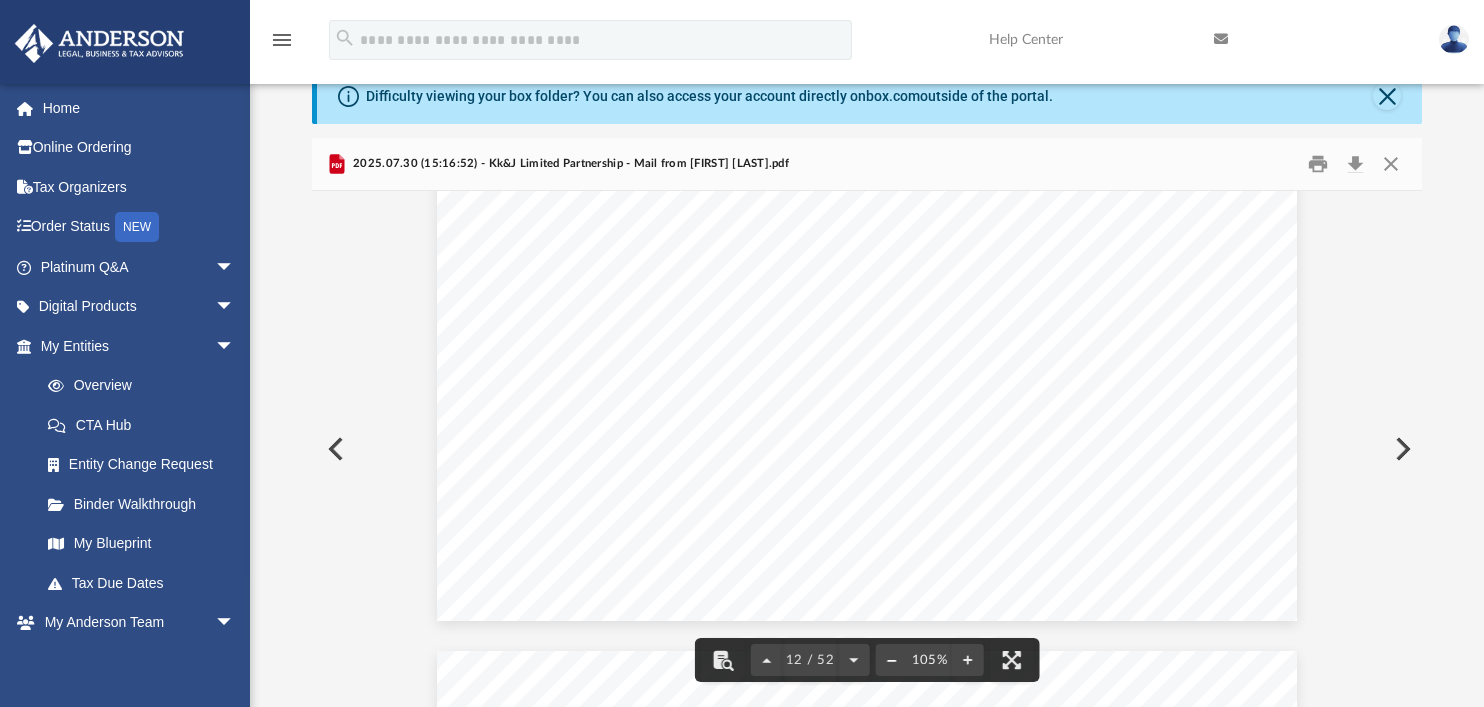 click at bounding box center (891, 660) 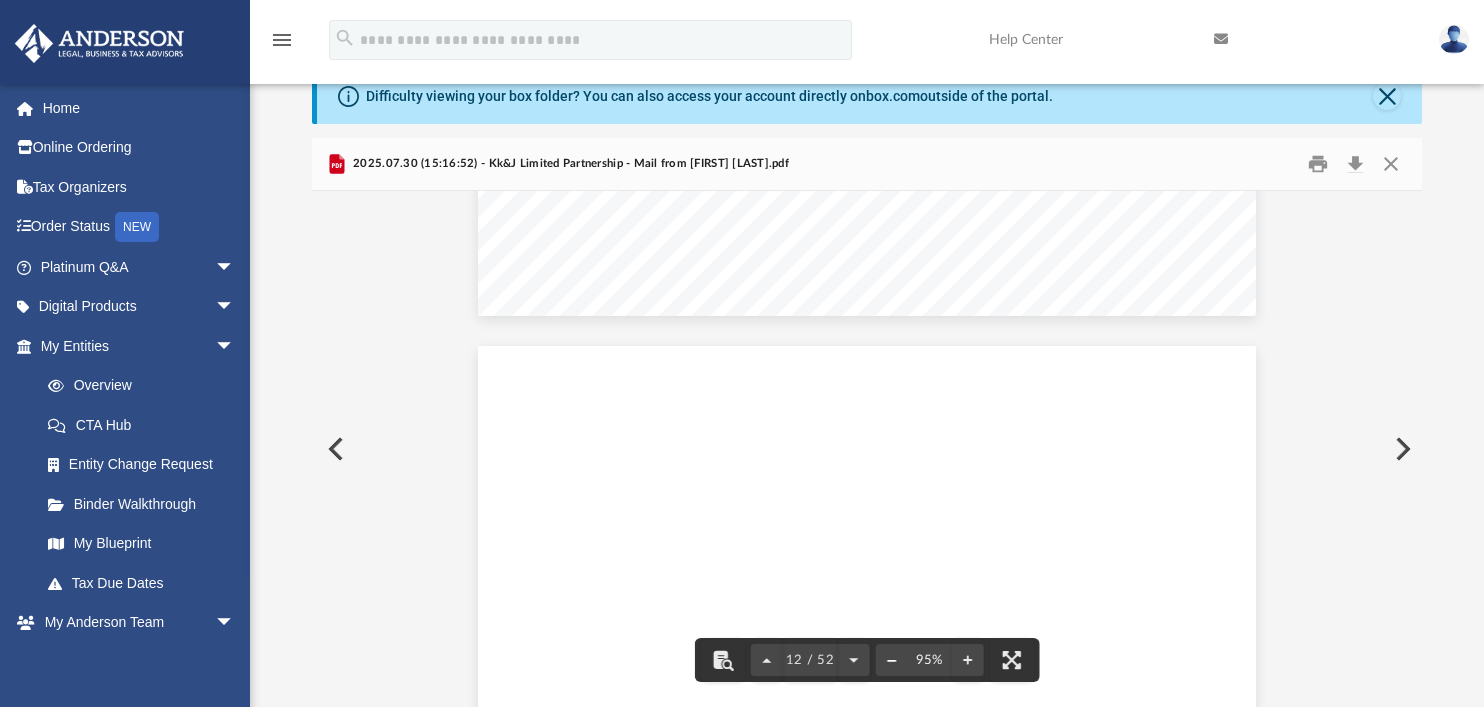 scroll, scrollTop: 15218, scrollLeft: 0, axis: vertical 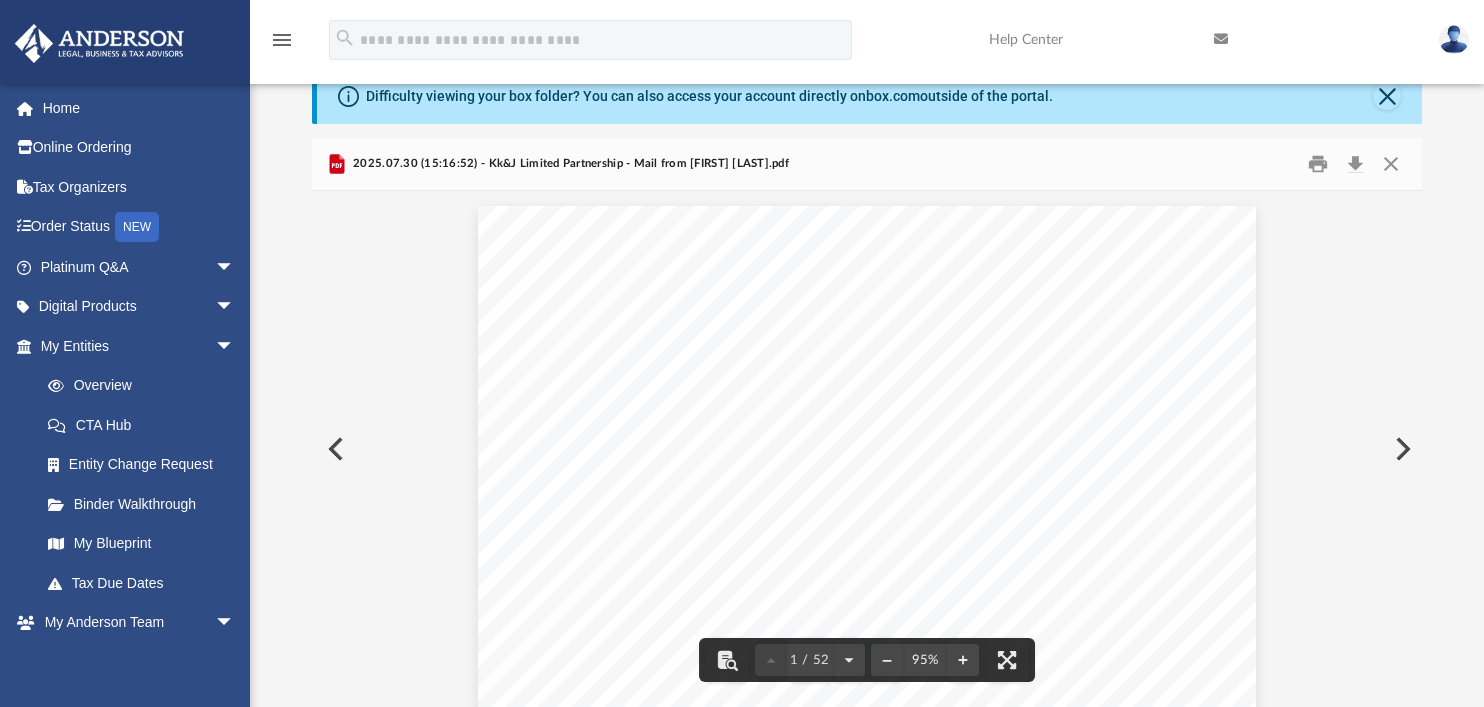 drag, startPoint x: 1301, startPoint y: 276, endPoint x: 1341, endPoint y: 265, distance: 41.484936 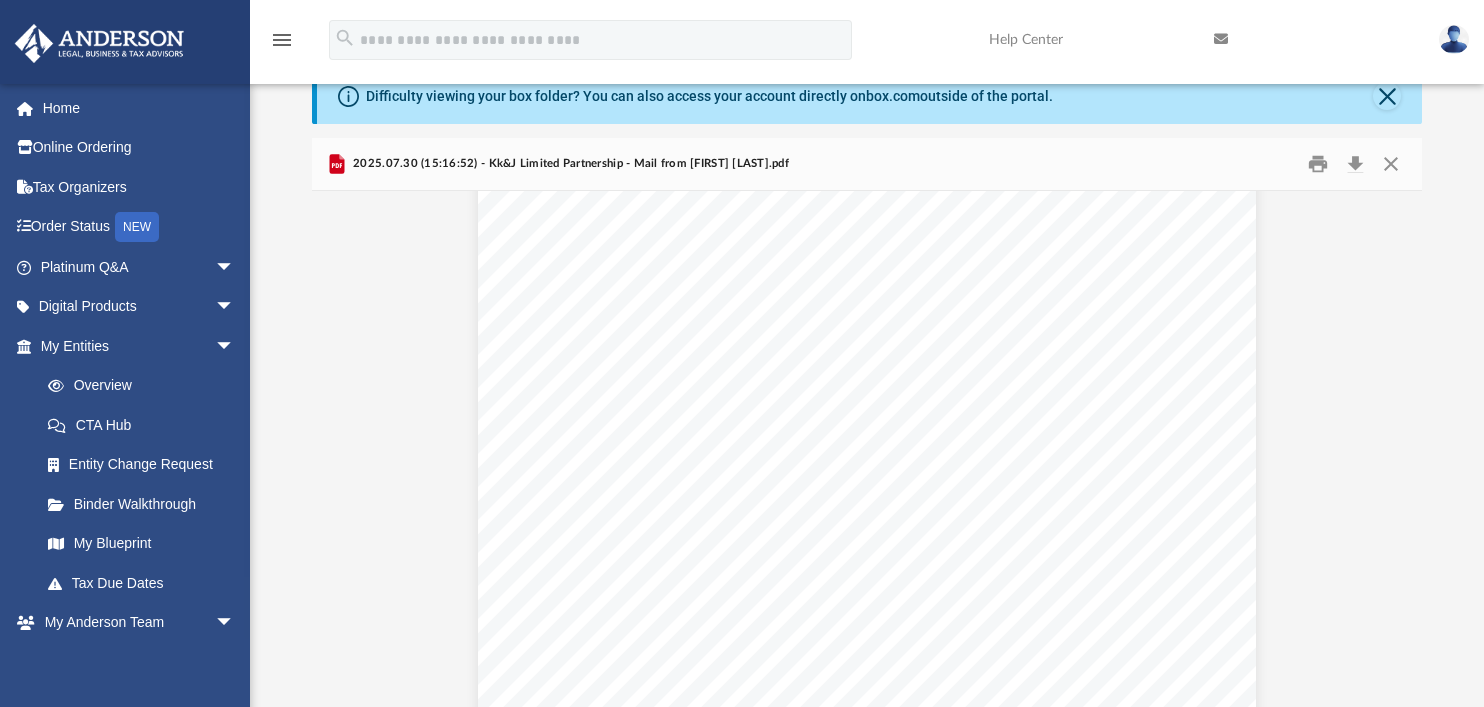 scroll, scrollTop: 1164, scrollLeft: 0, axis: vertical 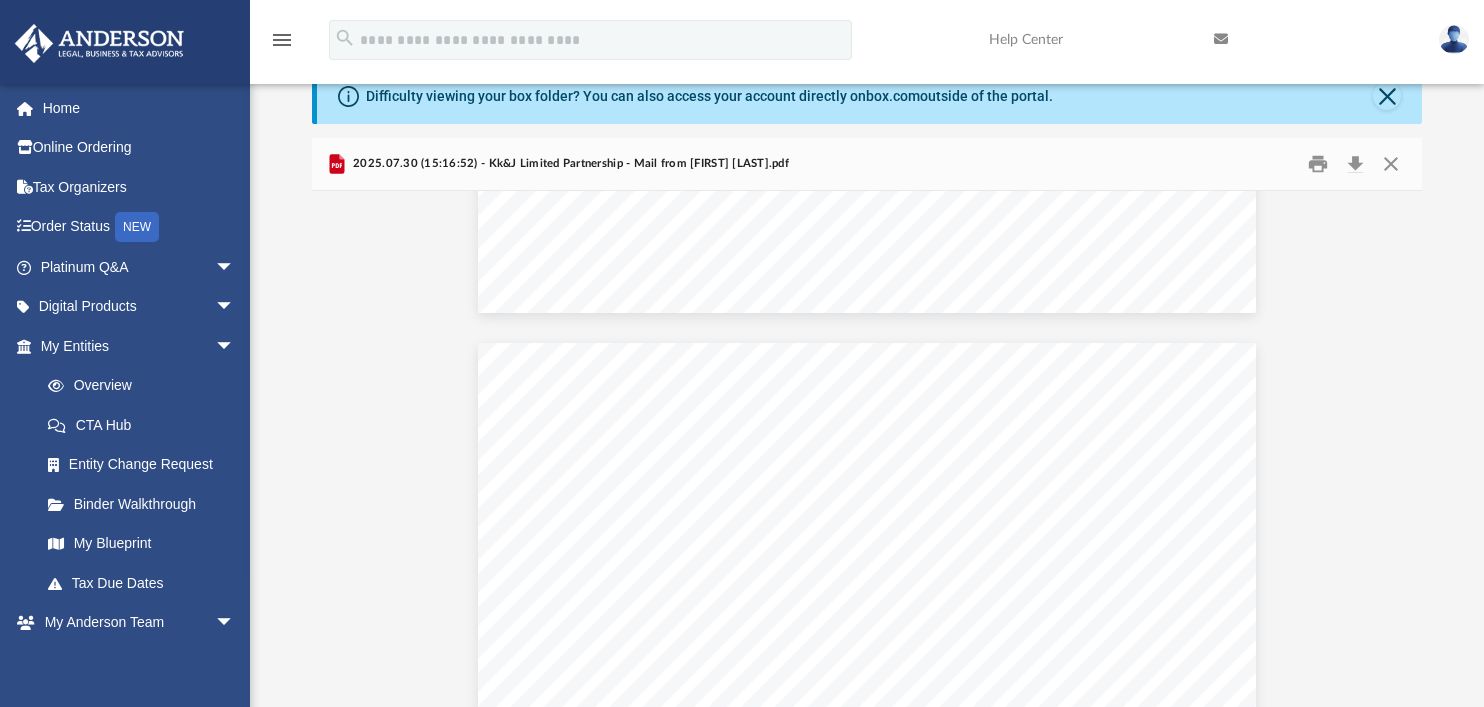 drag, startPoint x: 1405, startPoint y: 238, endPoint x: 1294, endPoint y: 202, distance: 116.6919 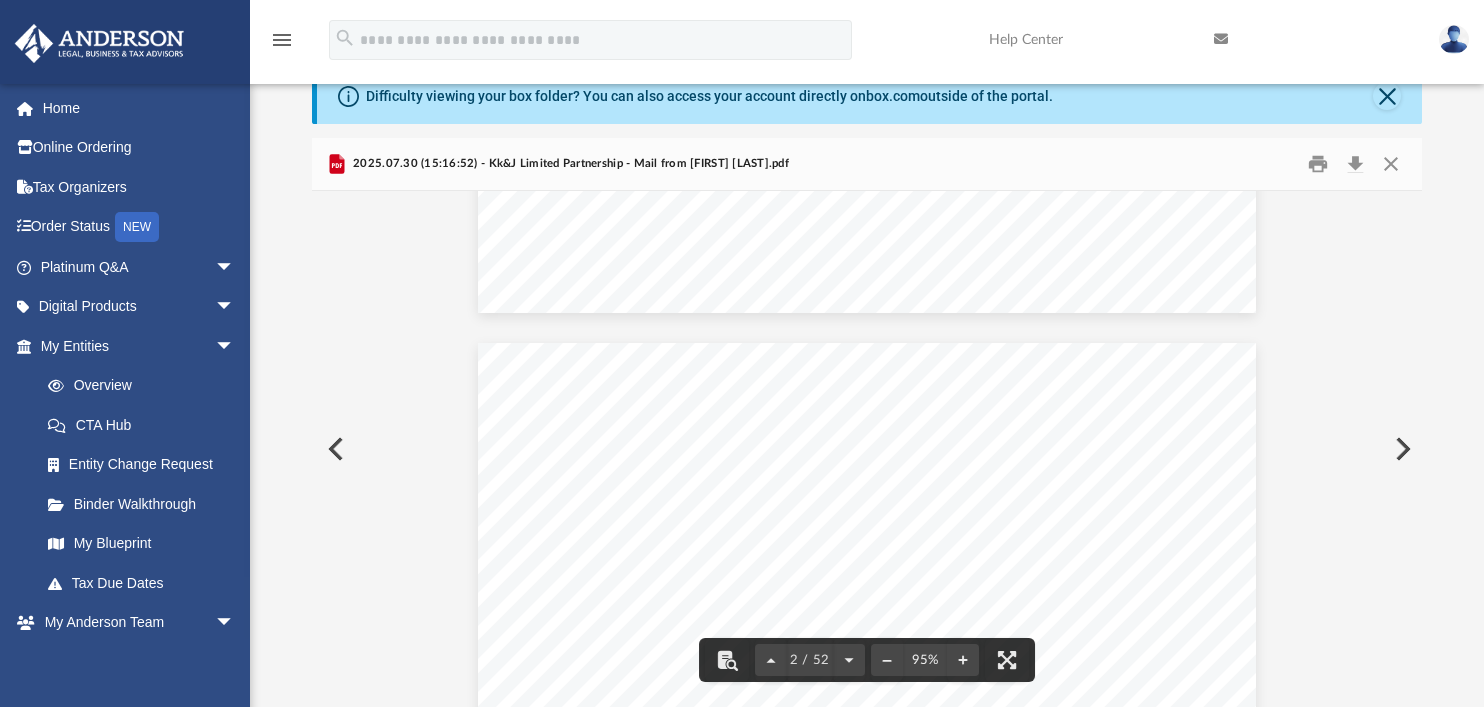 drag, startPoint x: 1376, startPoint y: 233, endPoint x: 1242, endPoint y: 217, distance: 134.95184 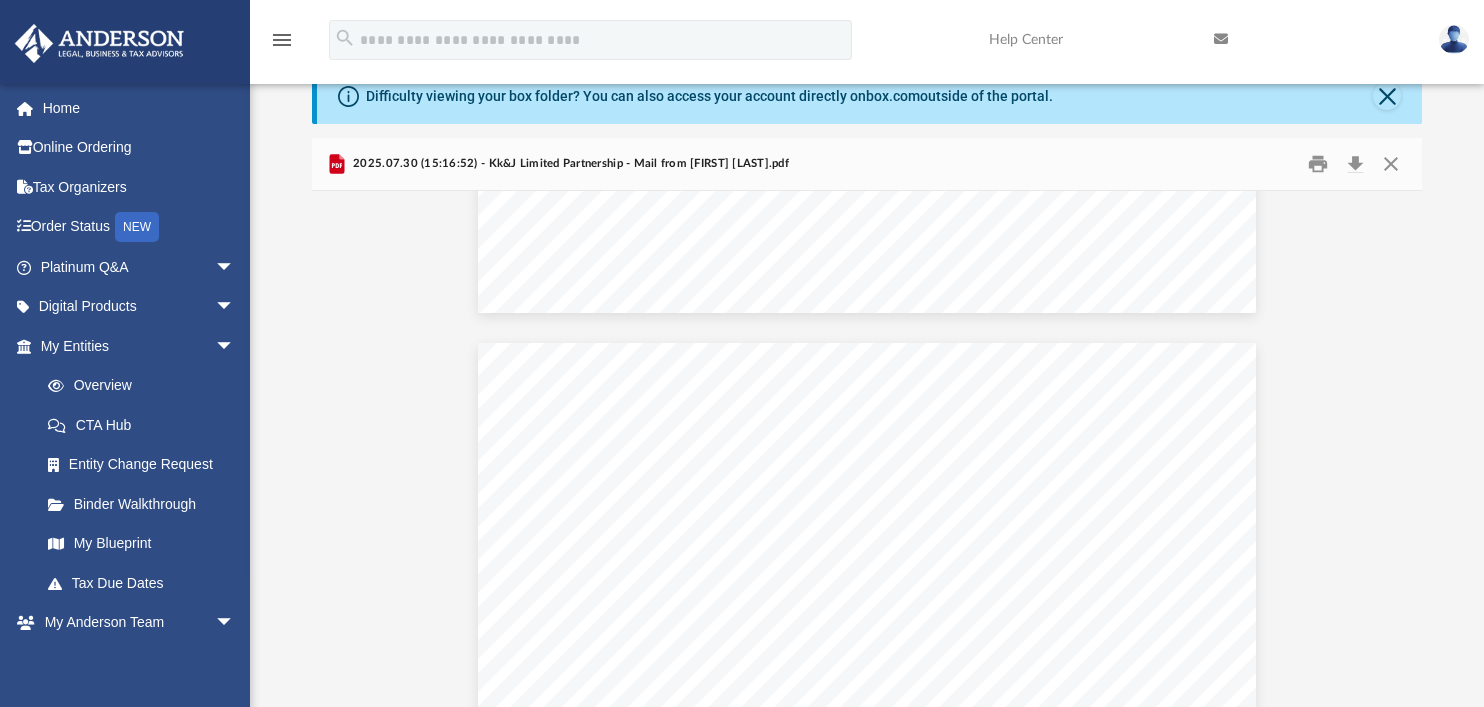 click on "2025.07.30 (15:16:52) - Kk&J Limited Partnership - Mail from Rodney Mann.pdf" at bounding box center (867, 164) 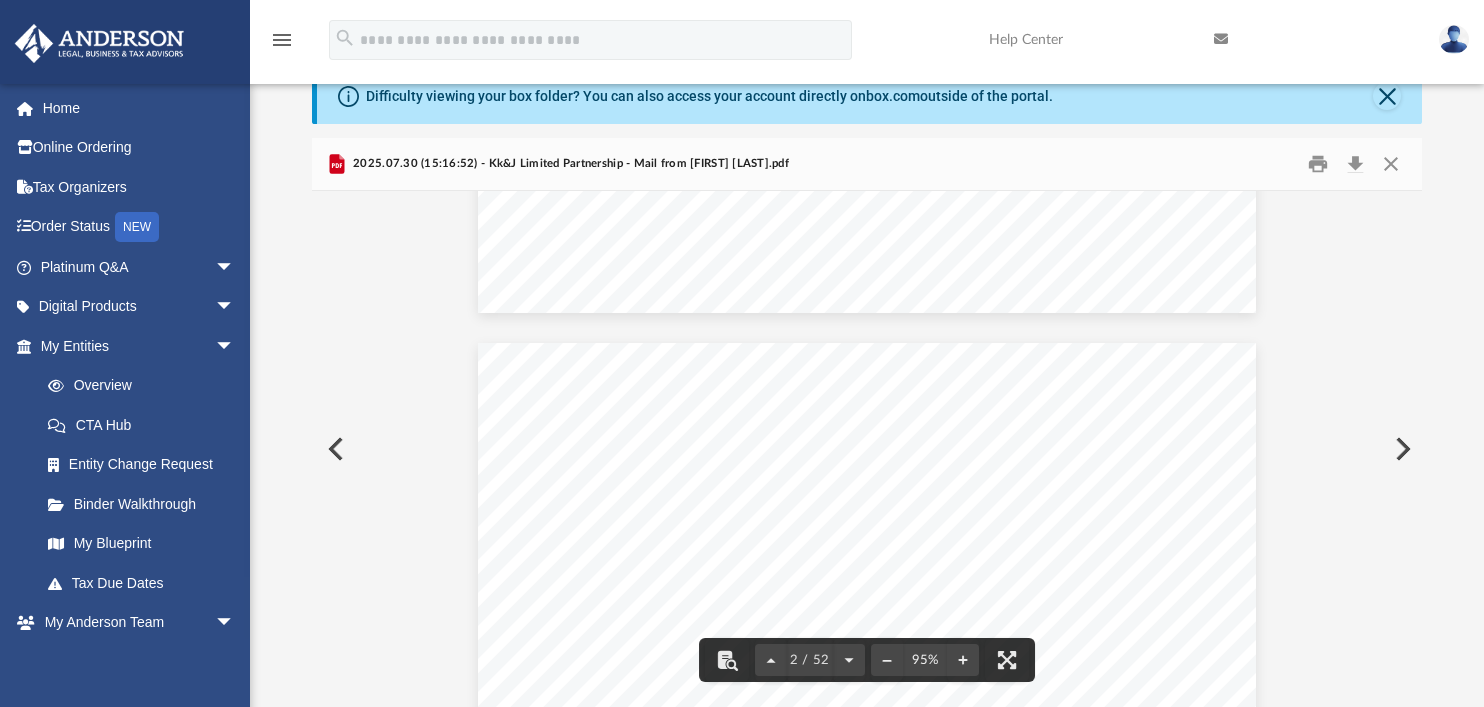 drag, startPoint x: 1346, startPoint y: 221, endPoint x: 1275, endPoint y: 195, distance: 75.61085 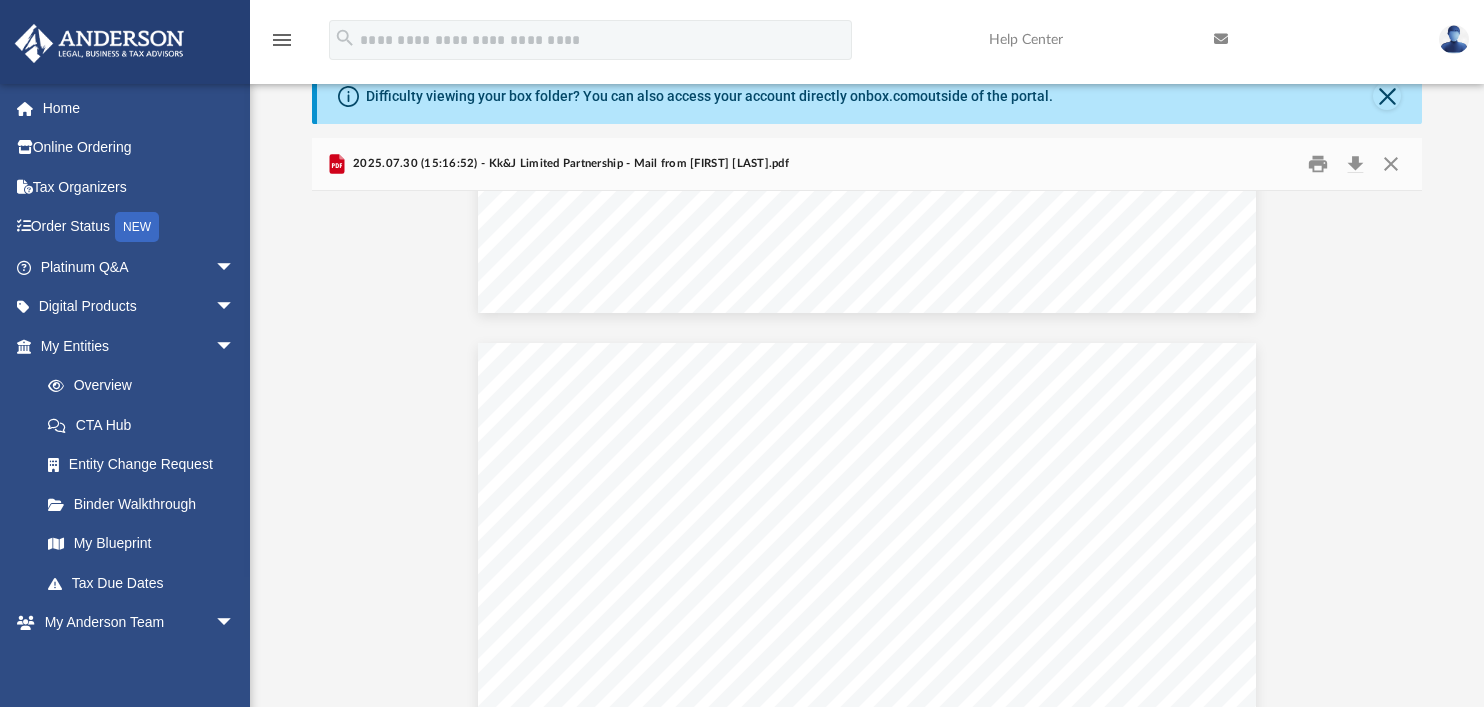 scroll, scrollTop: 0, scrollLeft: 0, axis: both 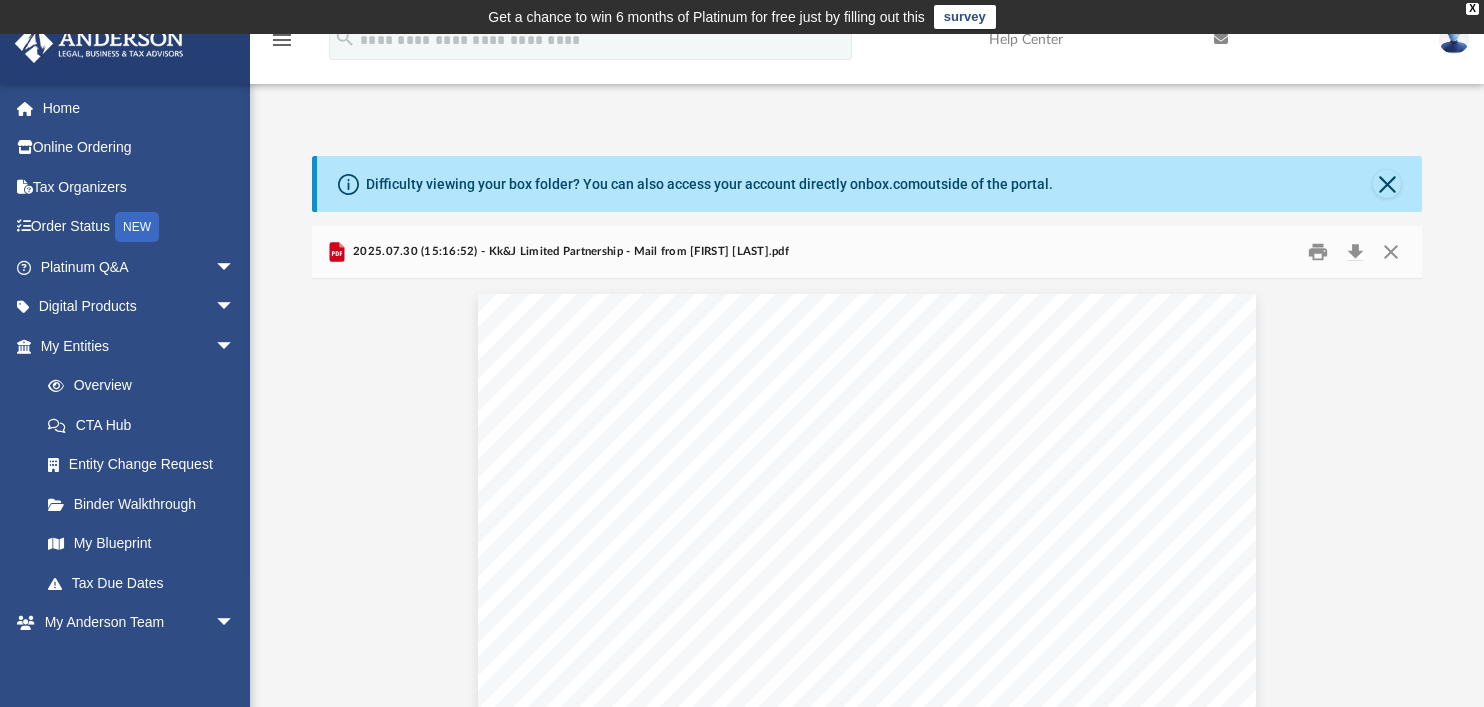 drag, startPoint x: 337, startPoint y: 238, endPoint x: 334, endPoint y: 251, distance: 13.341664 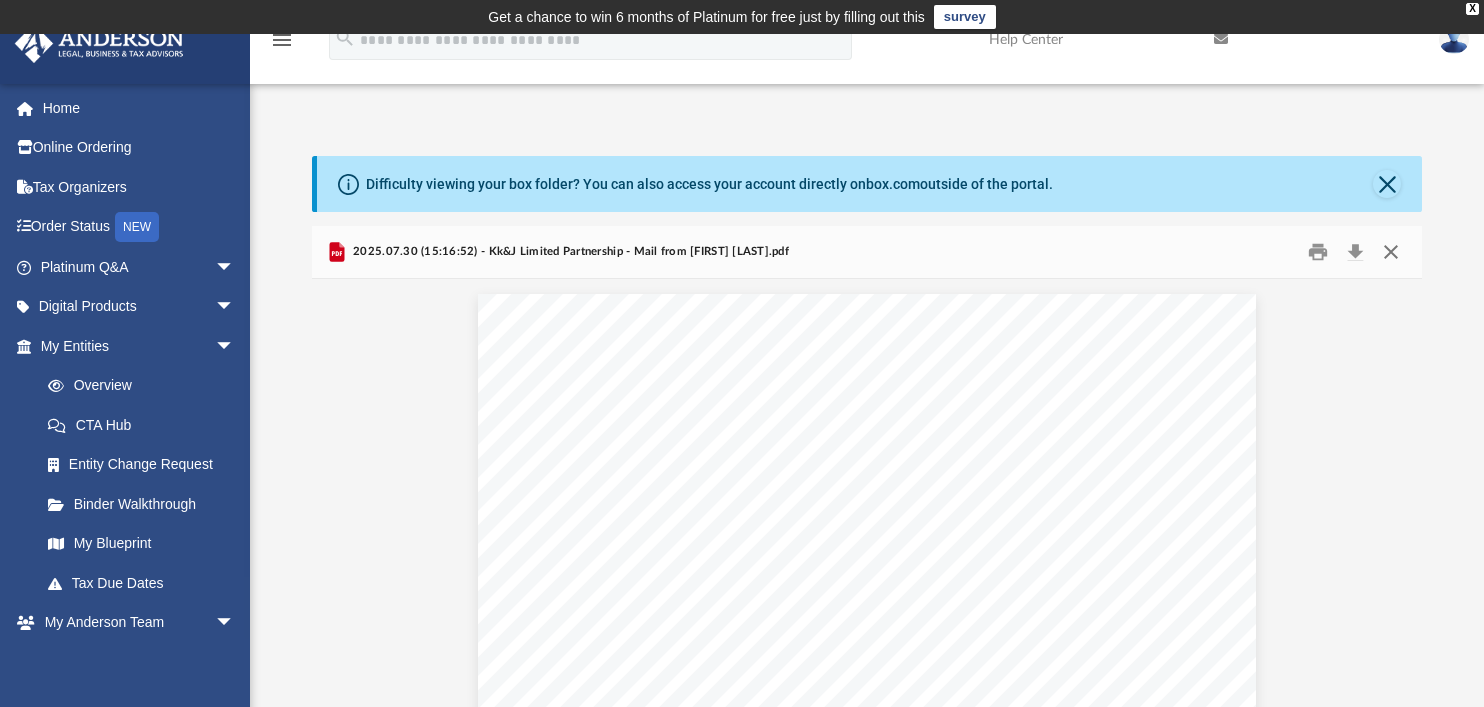 click at bounding box center [1391, 252] 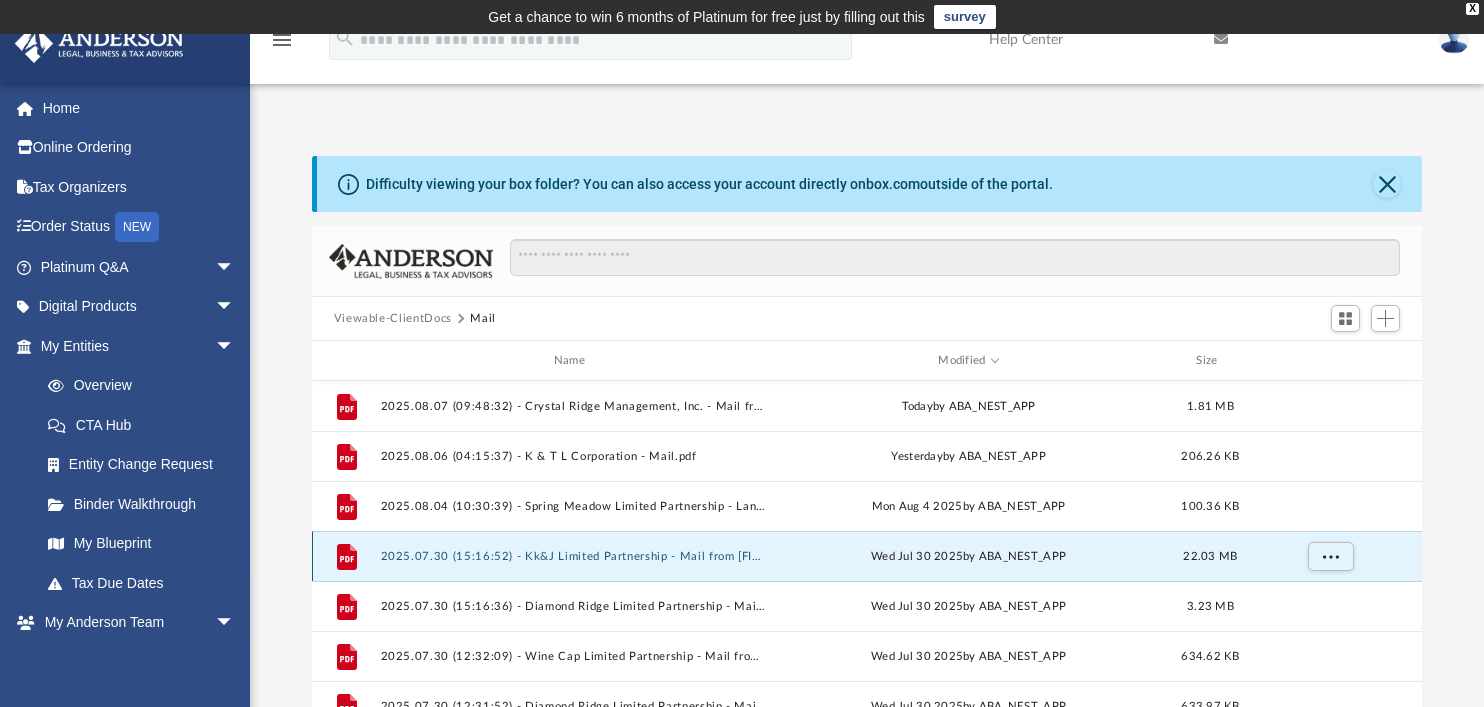 drag, startPoint x: 536, startPoint y: 571, endPoint x: 423, endPoint y: 561, distance: 113.44161 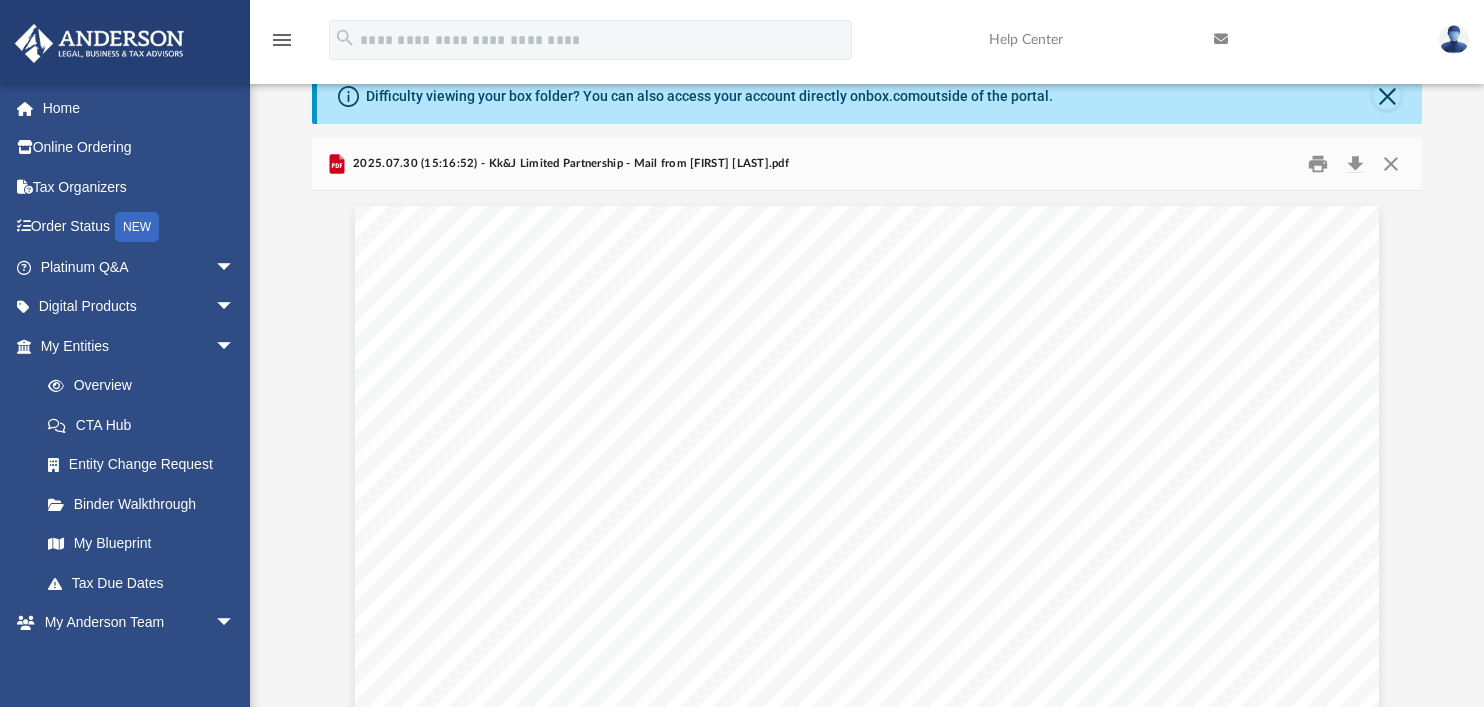 drag, startPoint x: 440, startPoint y: 543, endPoint x: 1399, endPoint y: 359, distance: 976.4922 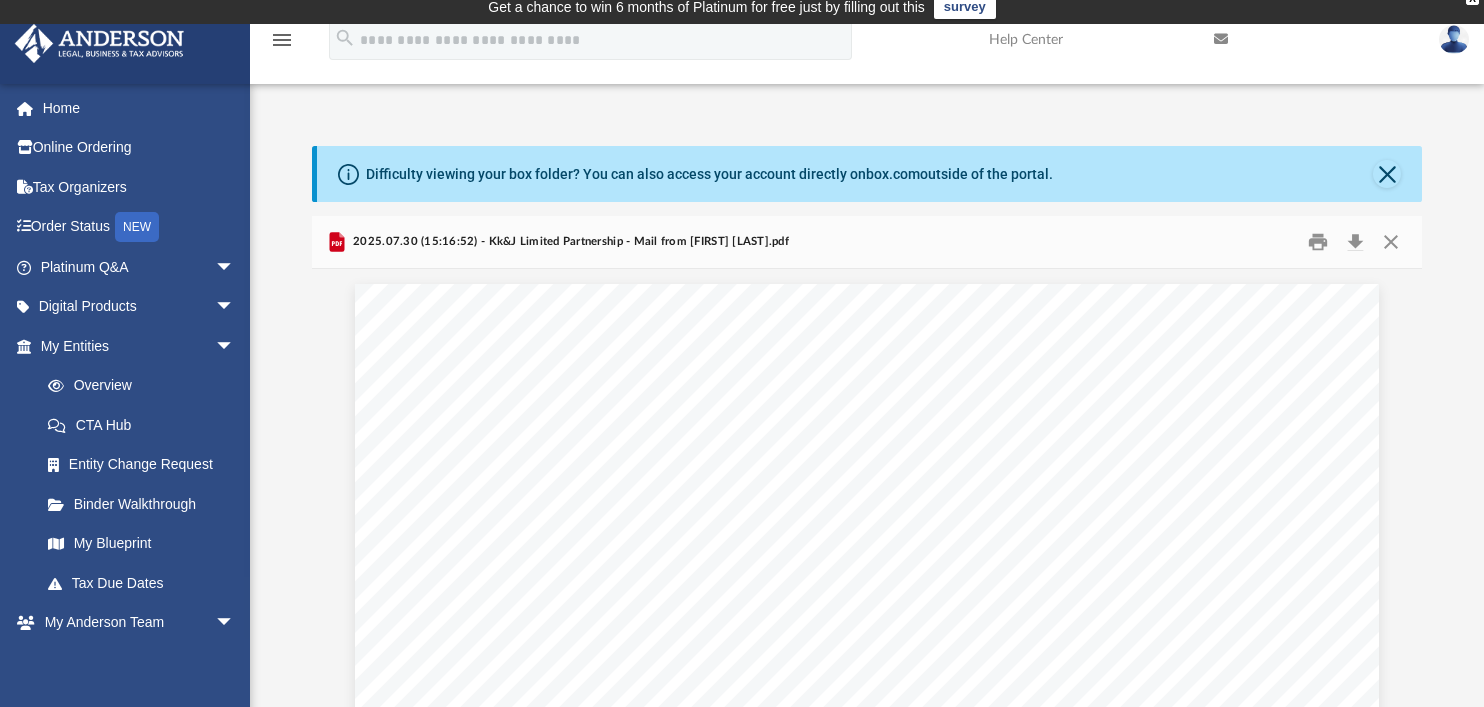 scroll, scrollTop: 0, scrollLeft: 0, axis: both 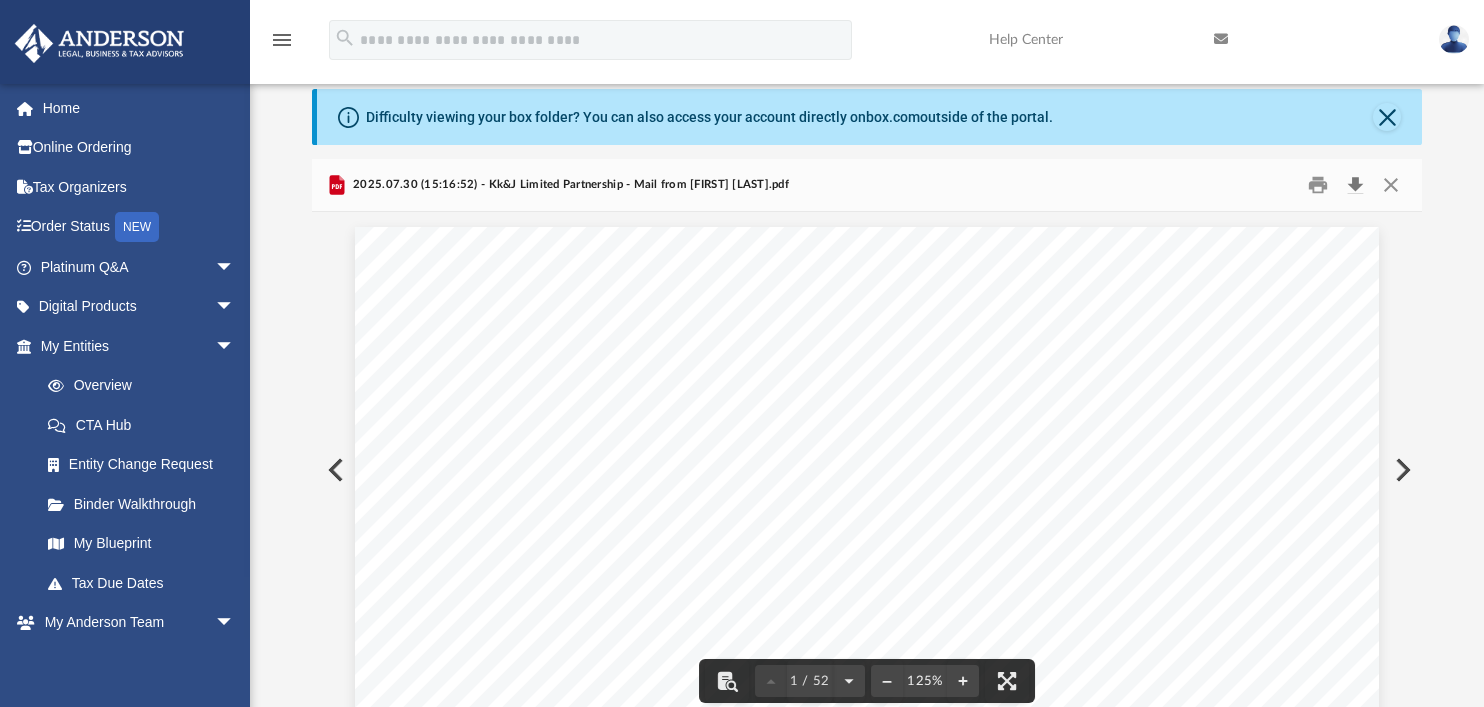 click at bounding box center [1355, 185] 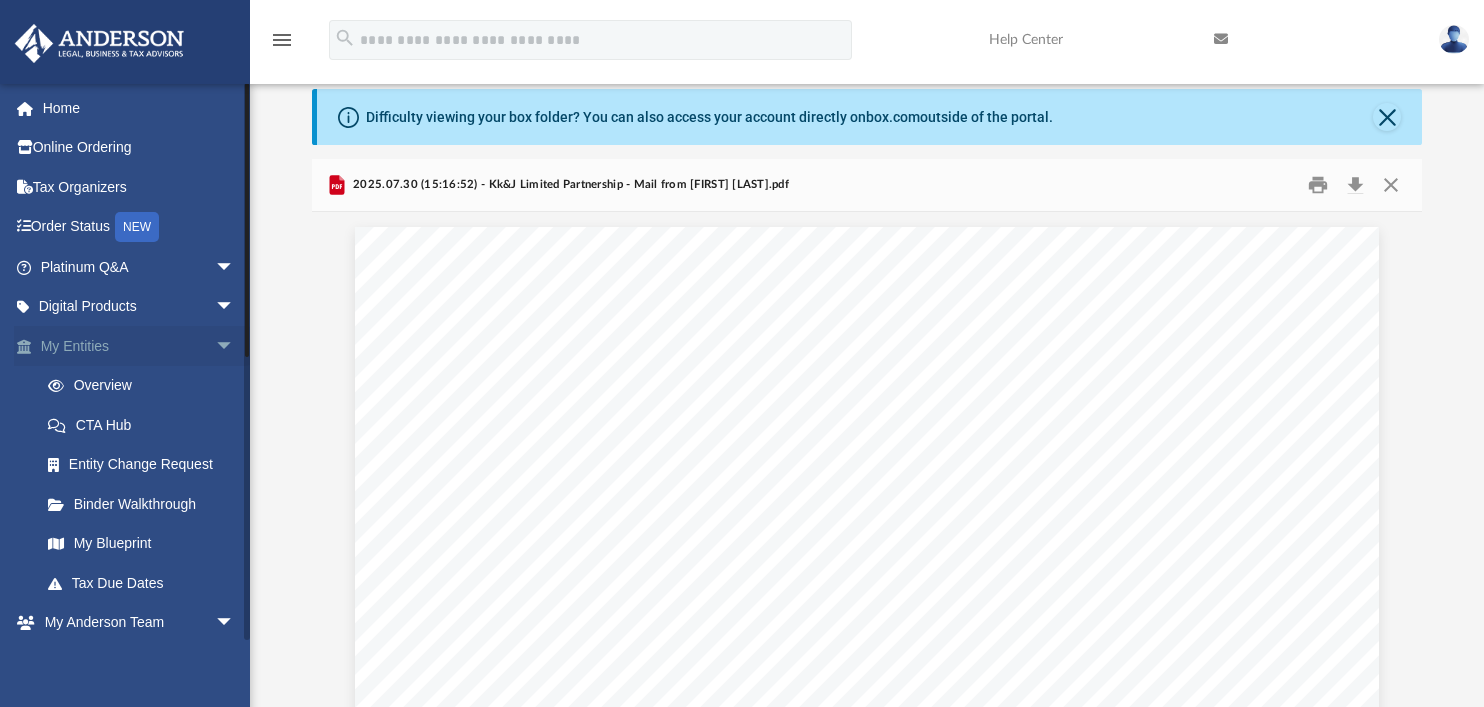 click on "My Entities arrow_drop_down" at bounding box center (139, 346) 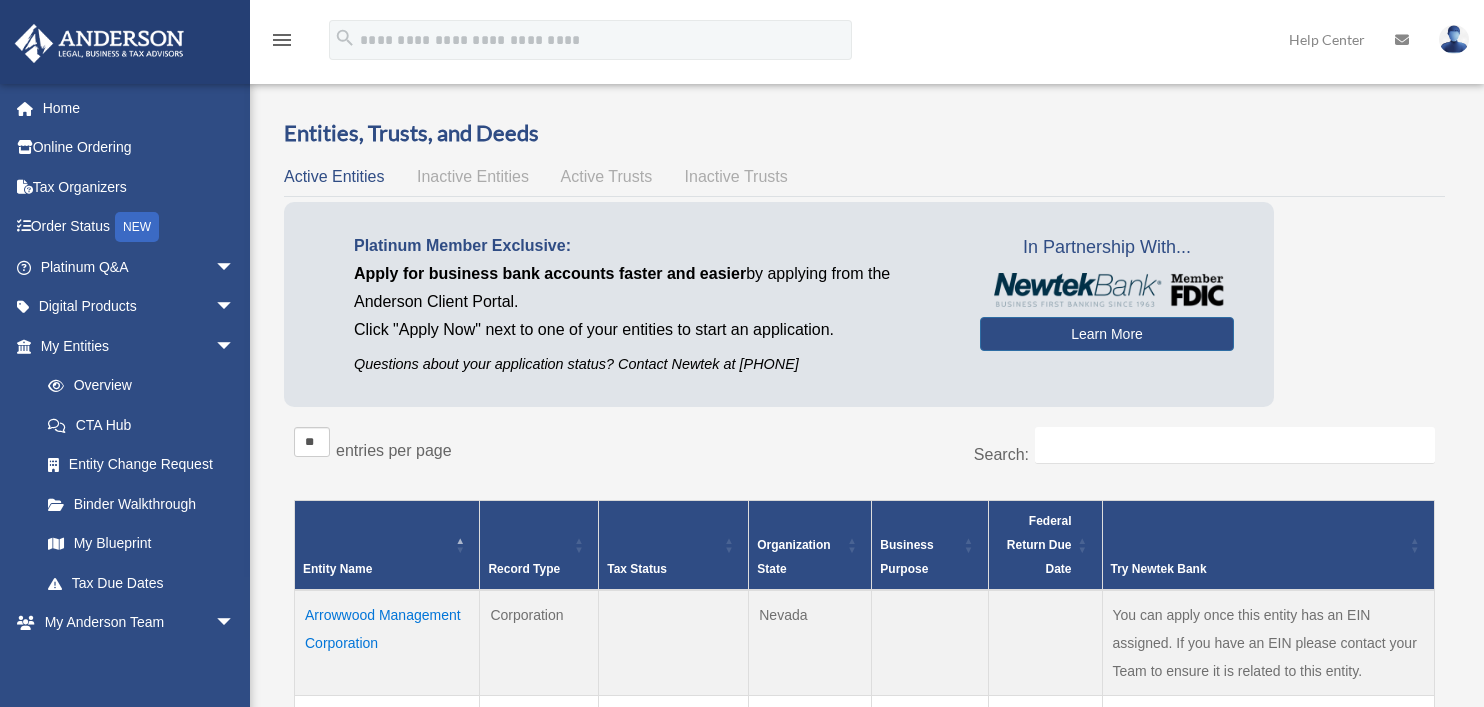 scroll, scrollTop: 0, scrollLeft: 0, axis: both 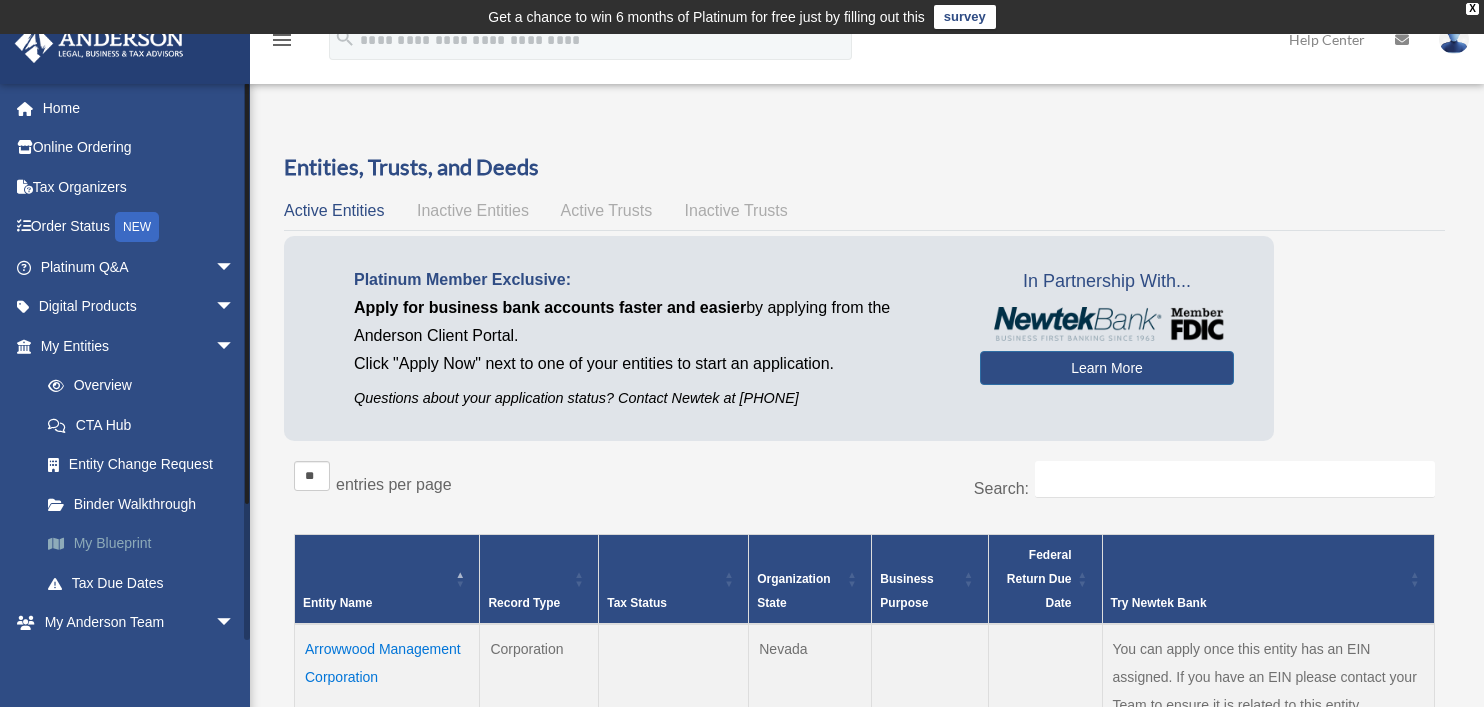 click on "My Blueprint" at bounding box center (146, 544) 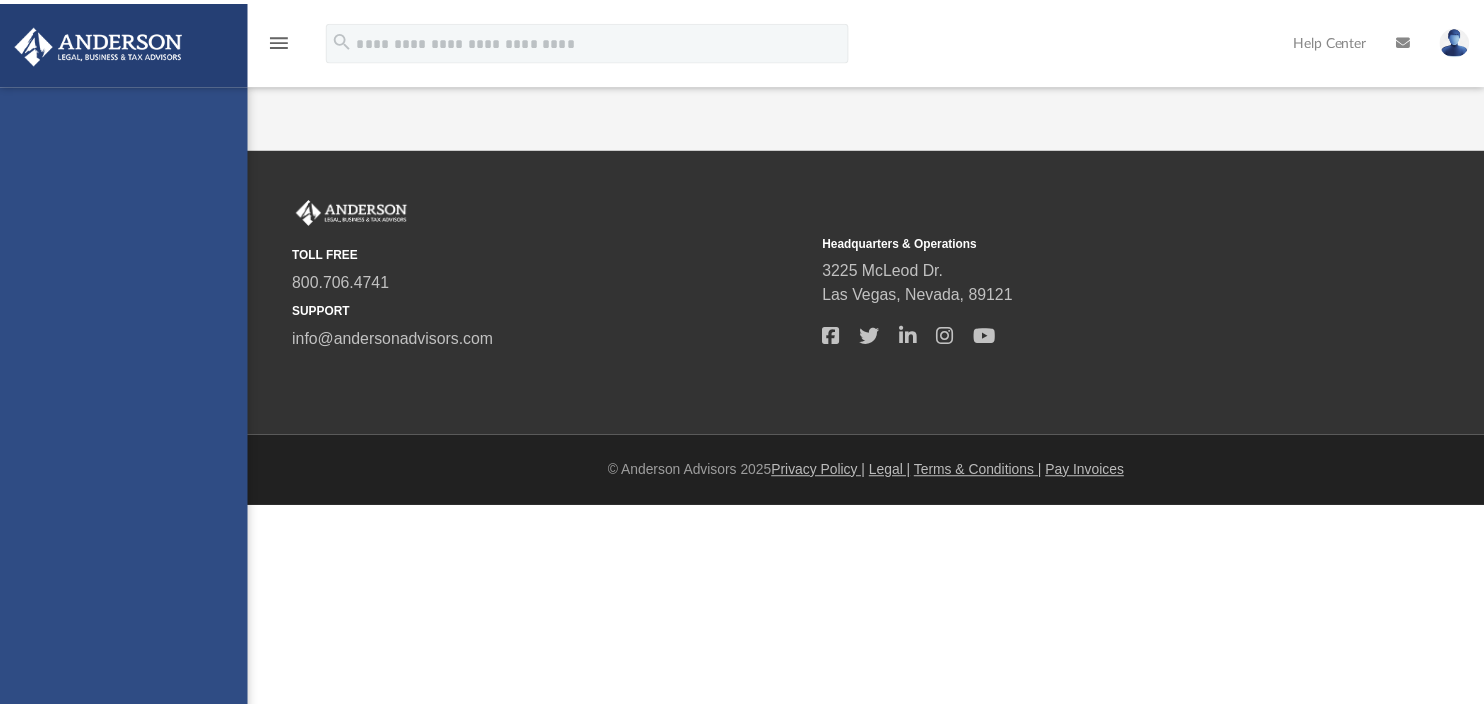 scroll, scrollTop: 0, scrollLeft: 0, axis: both 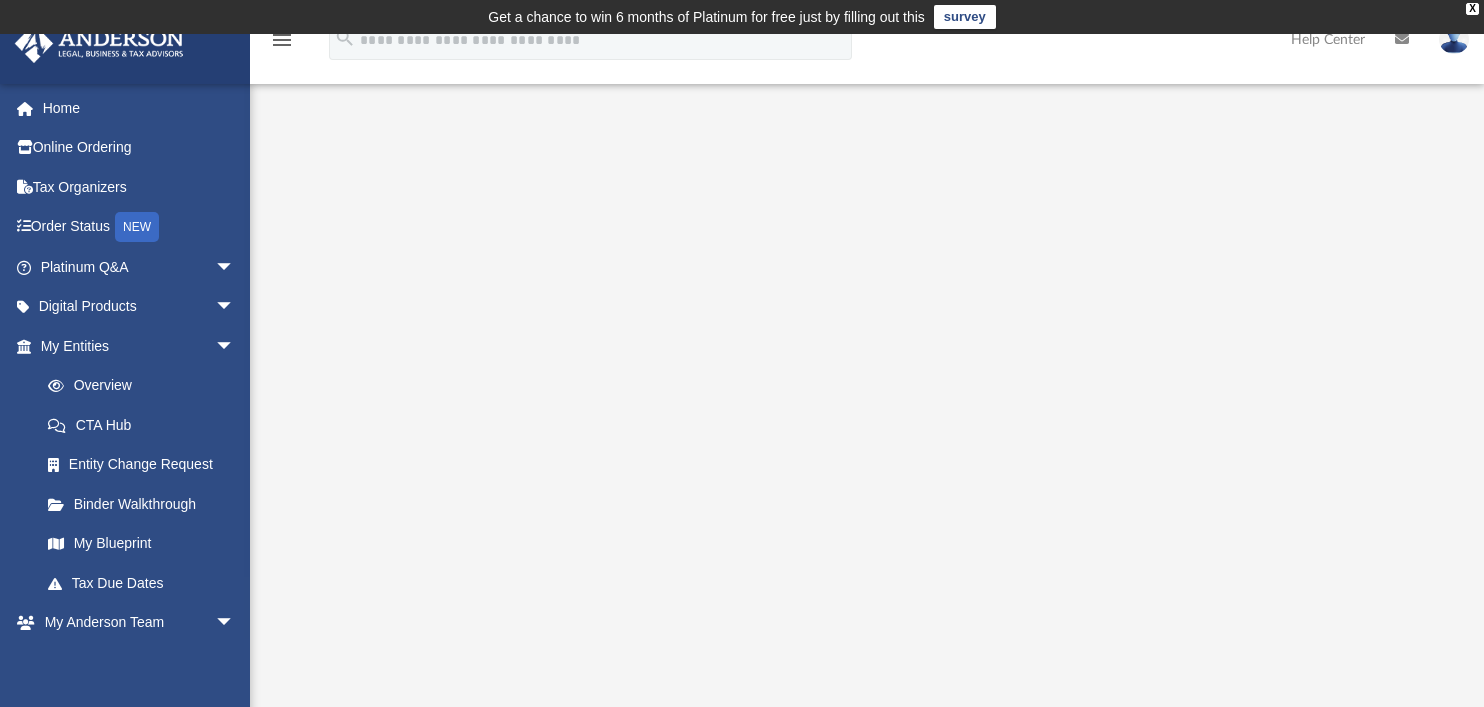 click on "menu" at bounding box center [282, 40] 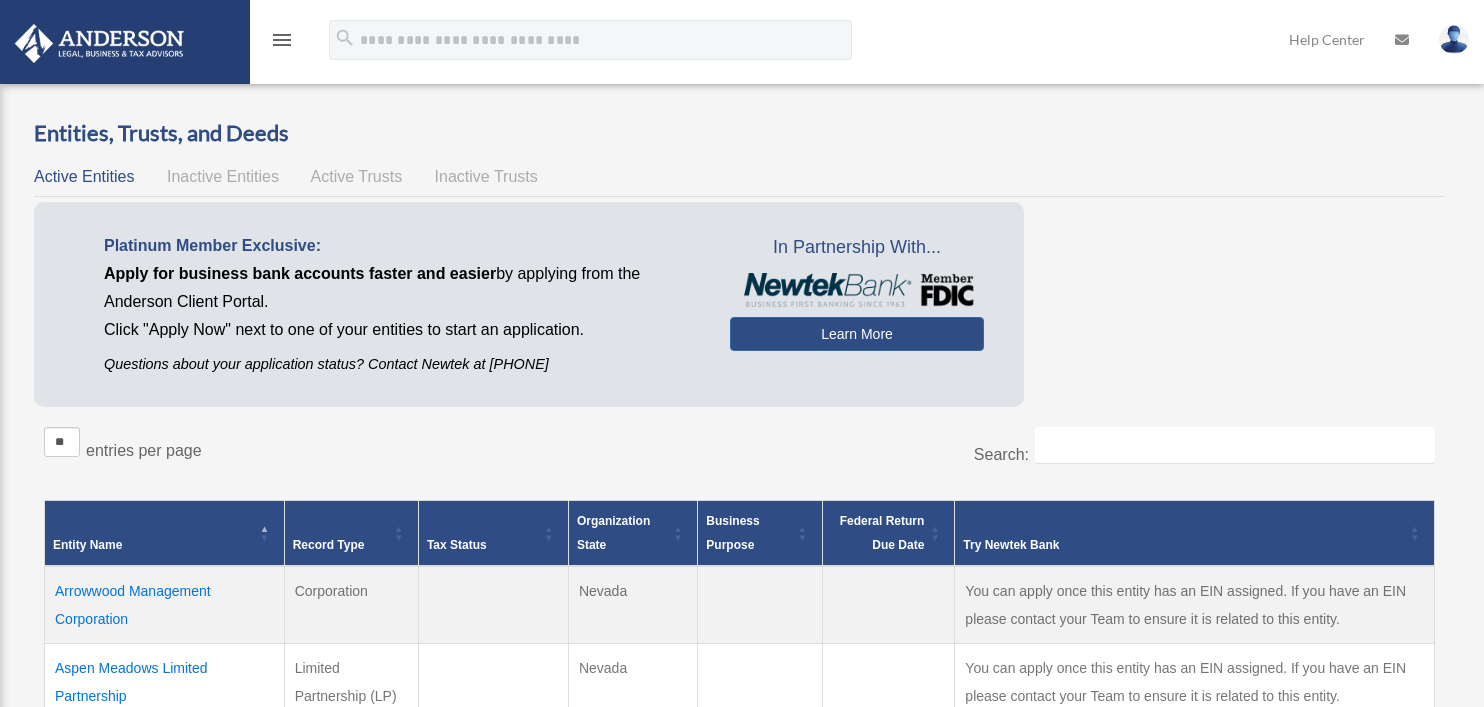 scroll, scrollTop: 0, scrollLeft: 0, axis: both 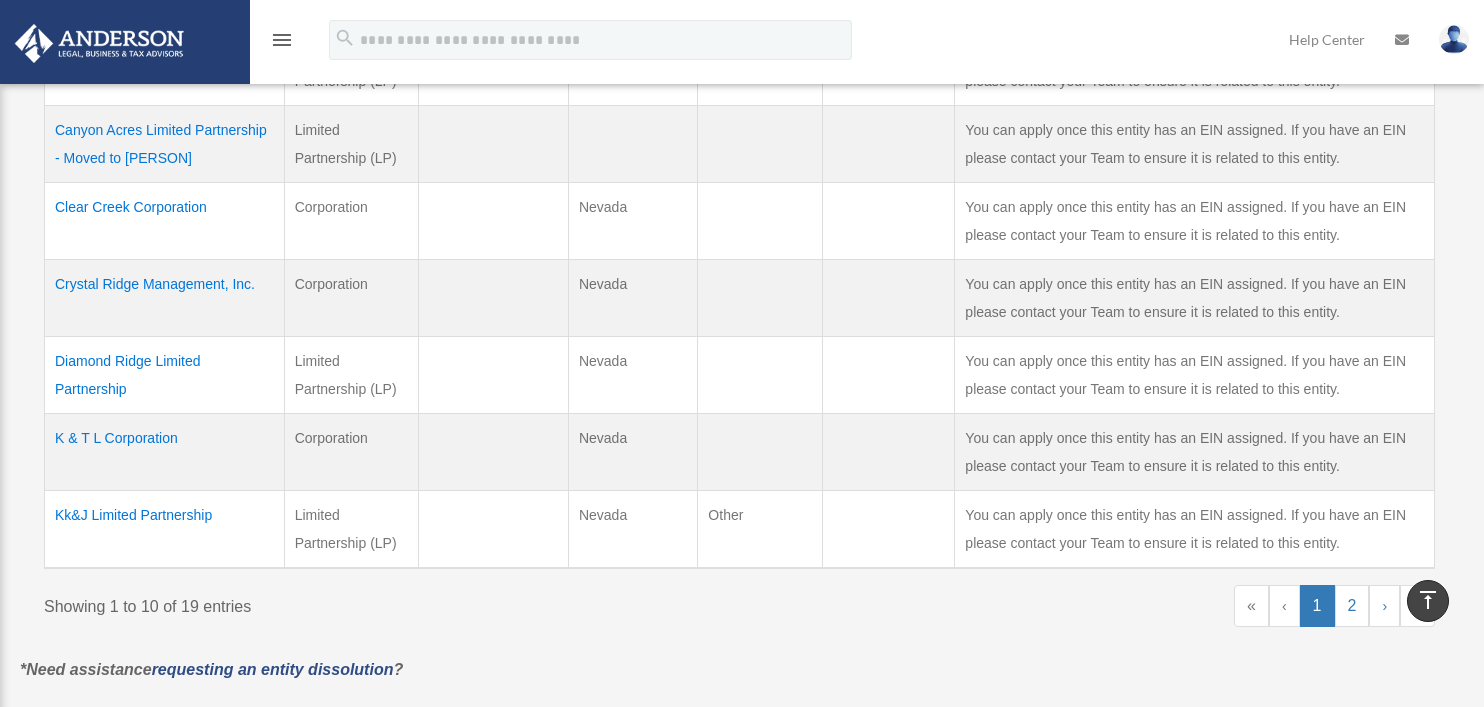 click on "Entities, Trusts,
and Deeds
Active Entities
Inactive Entities
Active Trusts
Inactive Trusts
Platinum Member Exclusive:
Apply for business bank accounts faster and easier  by
applying from the Anderson Client Portal.
Click "Apply Now" next to one of your entities to start an application.
Questions about your application status? Contact Newtek at 866-820-8891
In Partnership
With...
Learn More
** **" at bounding box center (739, 17) 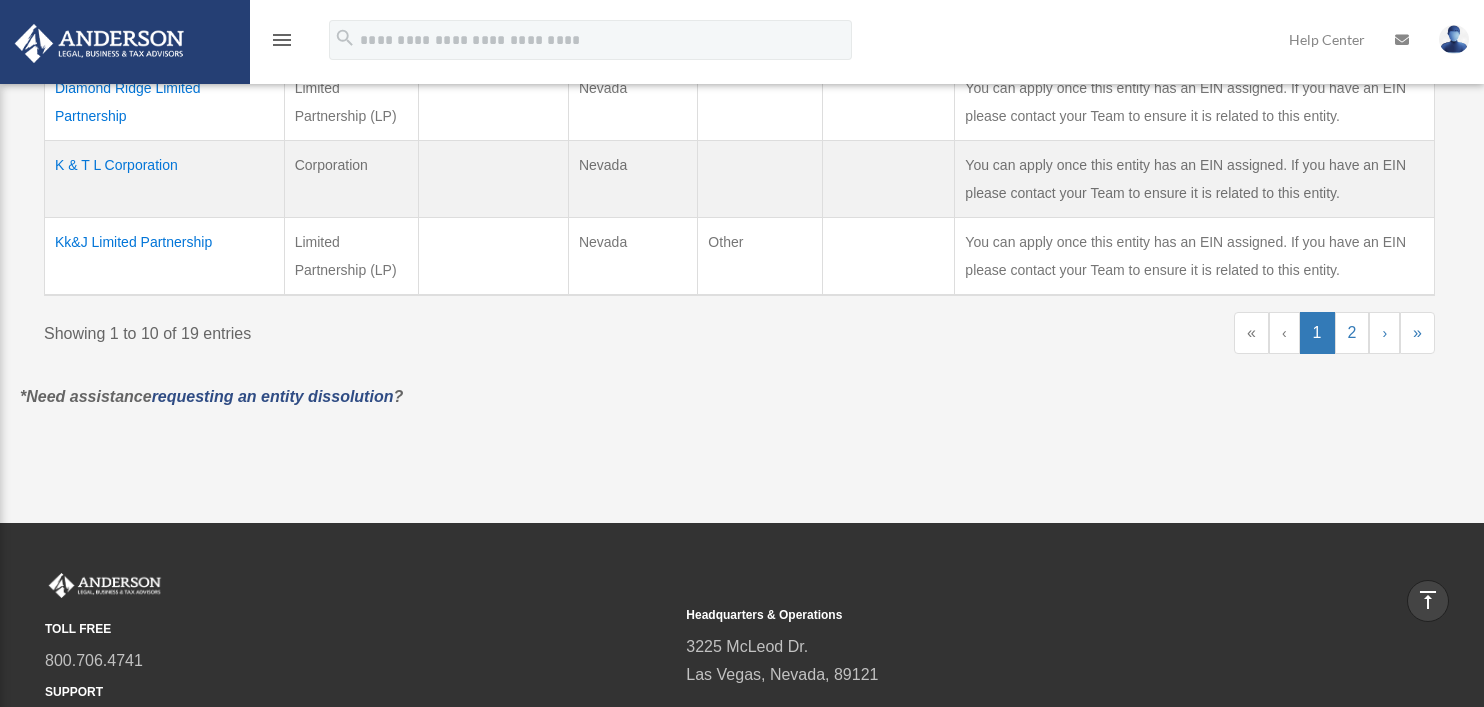 scroll, scrollTop: 1070, scrollLeft: 0, axis: vertical 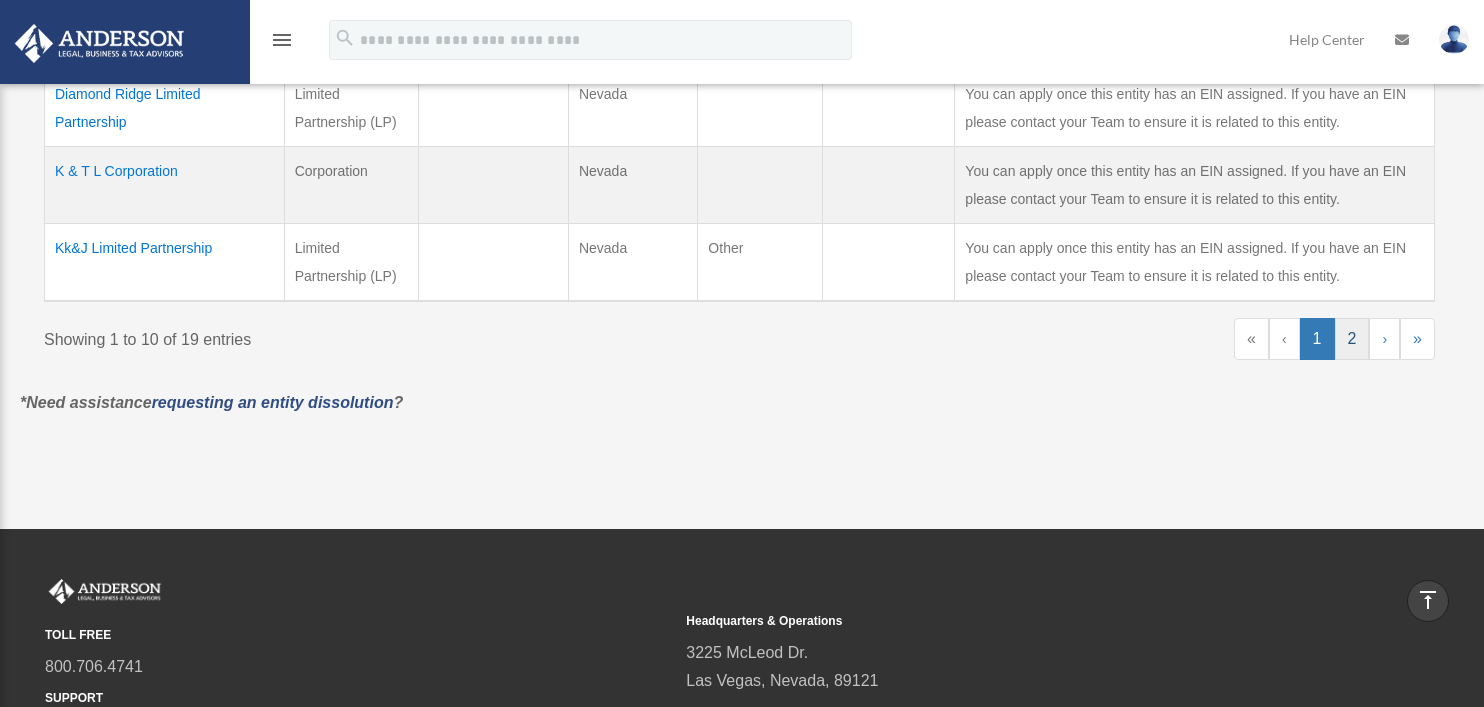 click on "2" at bounding box center [1352, 339] 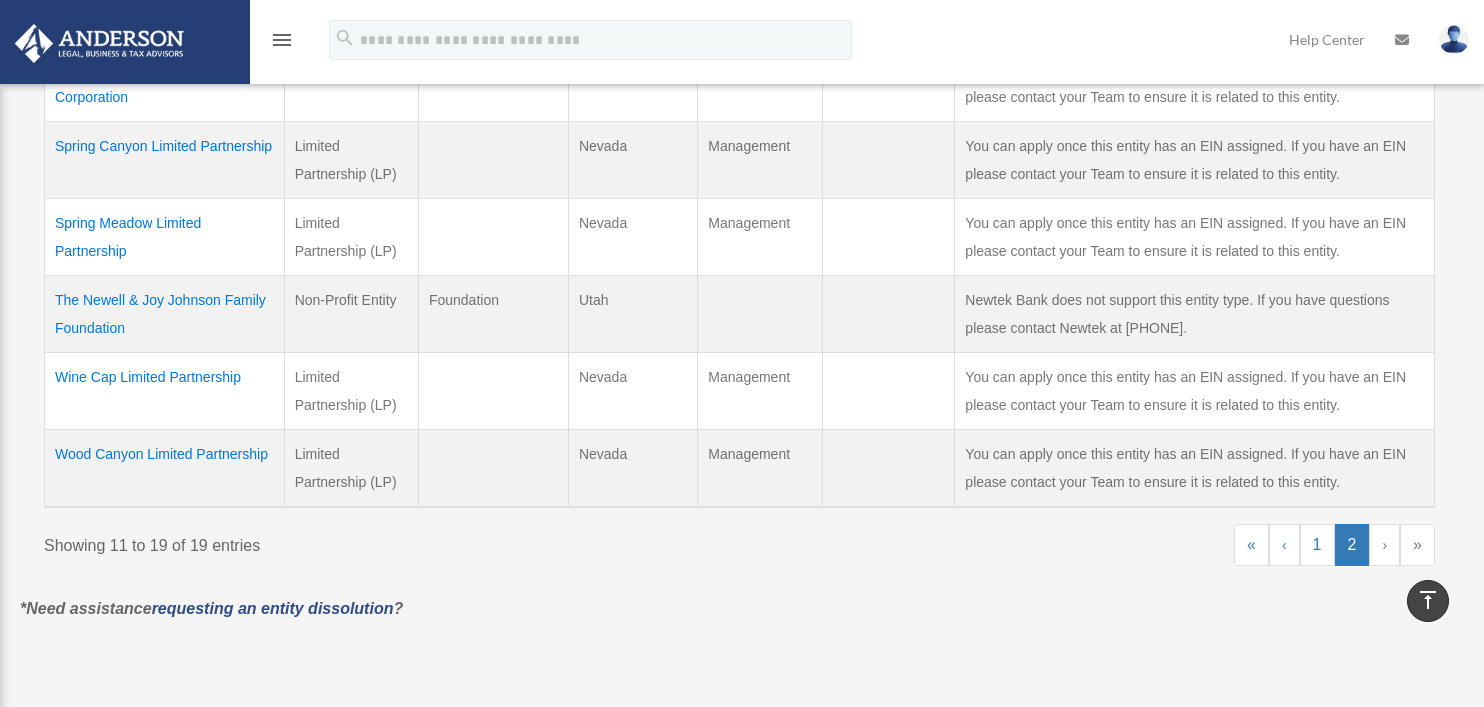 scroll, scrollTop: 790, scrollLeft: 0, axis: vertical 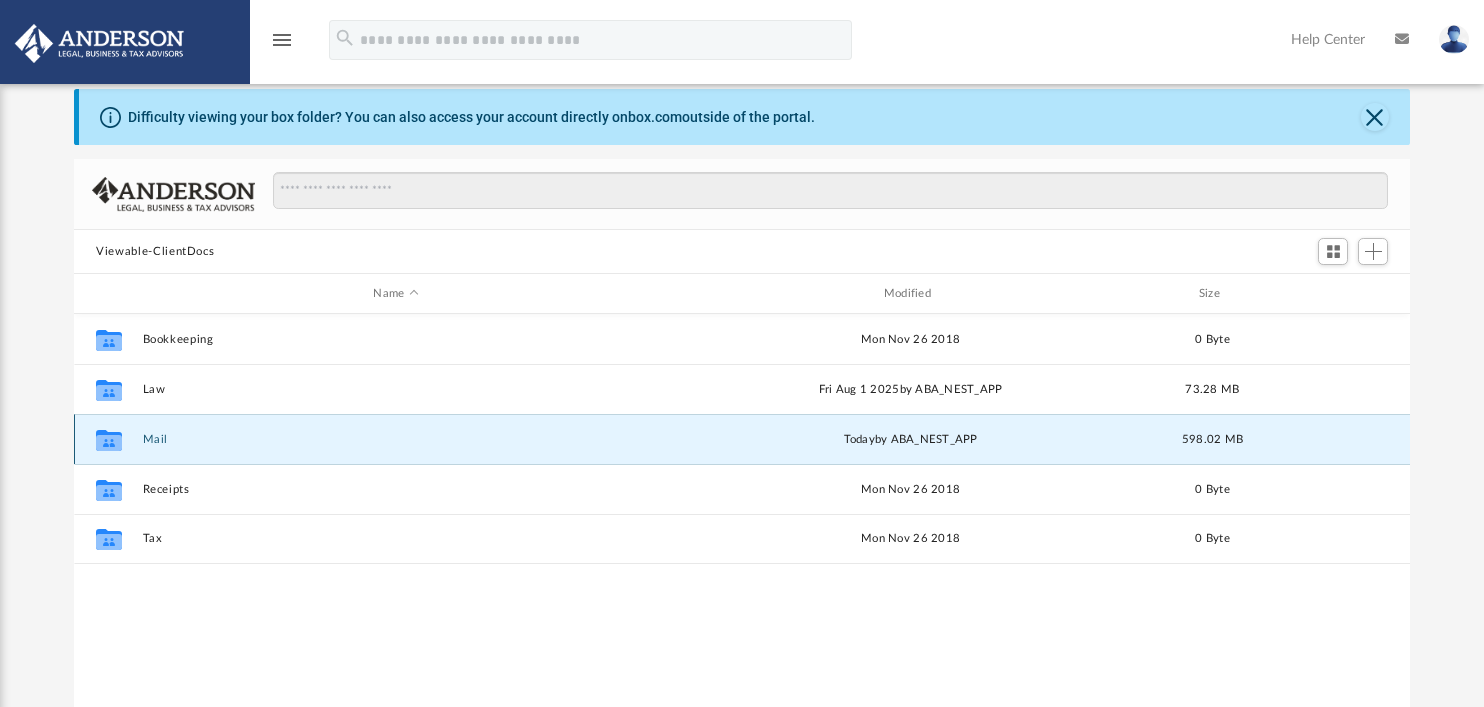 click on "Mail" at bounding box center [396, 439] 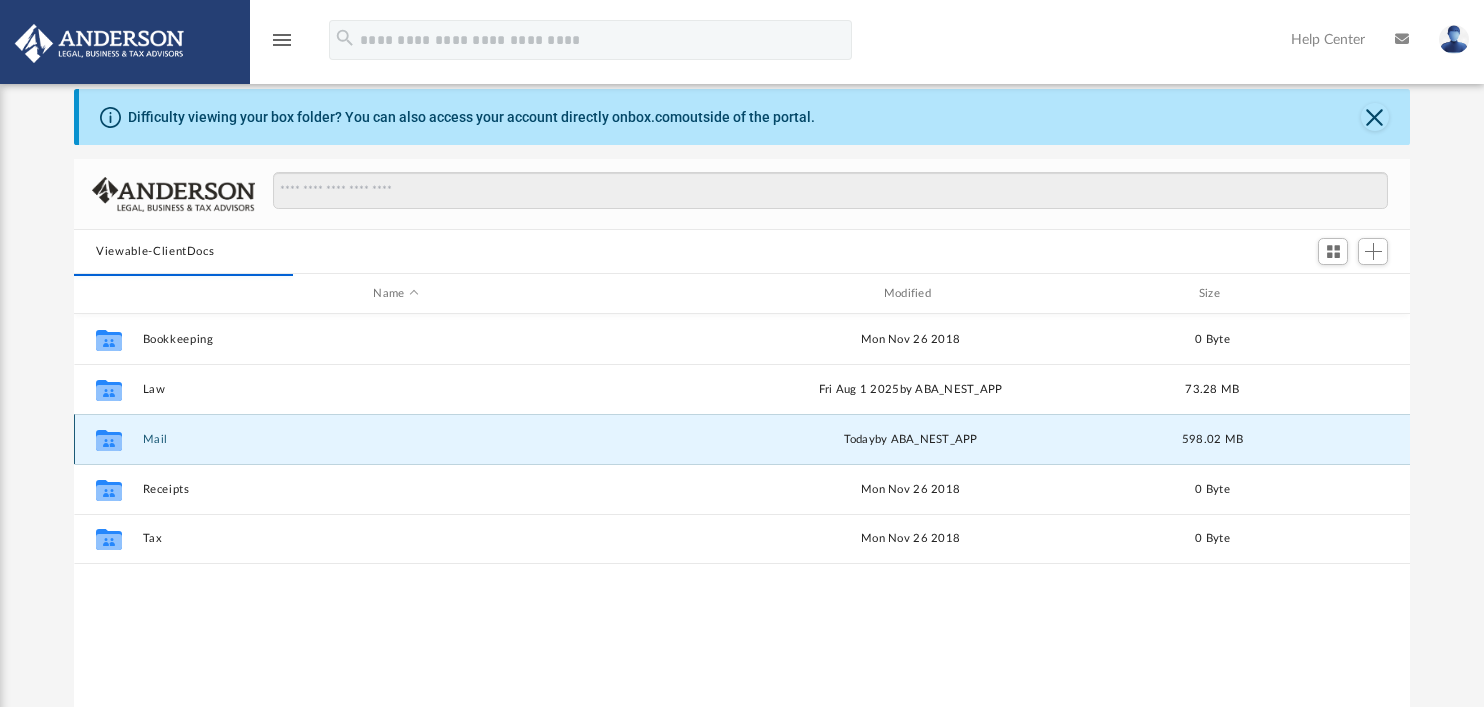 drag, startPoint x: 157, startPoint y: 445, endPoint x: 137, endPoint y: 438, distance: 21.189621 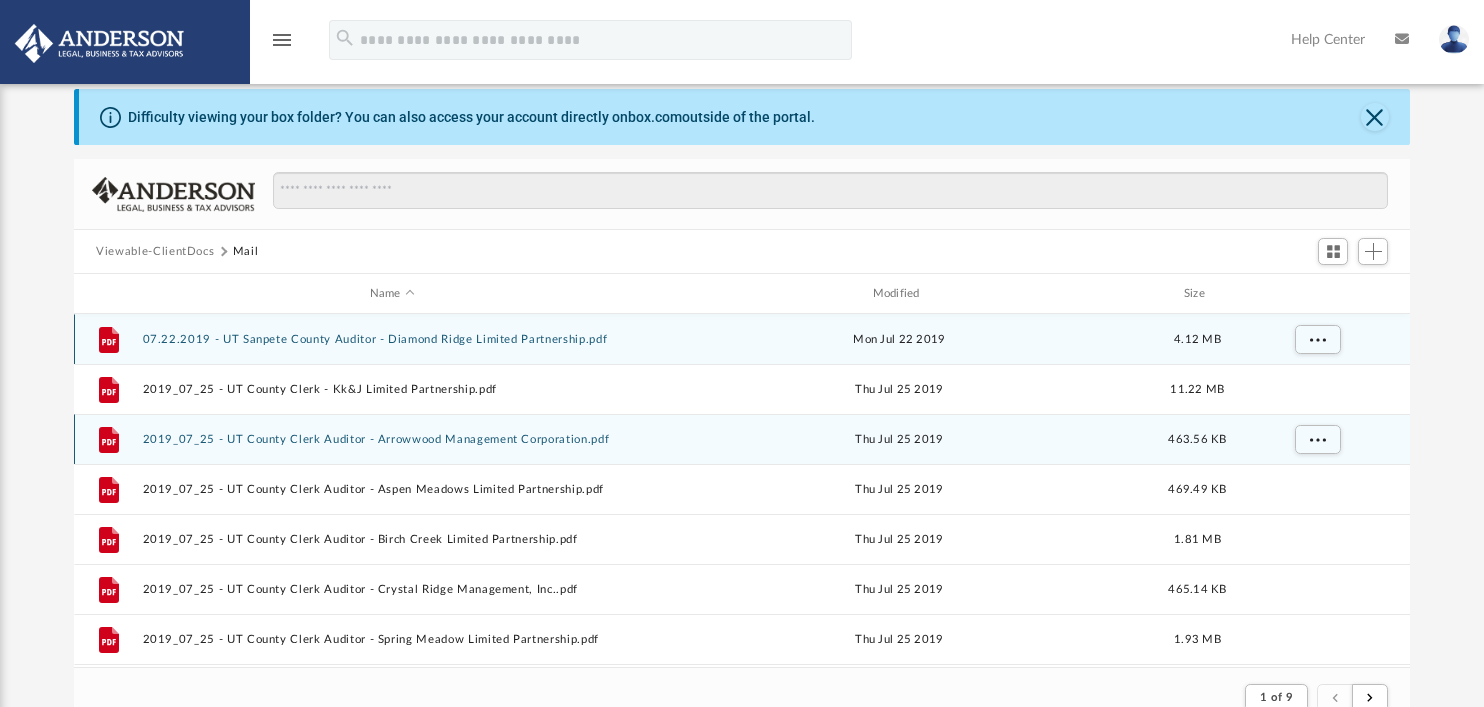 click on "File 2019_07_25 - UT County Clerk Auditor - Arrowwood Management Corporation.pdf Thu Jul 25 2019 463.56 KB" at bounding box center [742, 439] 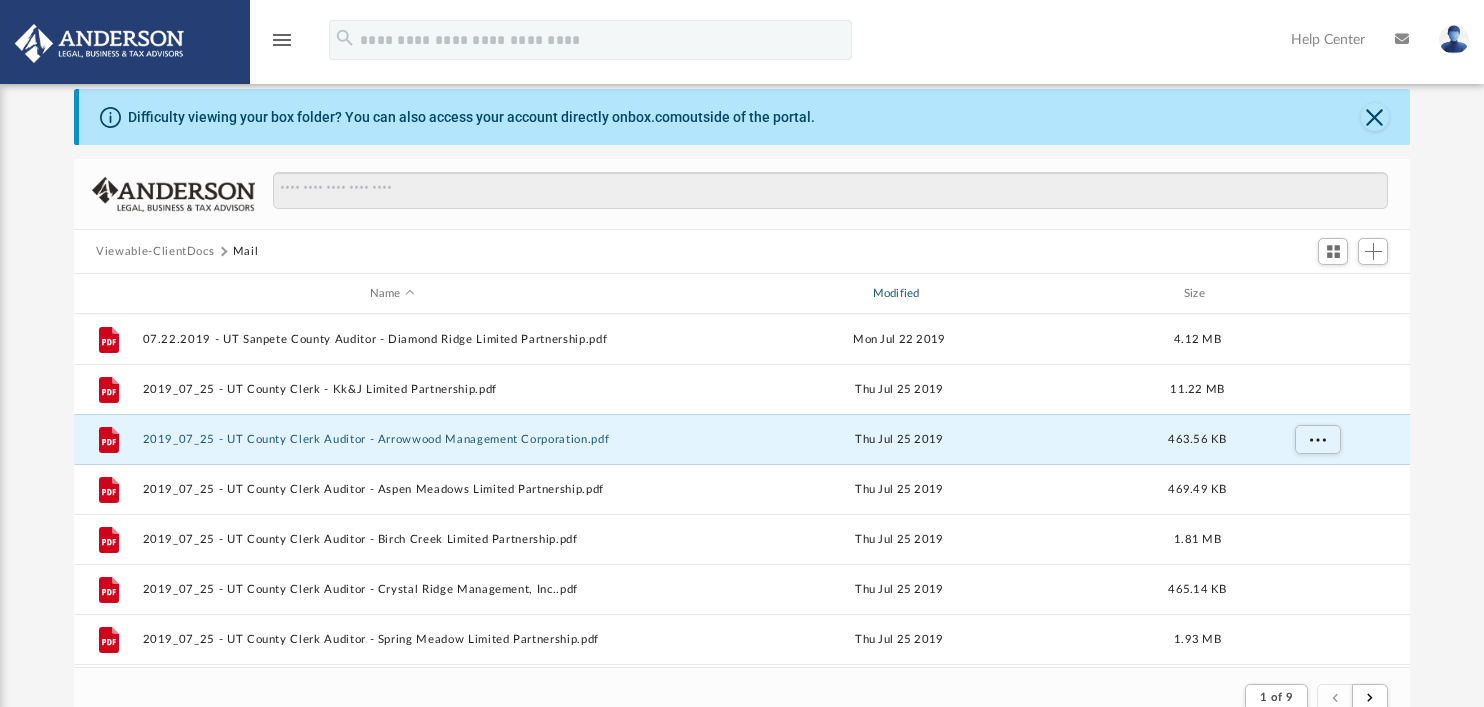 click on "Modified" at bounding box center (899, 294) 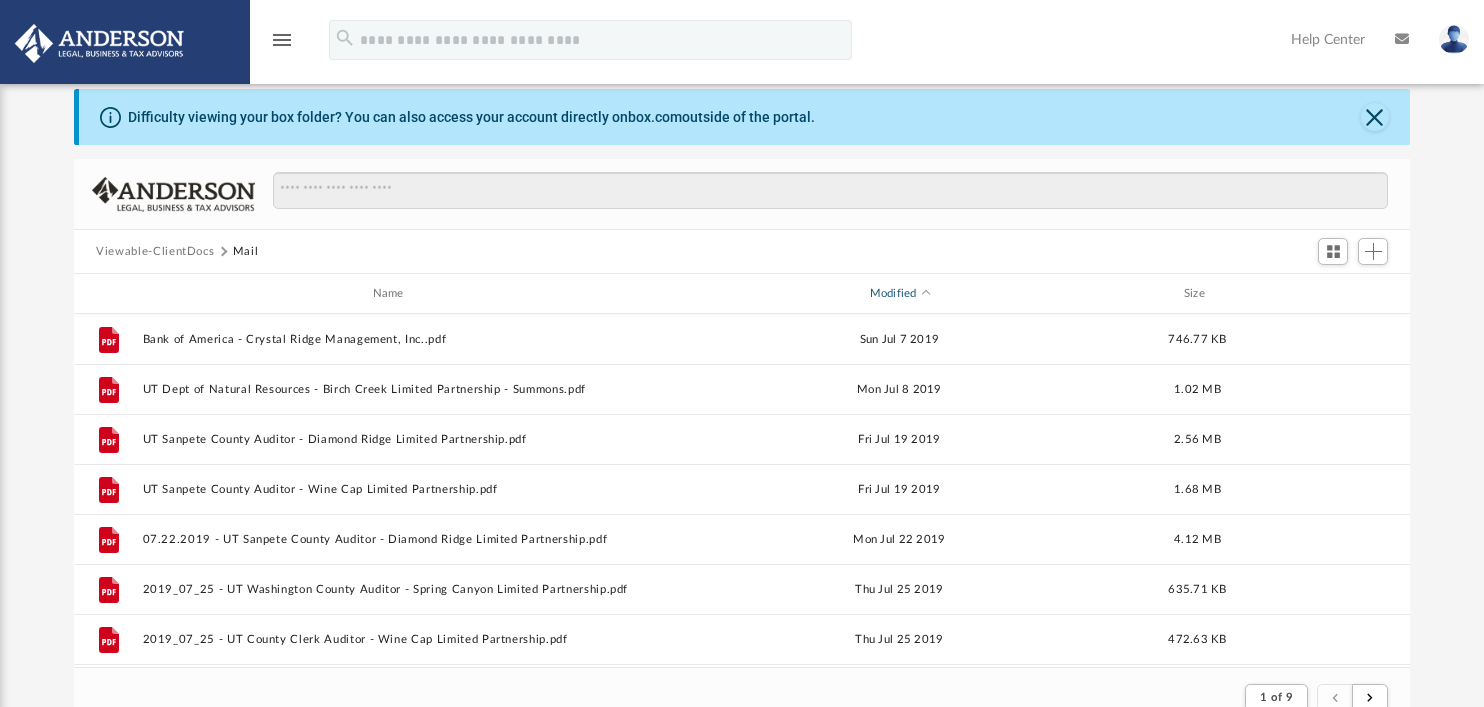click at bounding box center (926, 293) 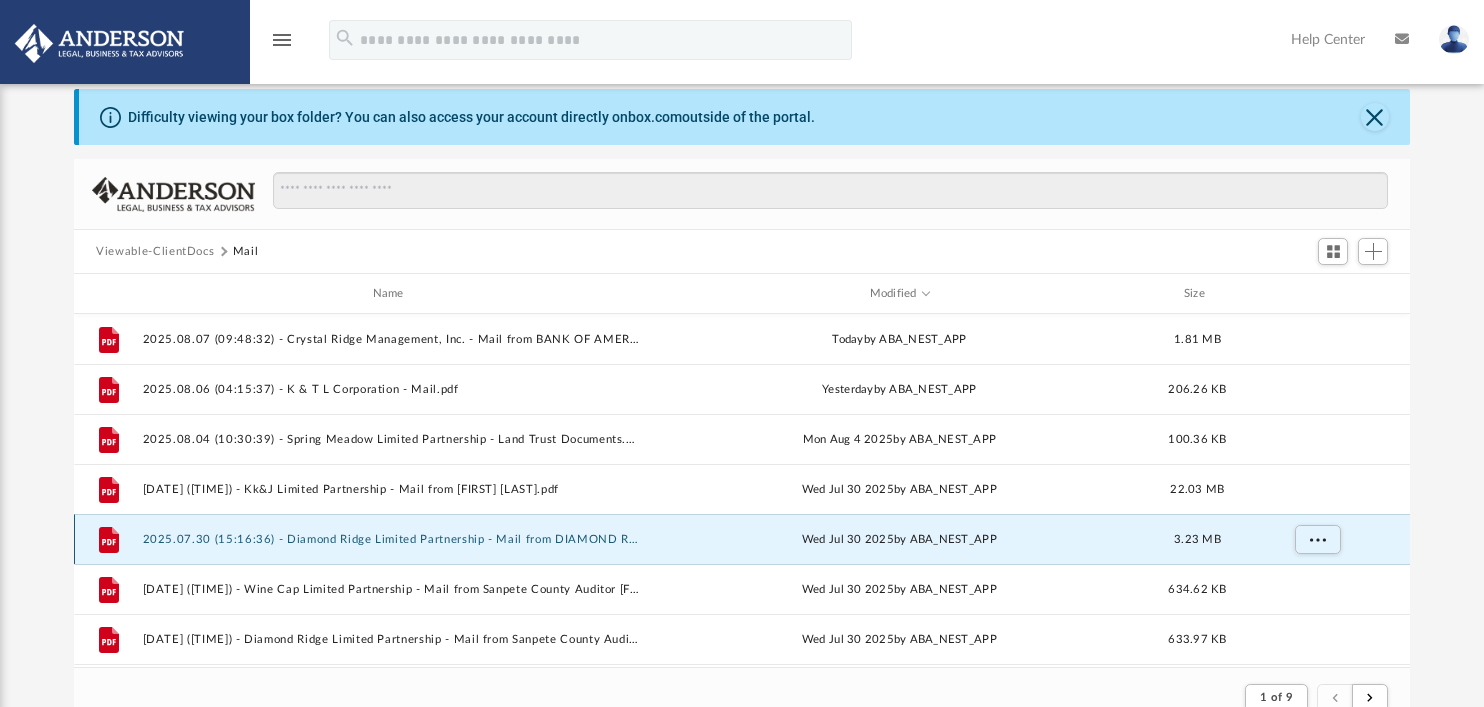 click on "2025.07.30 (15:16:36) - Diamond Ridge Limited Partnership - Mail from DIAMOND RIDGE LTD PARTNERSHIP CRYSTAL RIDGE MANAGEMENT CORP.pdf" at bounding box center (392, 539) 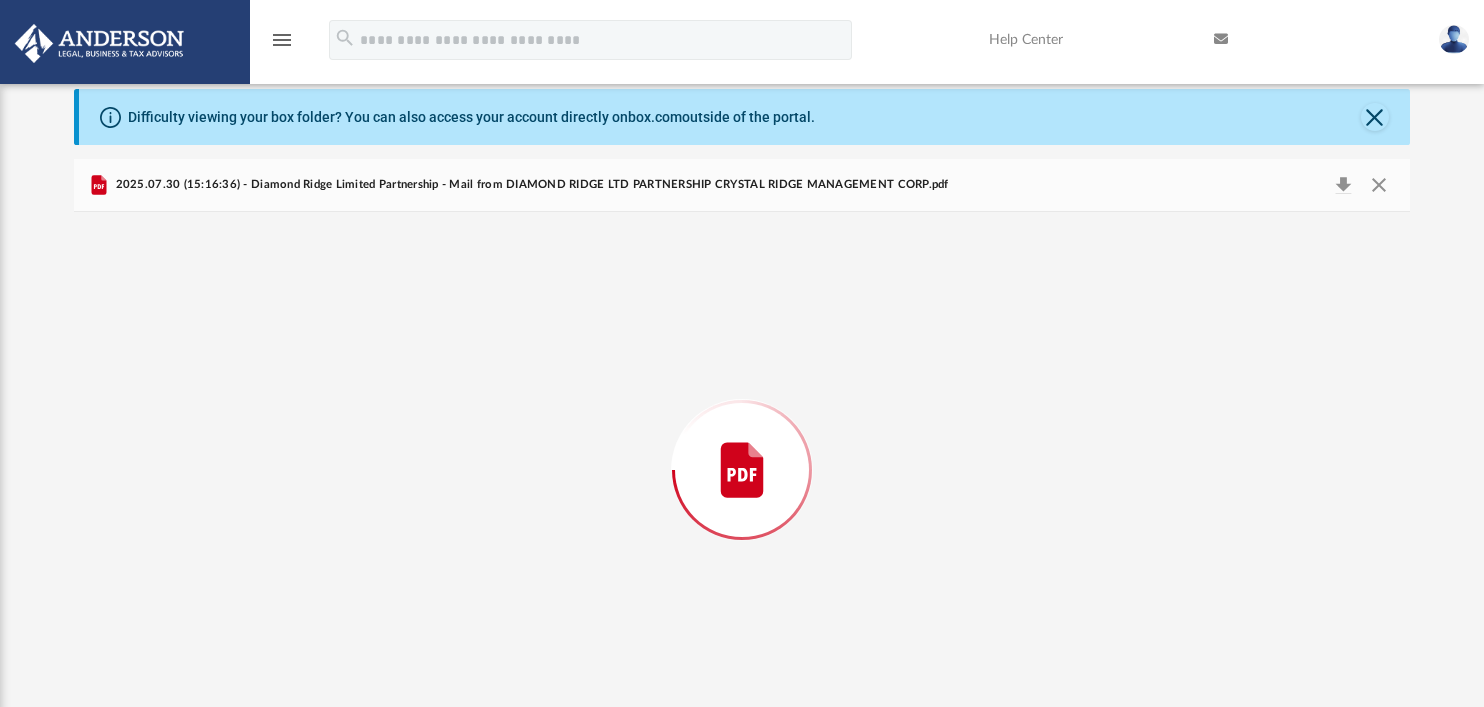 scroll, scrollTop: 88, scrollLeft: 0, axis: vertical 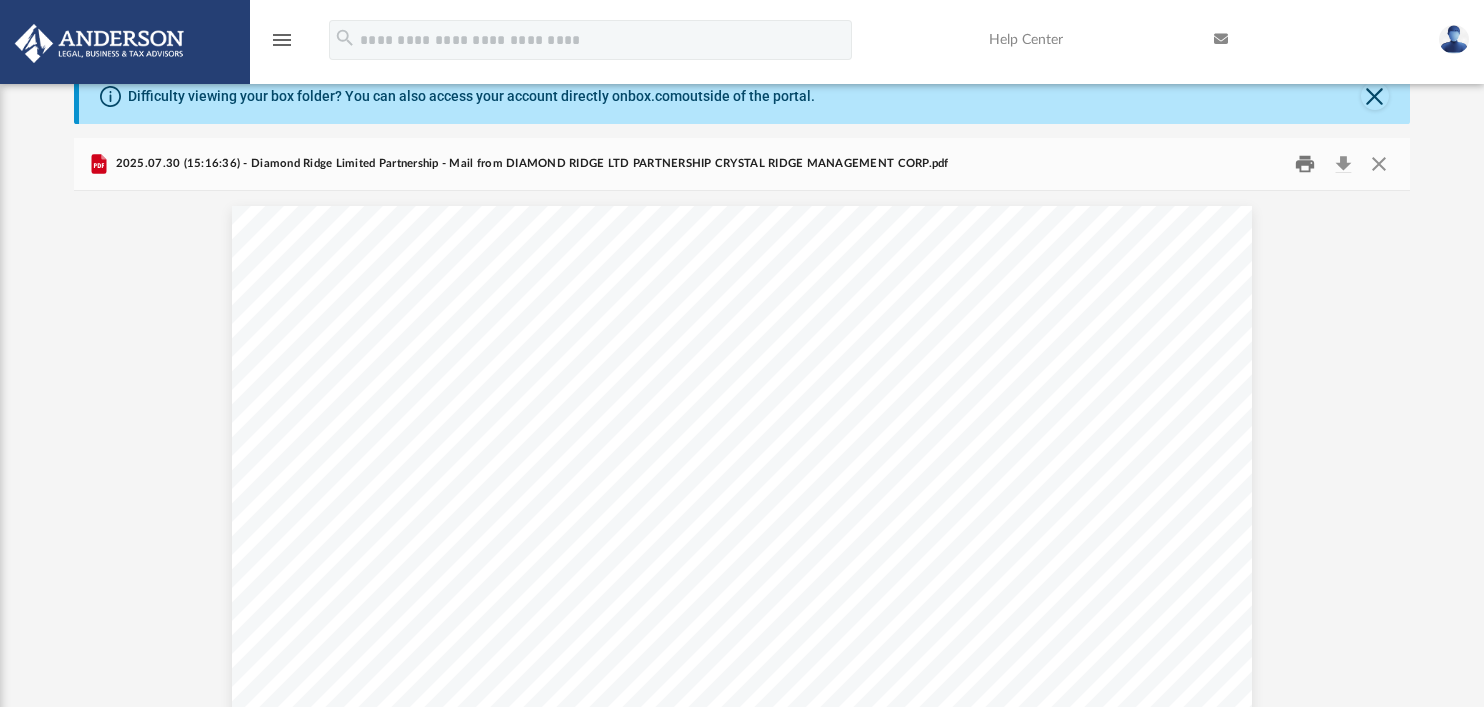 click at bounding box center (1305, 164) 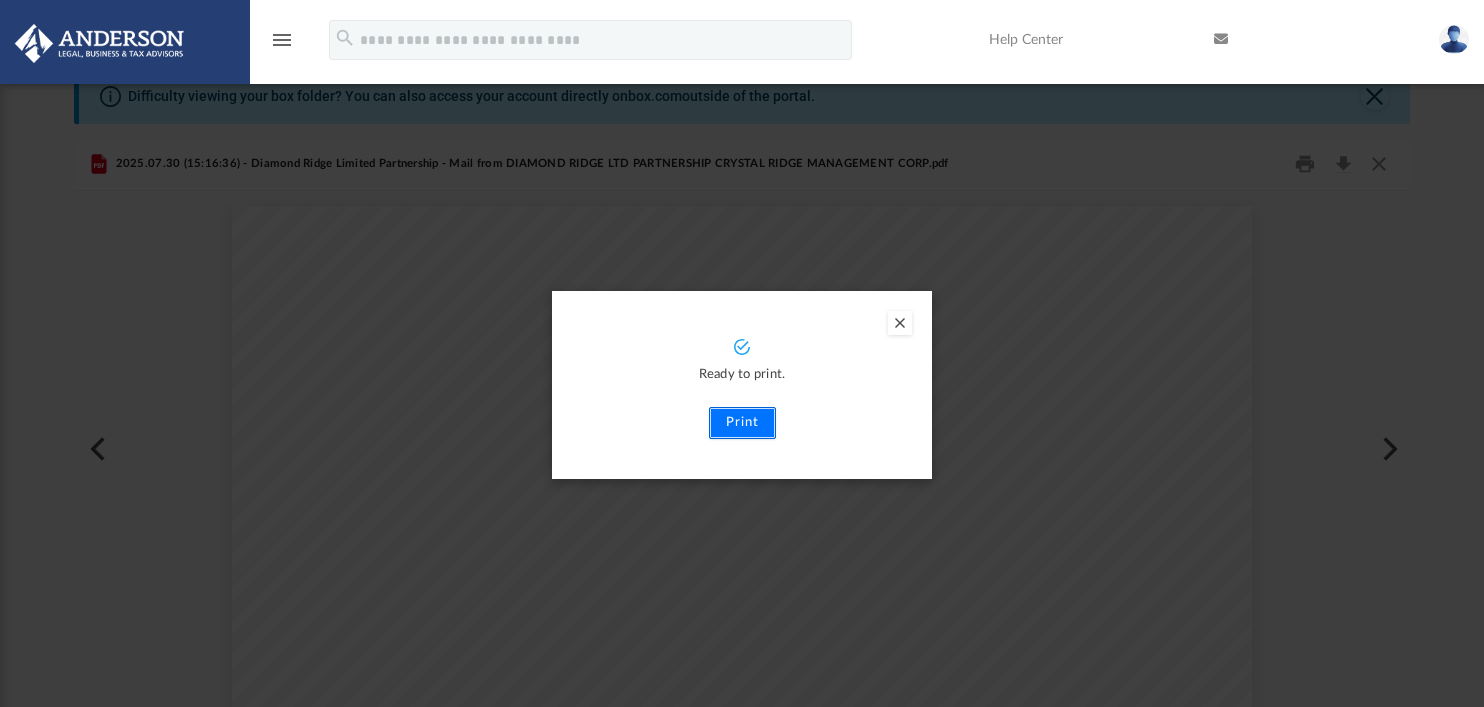 click on "Print" at bounding box center (742, 423) 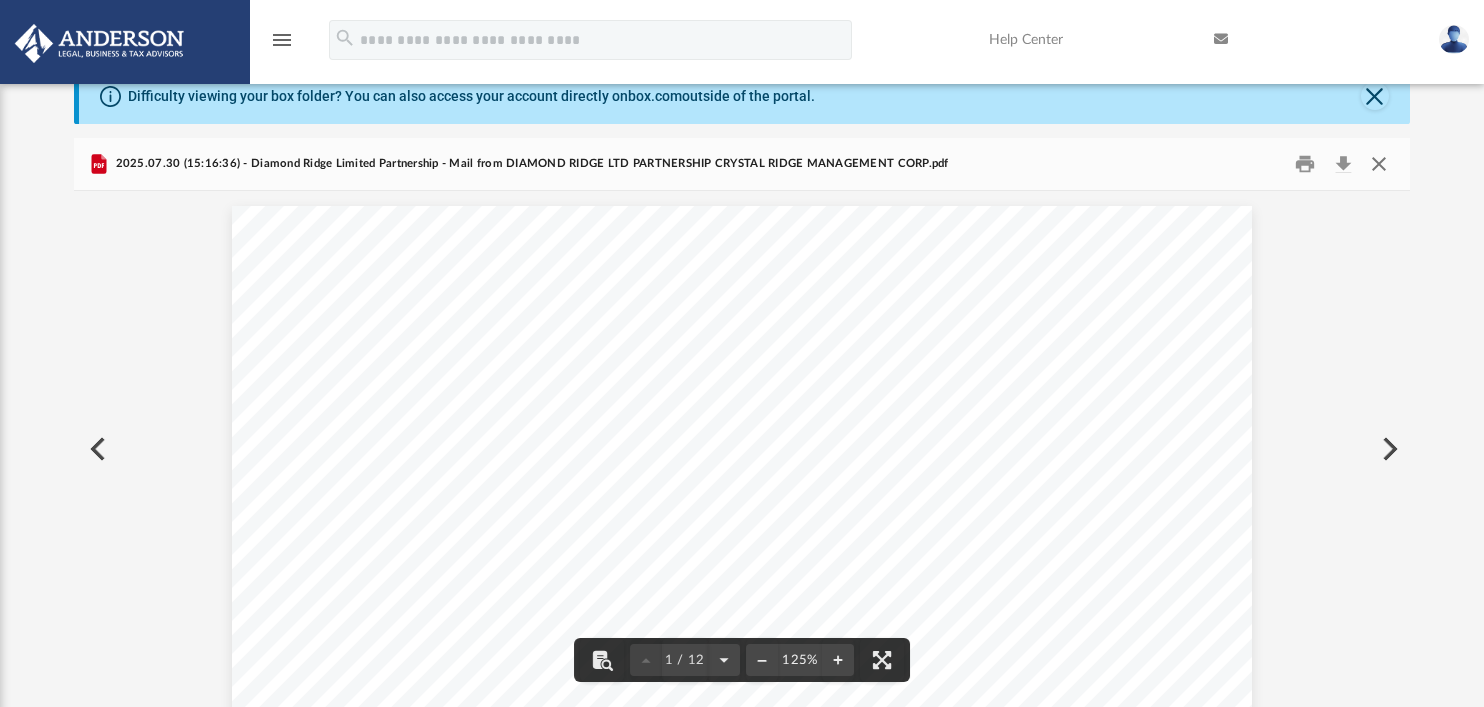 click at bounding box center (1378, 164) 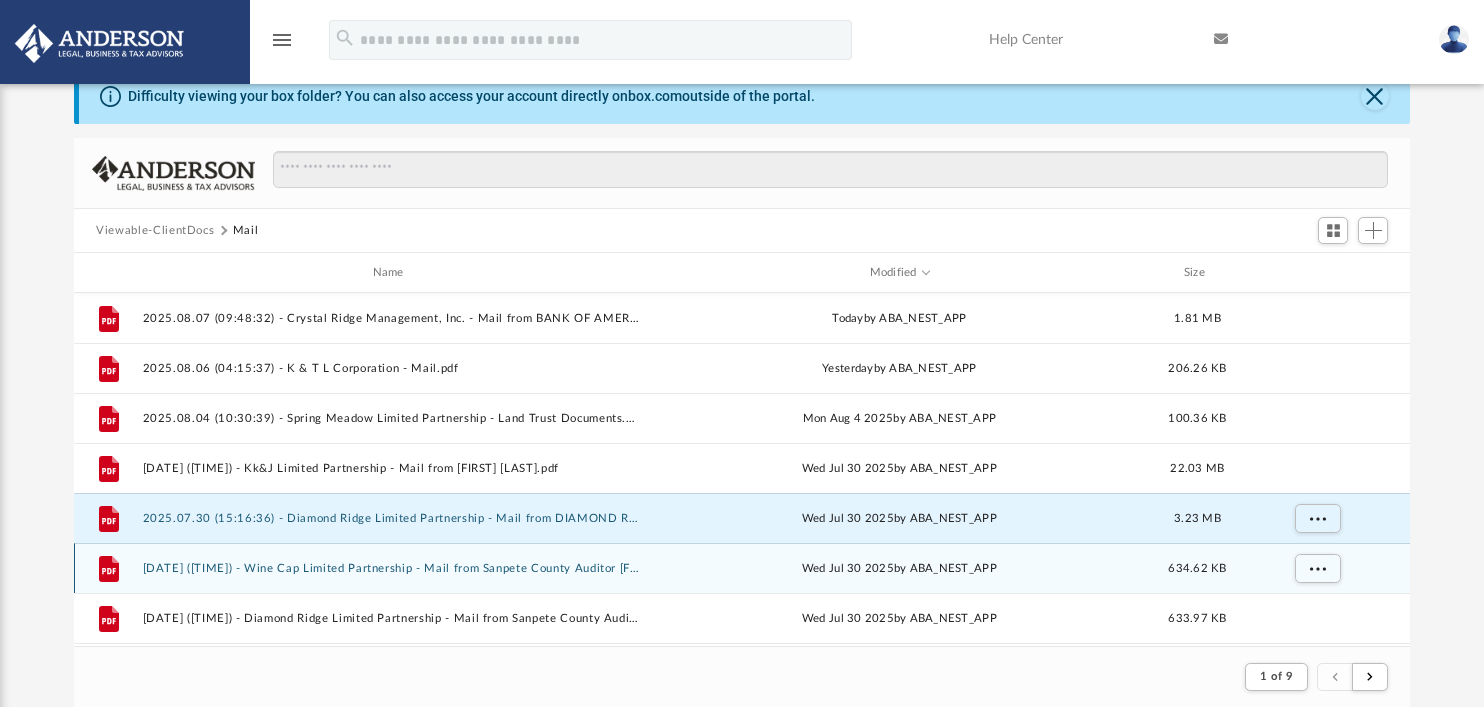 click on "2025.07.30 (12:32:09) - Wine Cap Limited Partnership - Mail from Sanpete County Auditor Stacey Lyon.pdf" at bounding box center [392, 568] 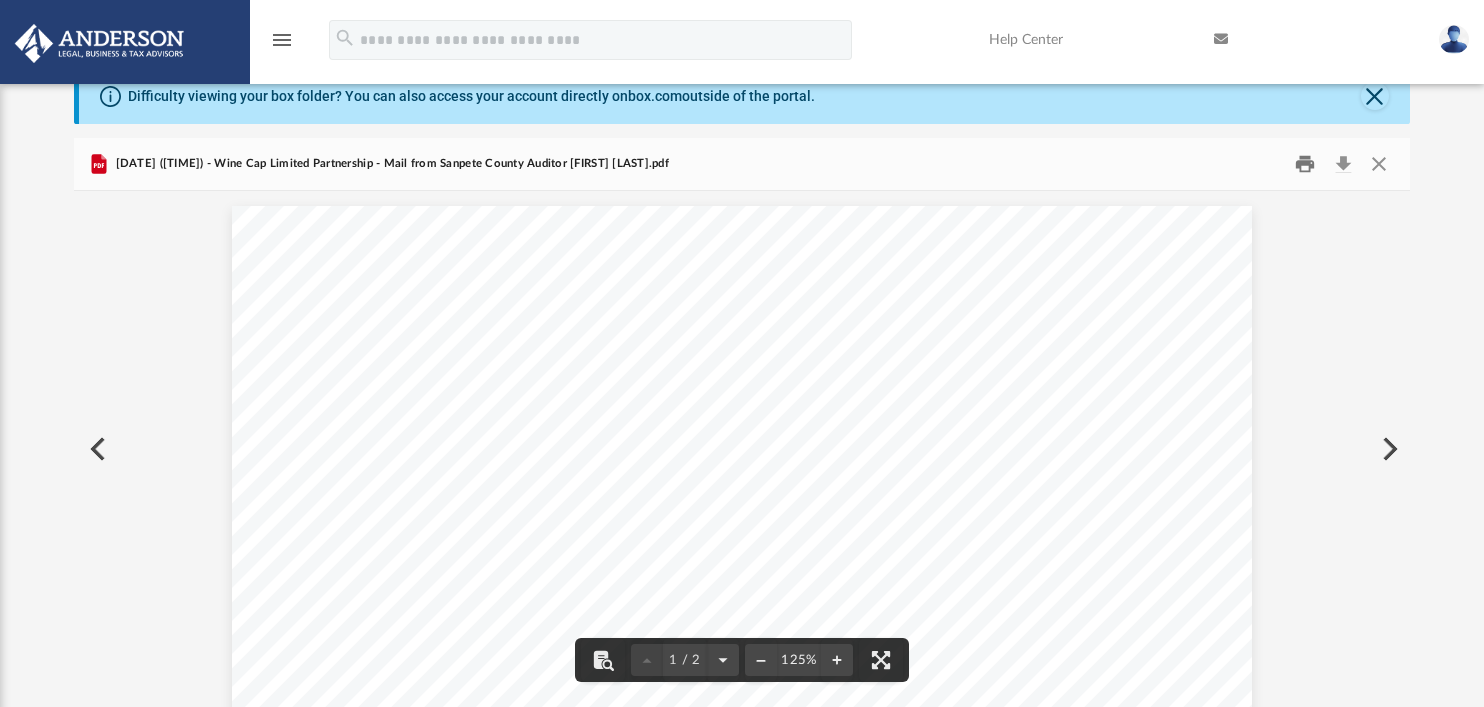 click at bounding box center [1305, 164] 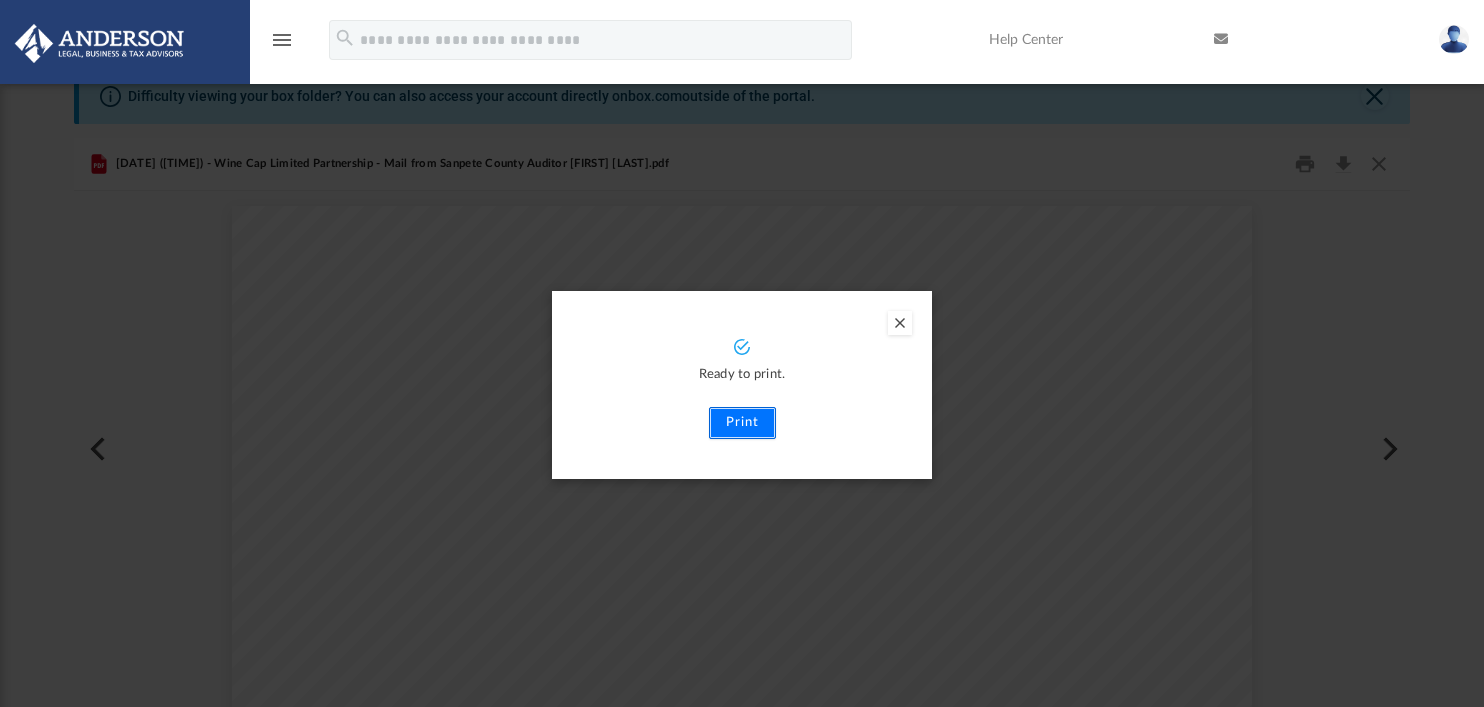 click on "Print" at bounding box center [742, 423] 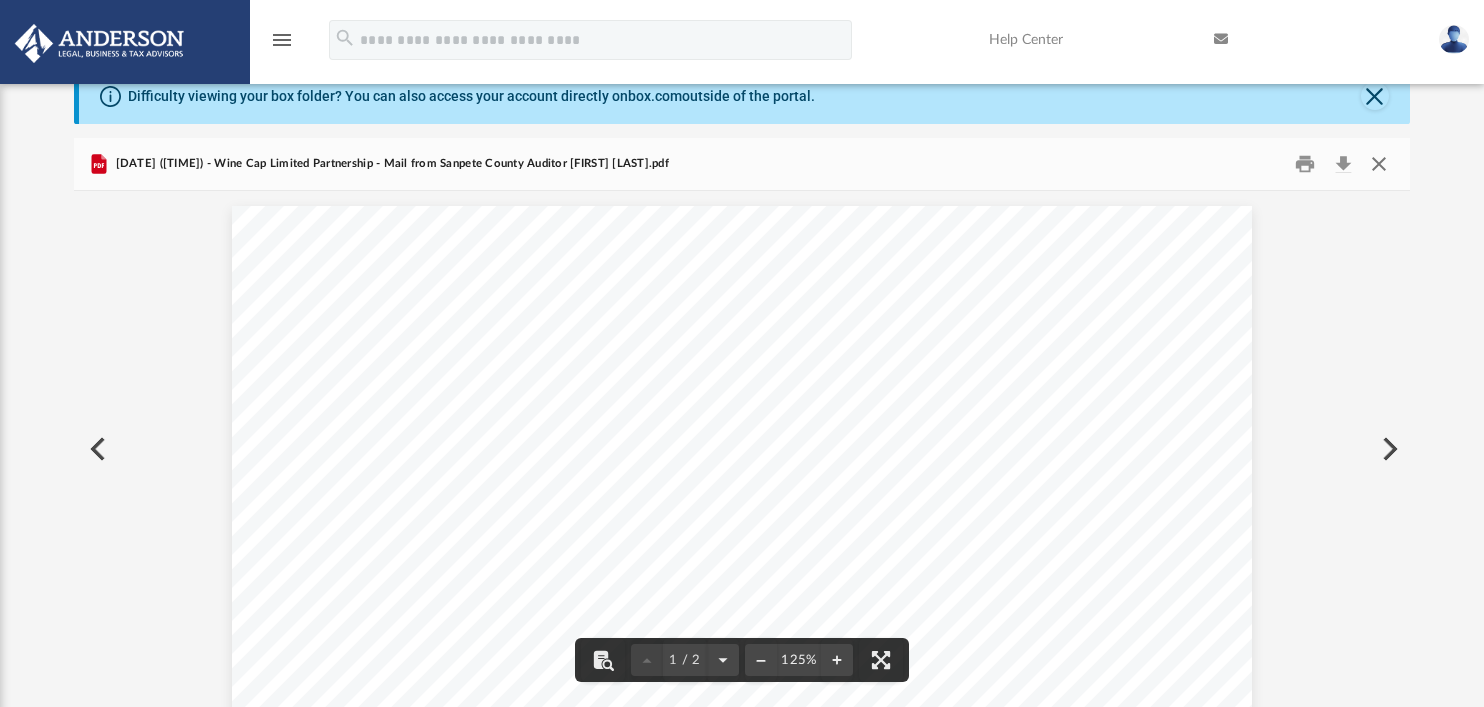 click at bounding box center (1378, 164) 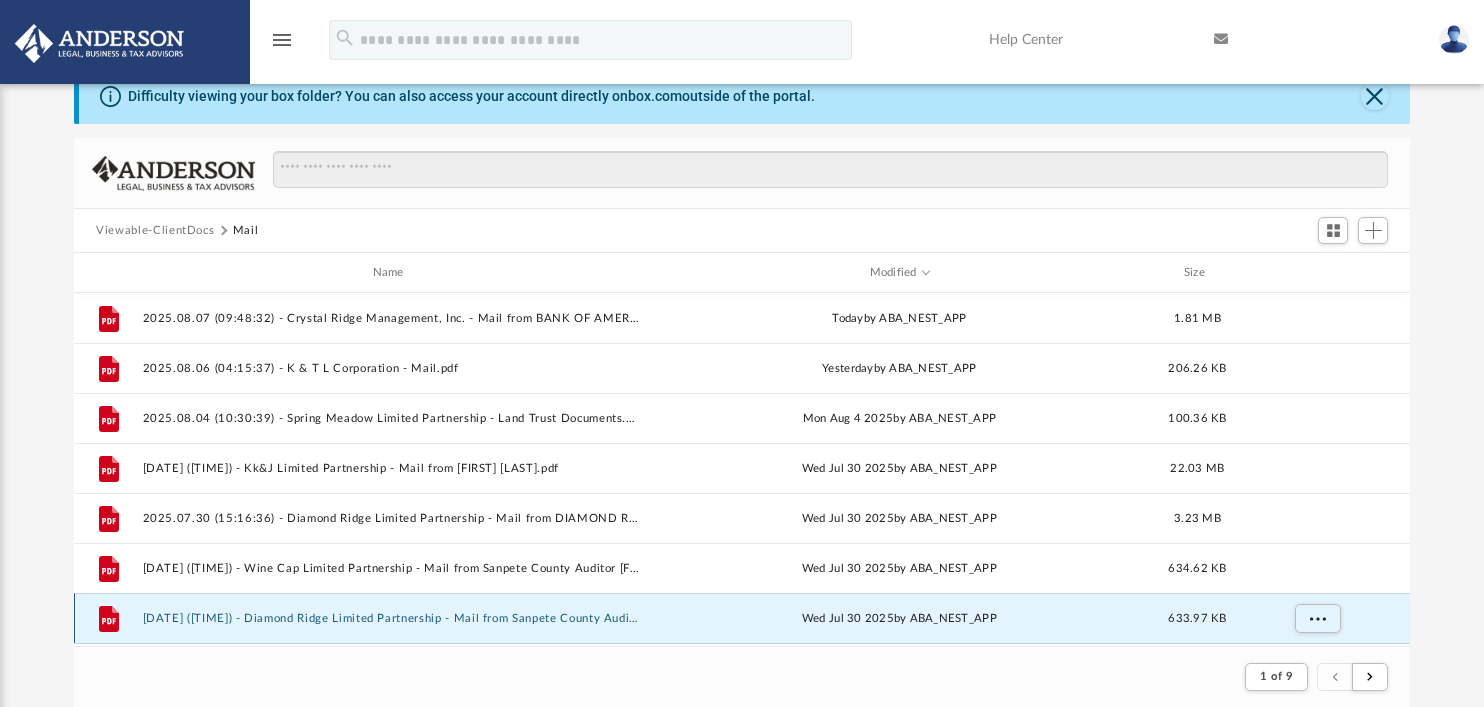 click on "2025.07.30 (12:31:52) - Diamond Ridge Limited Partnership - Mail from Sanpete County Auditor Stacey Lyon.pdf" at bounding box center (392, 618) 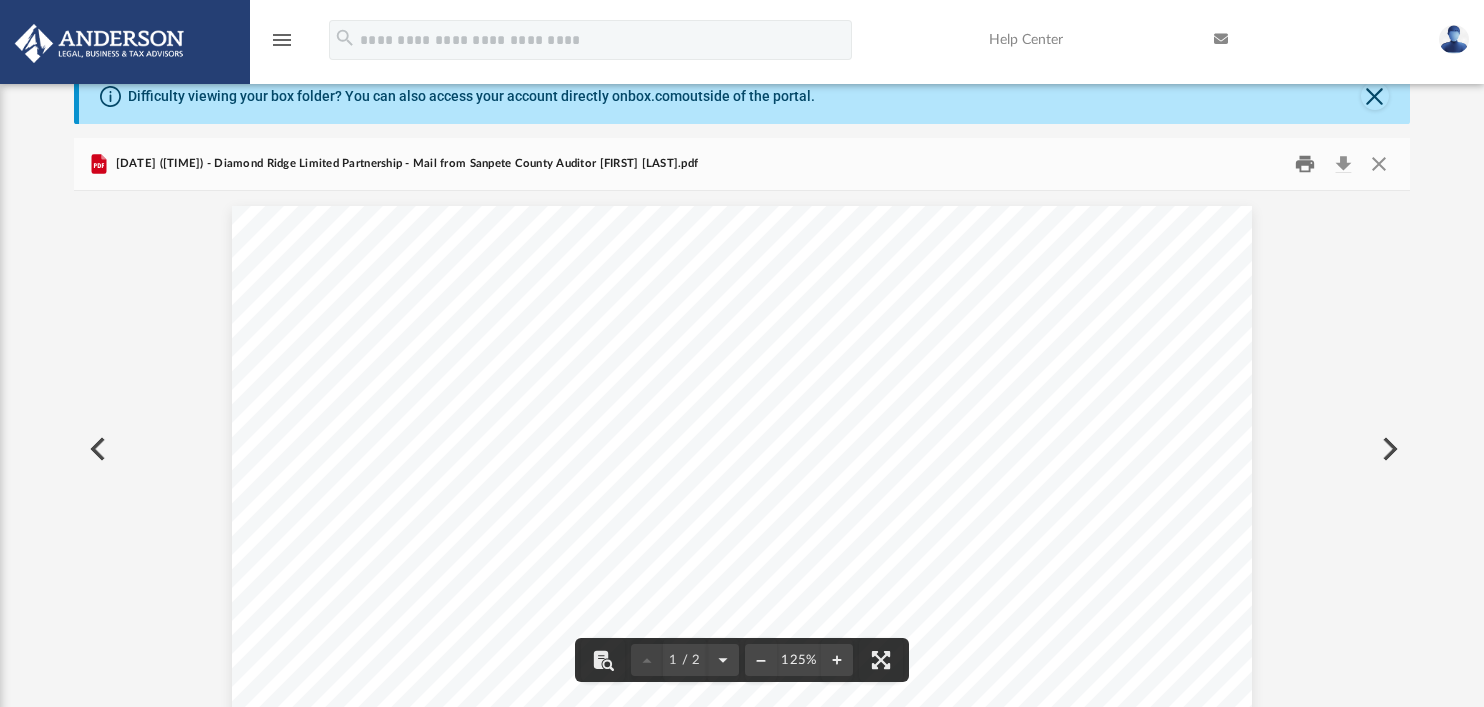 click at bounding box center (1305, 164) 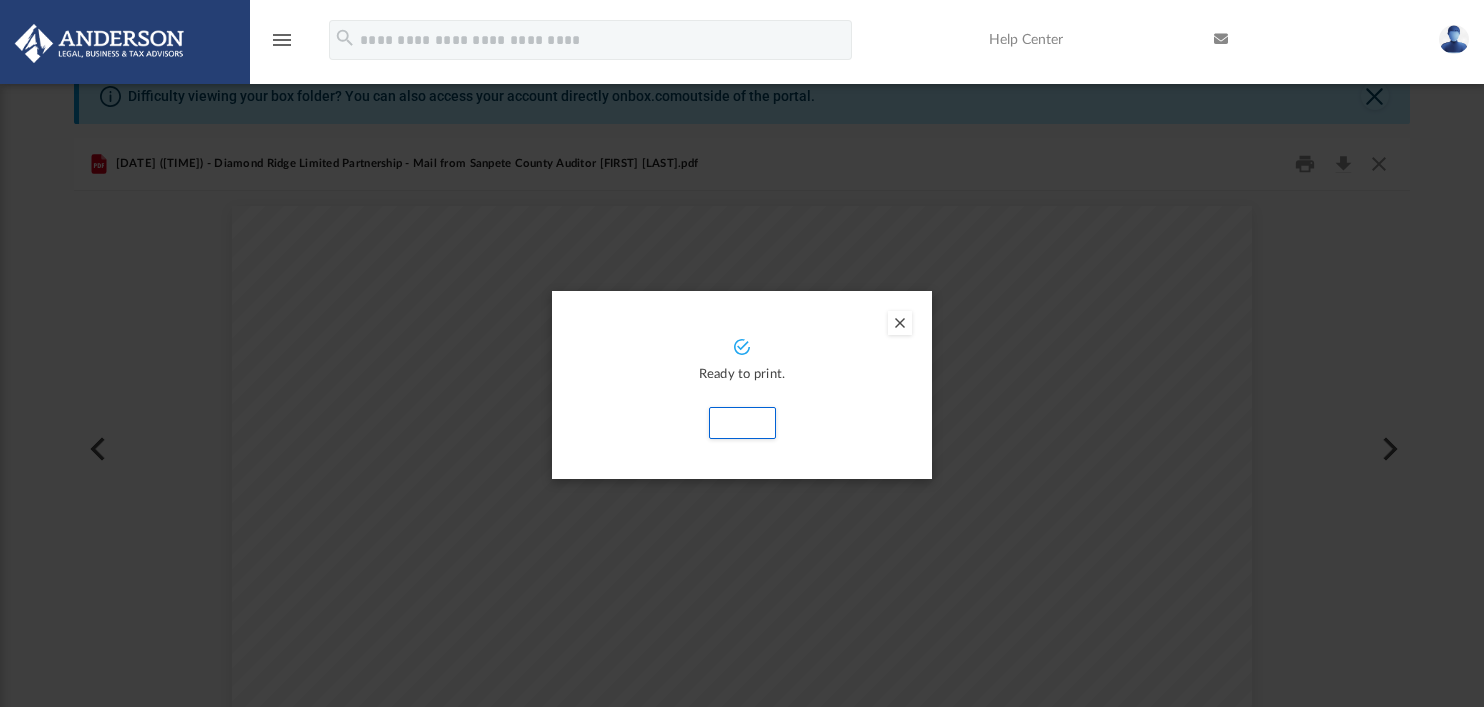 click at bounding box center [900, 323] 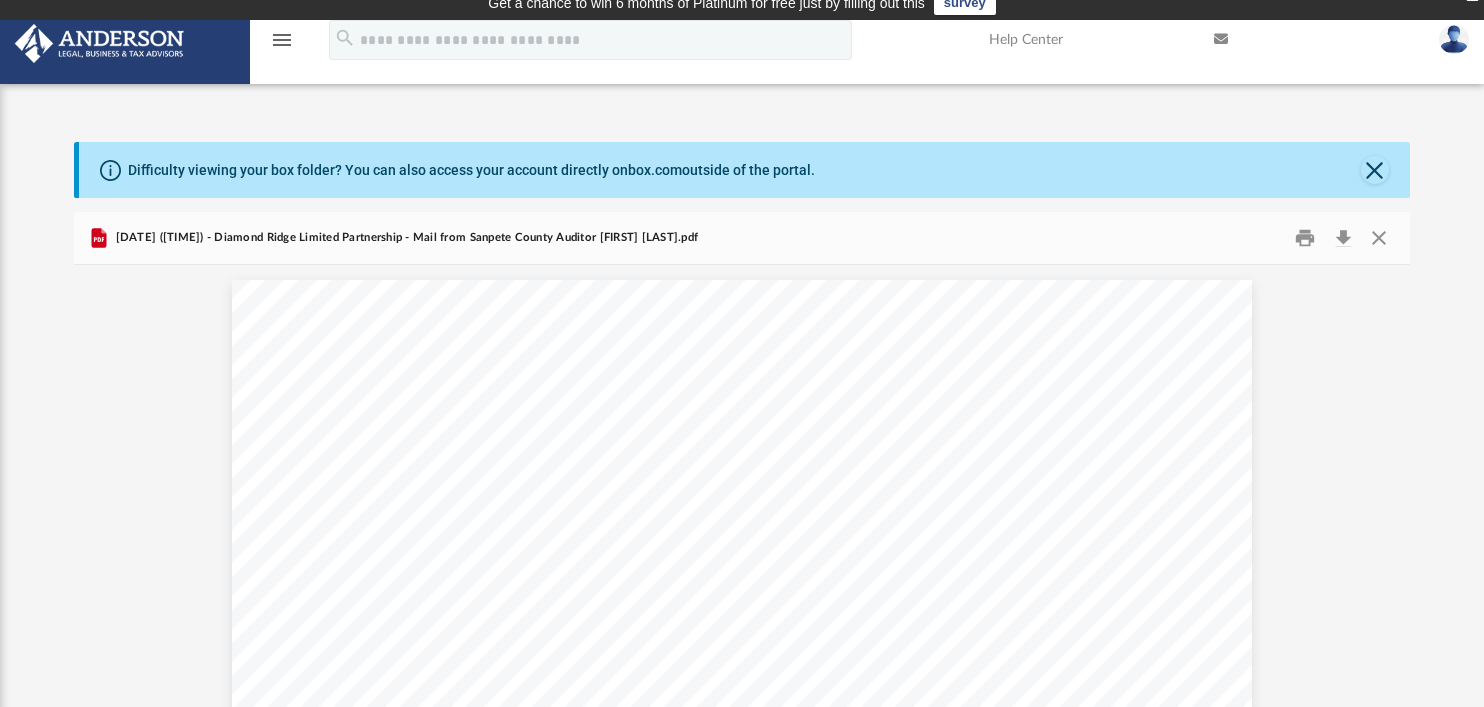 scroll, scrollTop: 0, scrollLeft: 0, axis: both 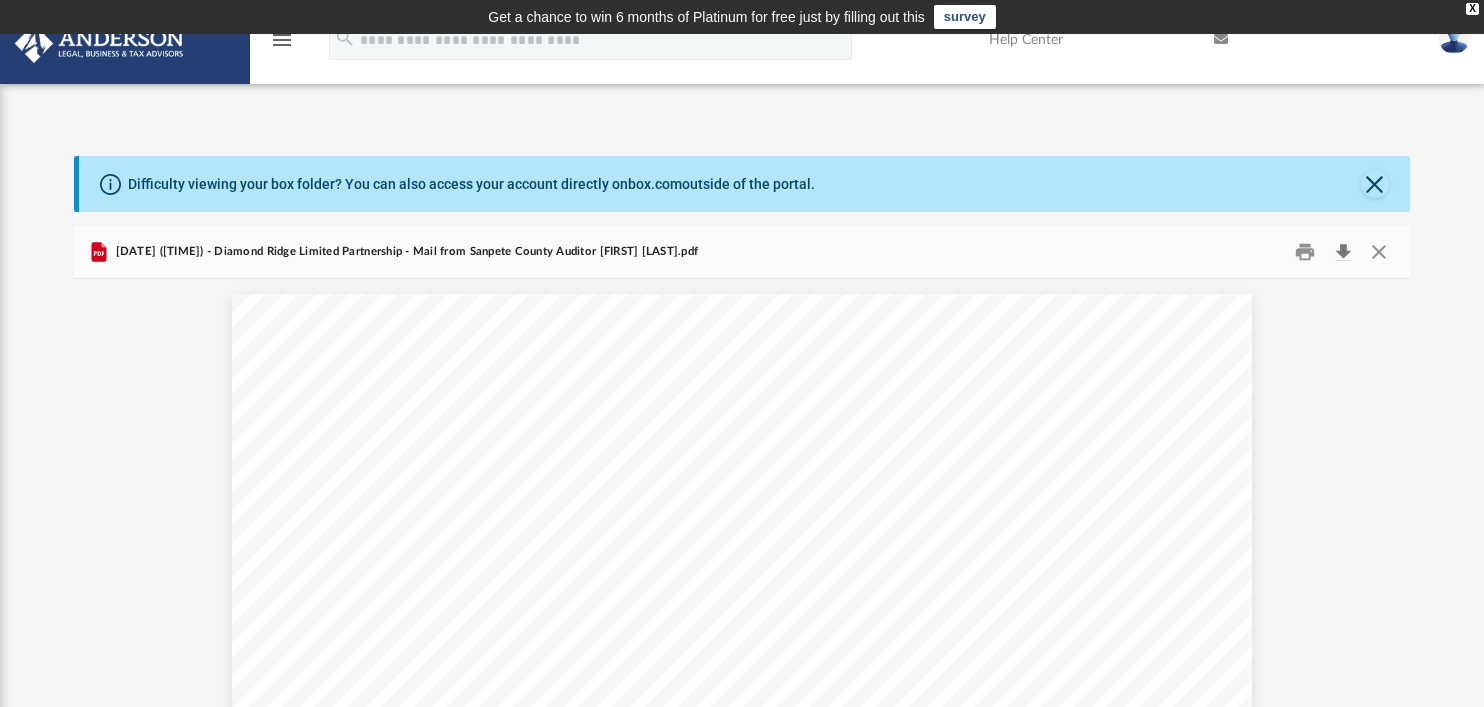 click at bounding box center (1343, 252) 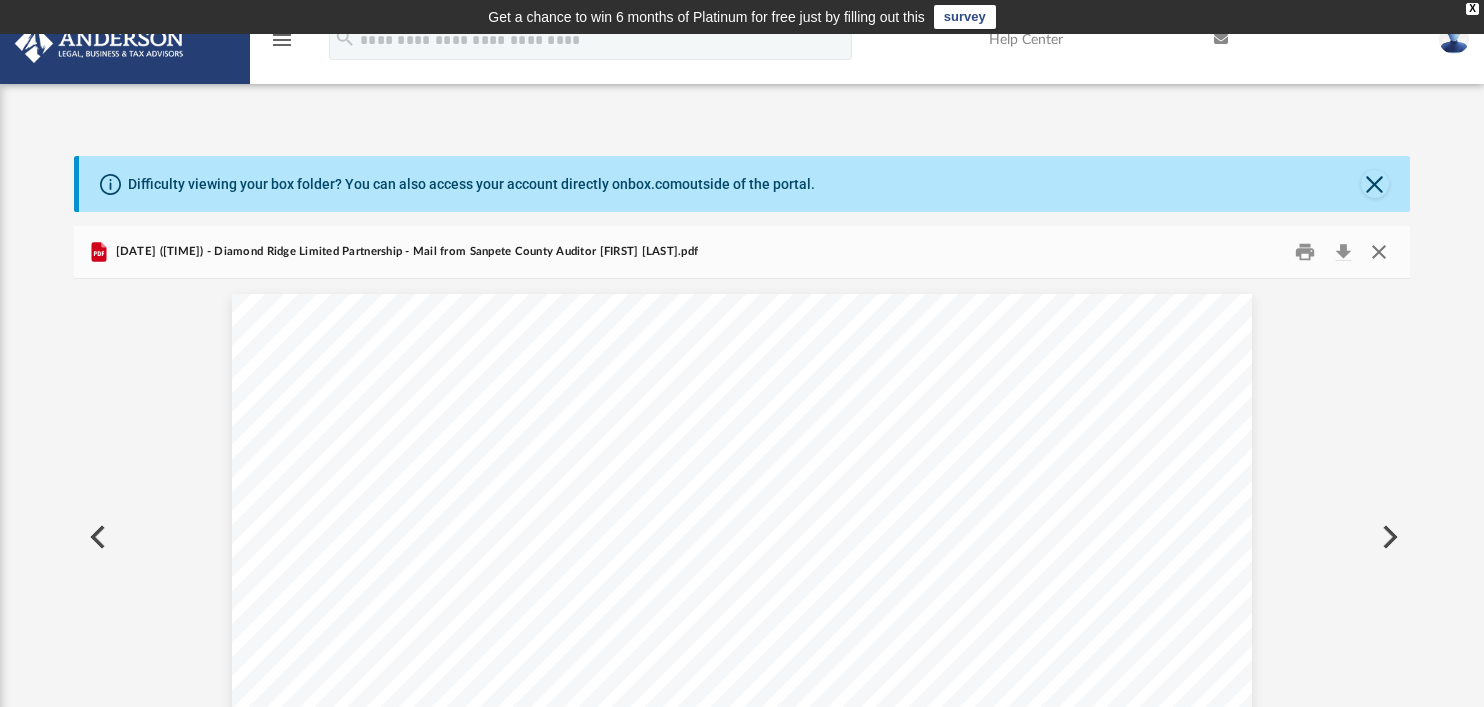 click at bounding box center [1378, 252] 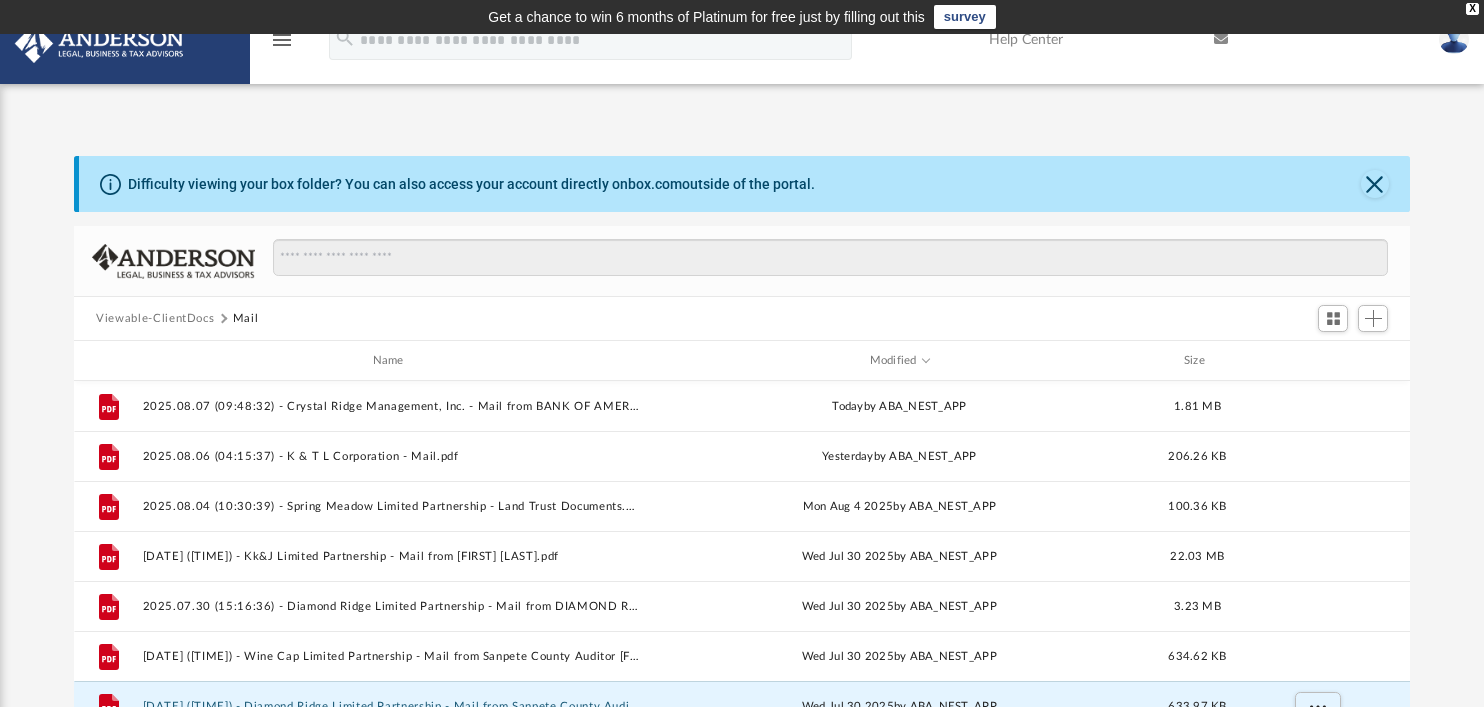 scroll, scrollTop: 24, scrollLeft: 0, axis: vertical 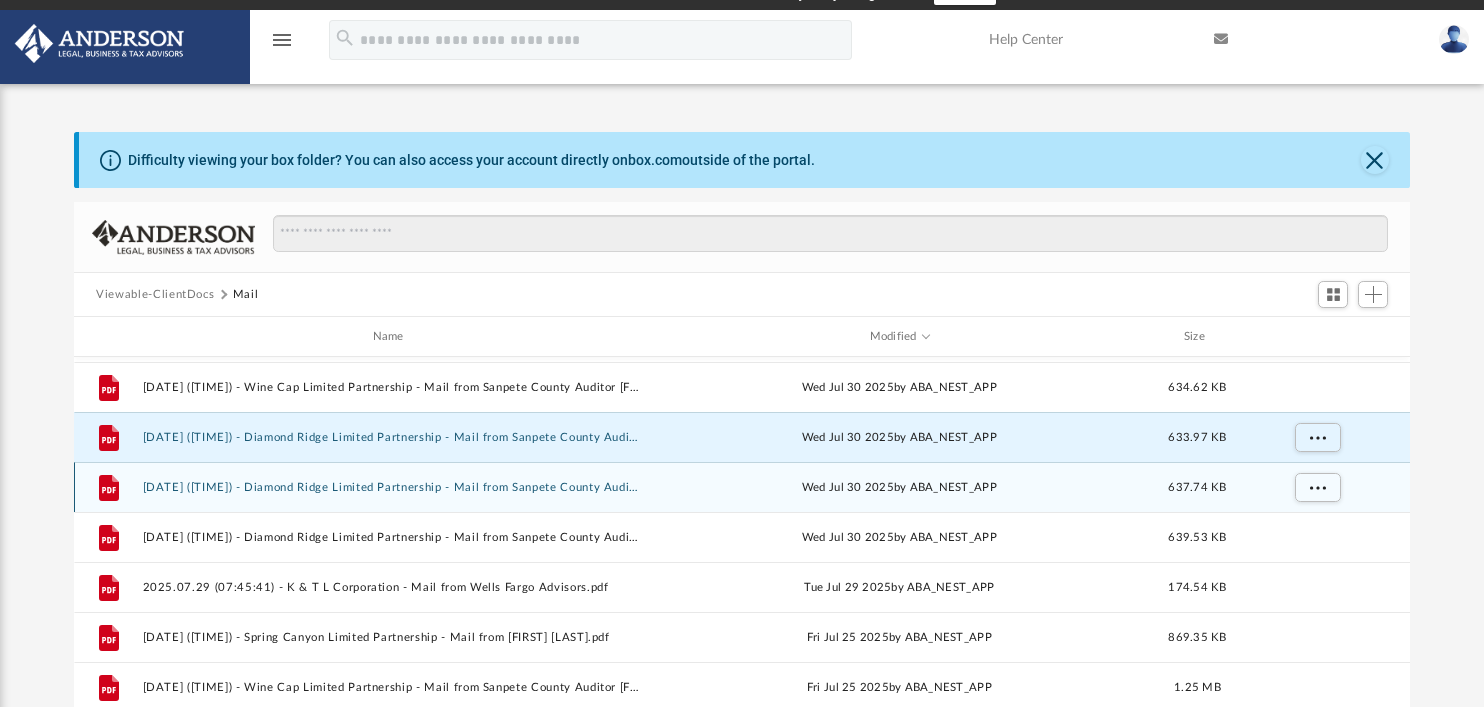 click on "File 2025.07.30 (12:31:29) - Diamond Ridge Limited Partnership - Mail from Sanpete County Auditor Stacey Lyon.pdf Wed Jul 30 2025  by ABA_NEST_APP 637.74 KB" at bounding box center [742, 487] 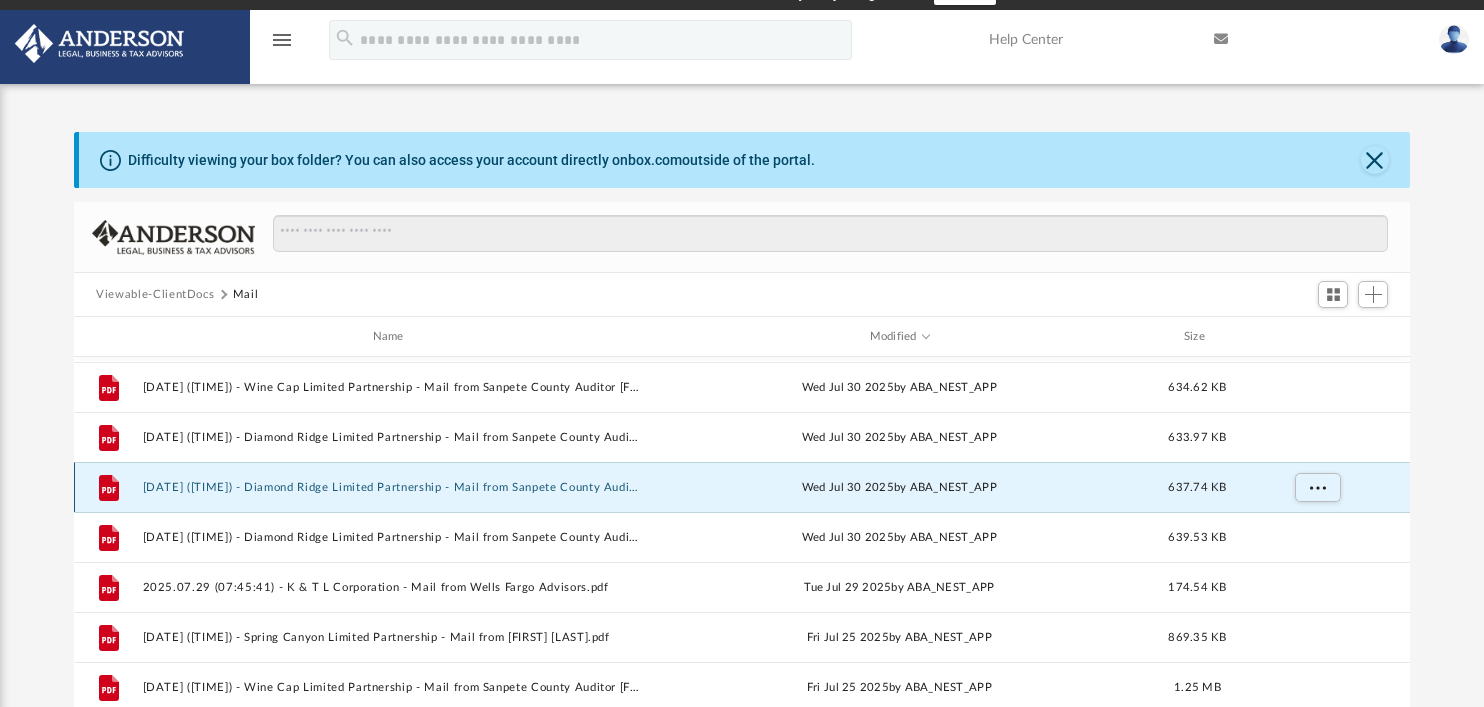 click on "2025.07.30 (12:31:29) - Diamond Ridge Limited Partnership - Mail from Sanpete County Auditor Stacey Lyon.pdf" at bounding box center (392, 487) 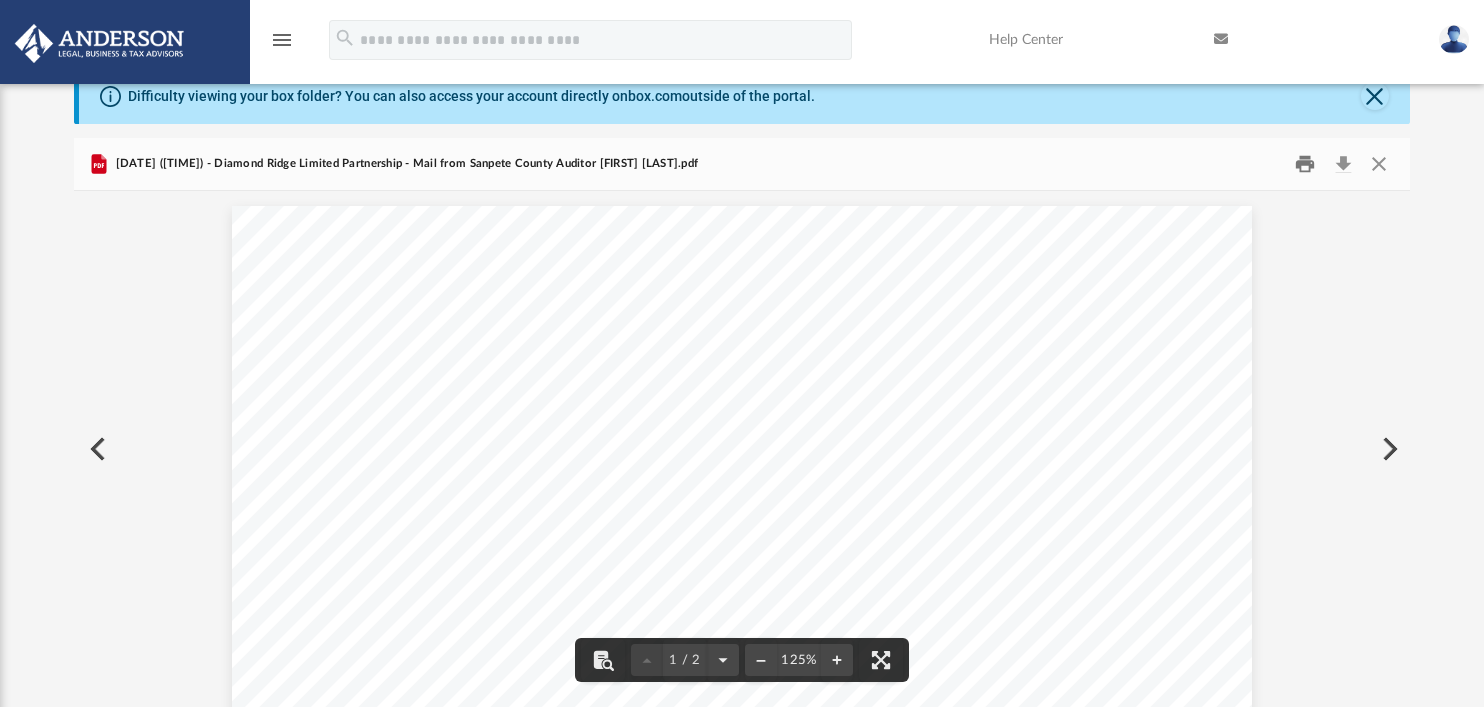 click at bounding box center (1305, 164) 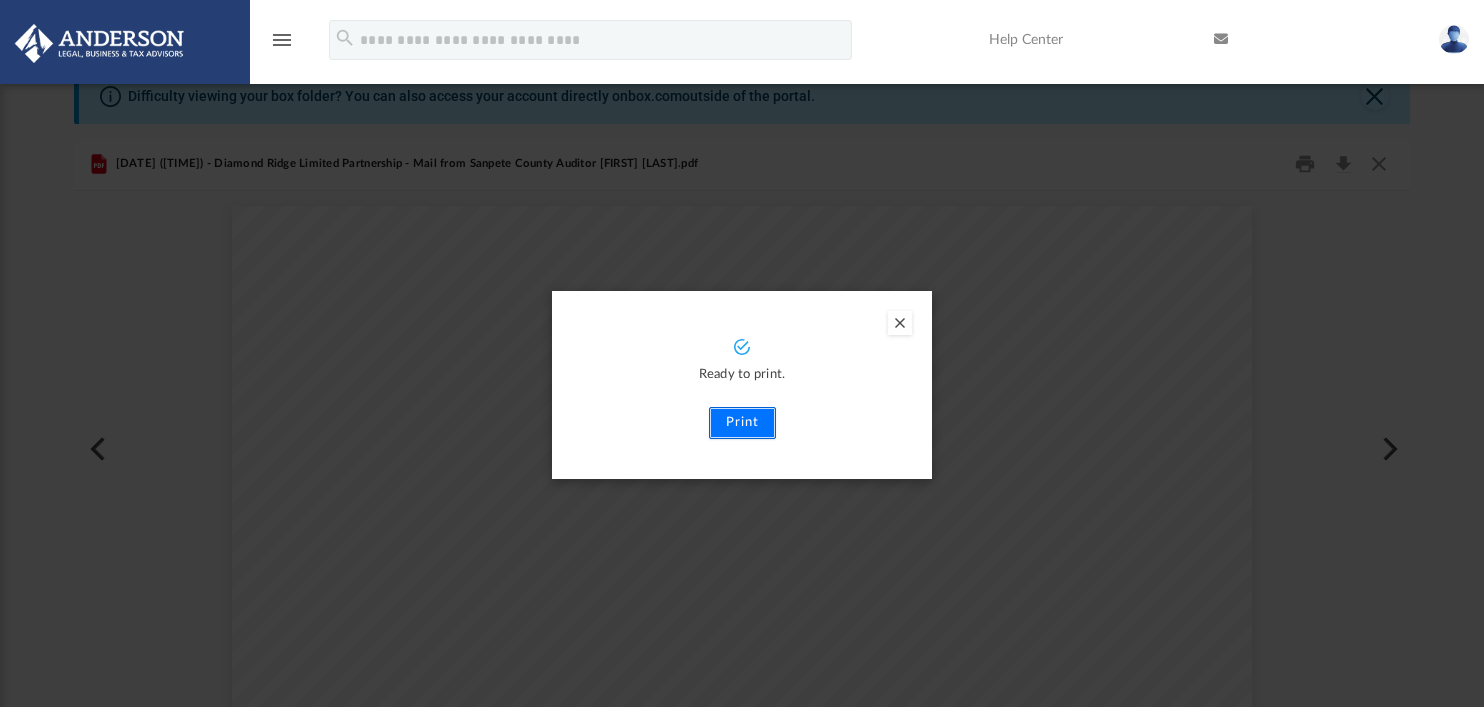 click on "Print" at bounding box center [742, 423] 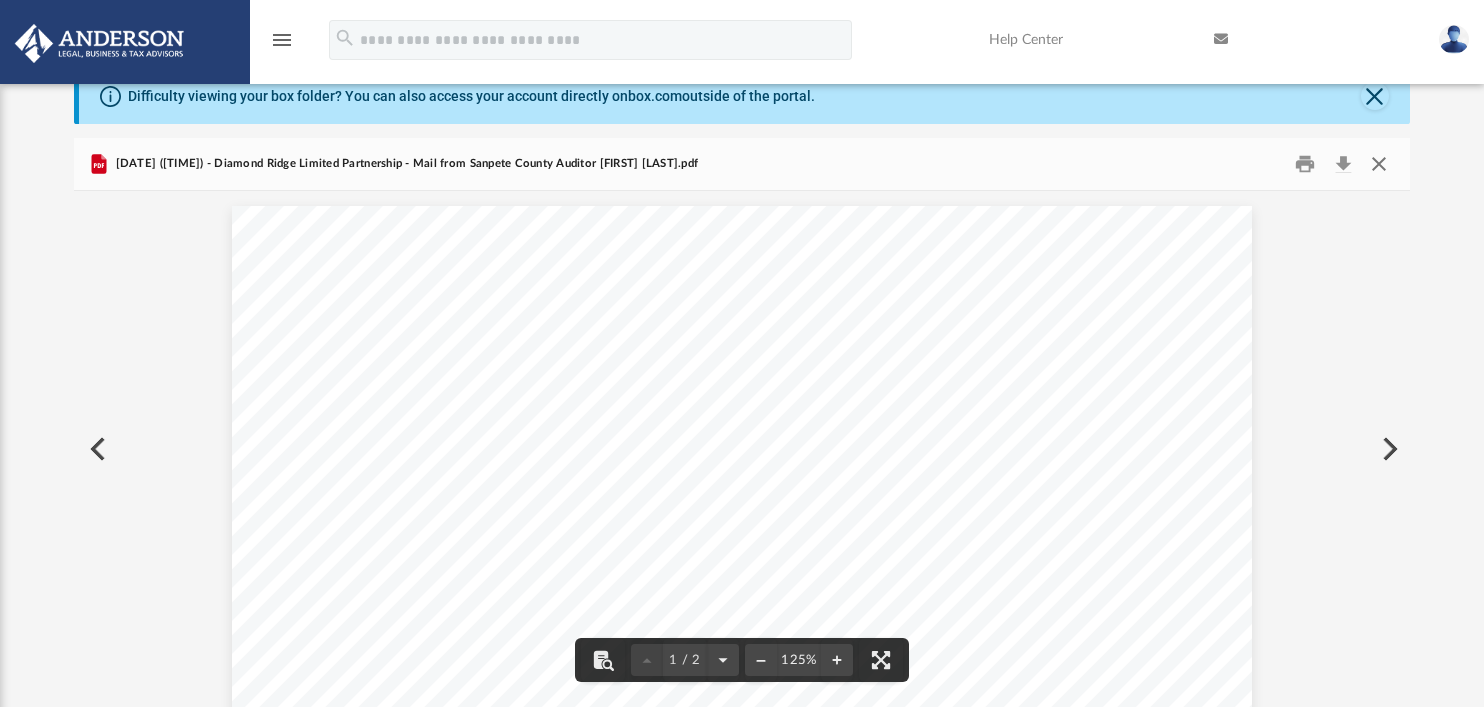 click at bounding box center (1378, 164) 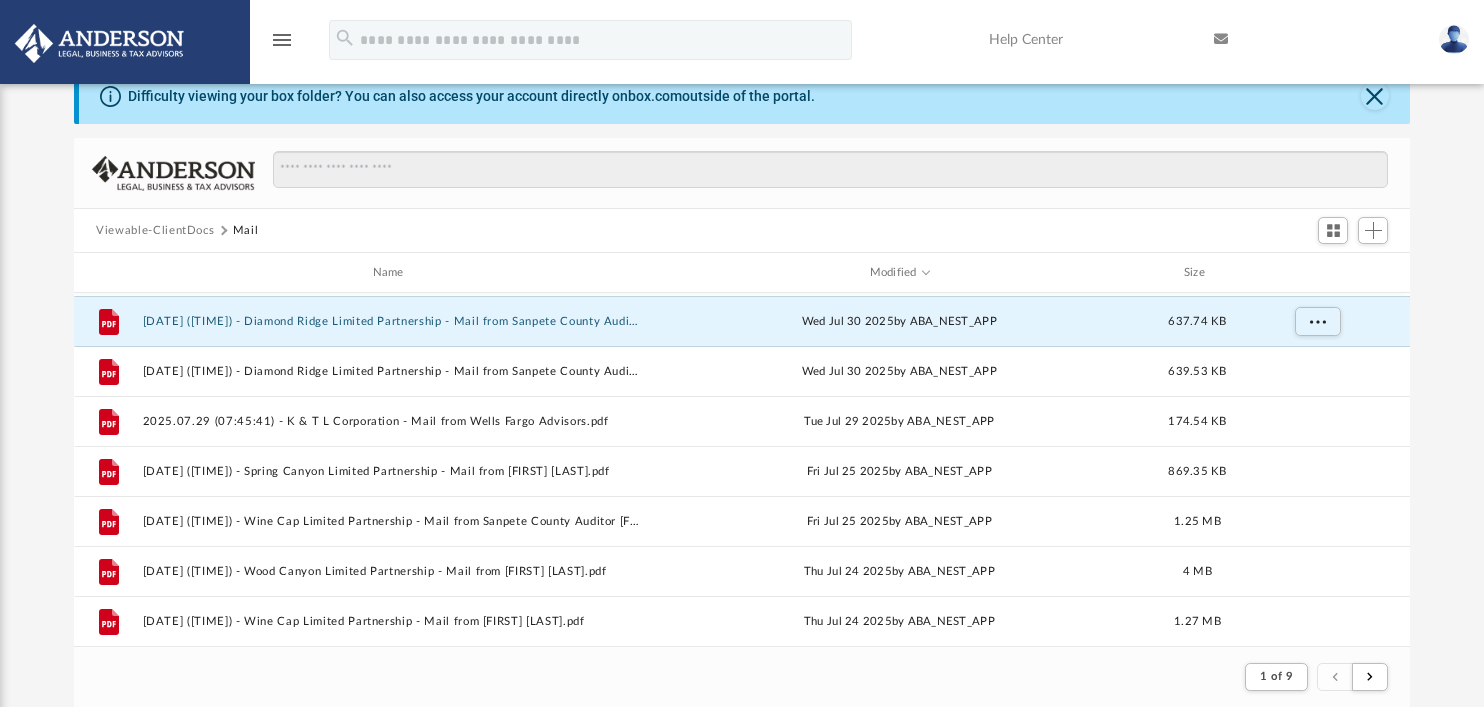 scroll, scrollTop: 308, scrollLeft: 0, axis: vertical 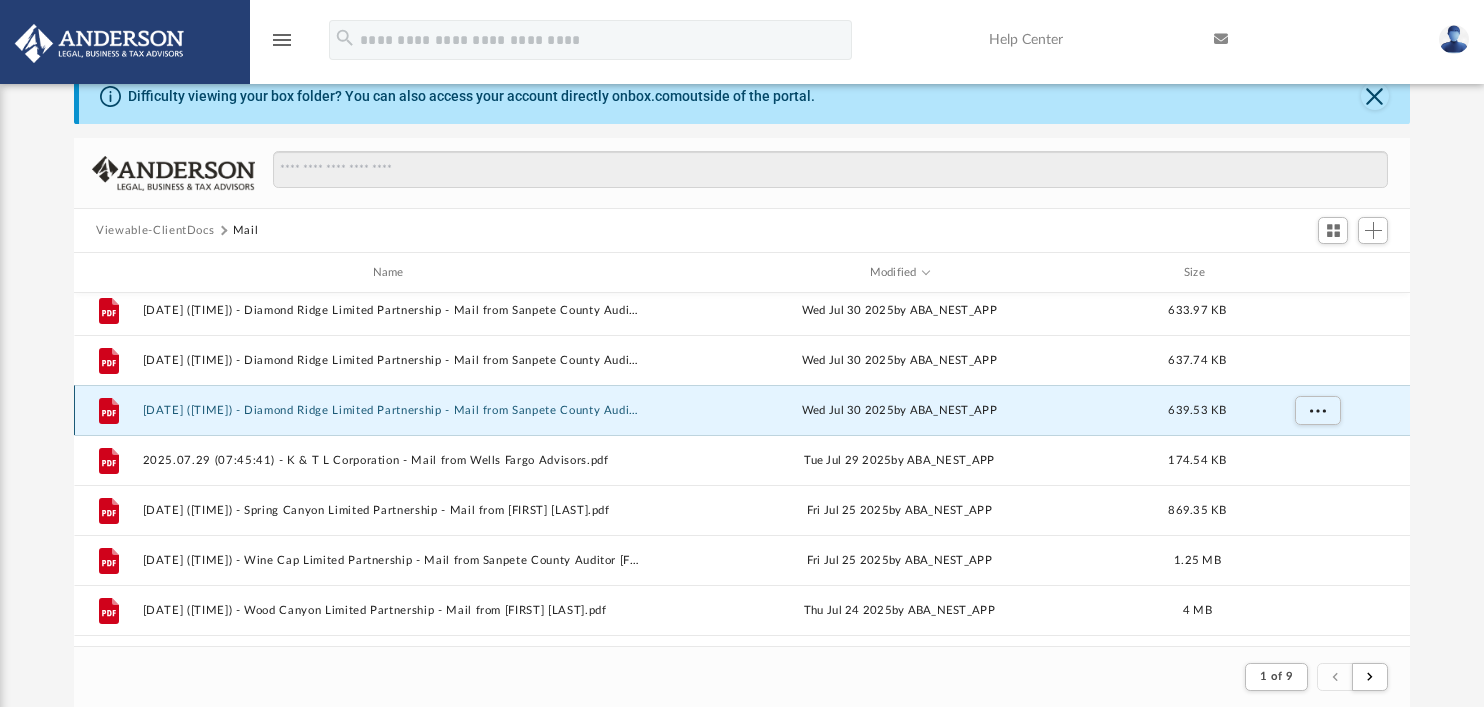 click on "2025.07.30 (12:31:17) - Diamond Ridge Limited Partnership - Mail from Sanpete County Auditor Stacey Lyon.pdf" at bounding box center [392, 410] 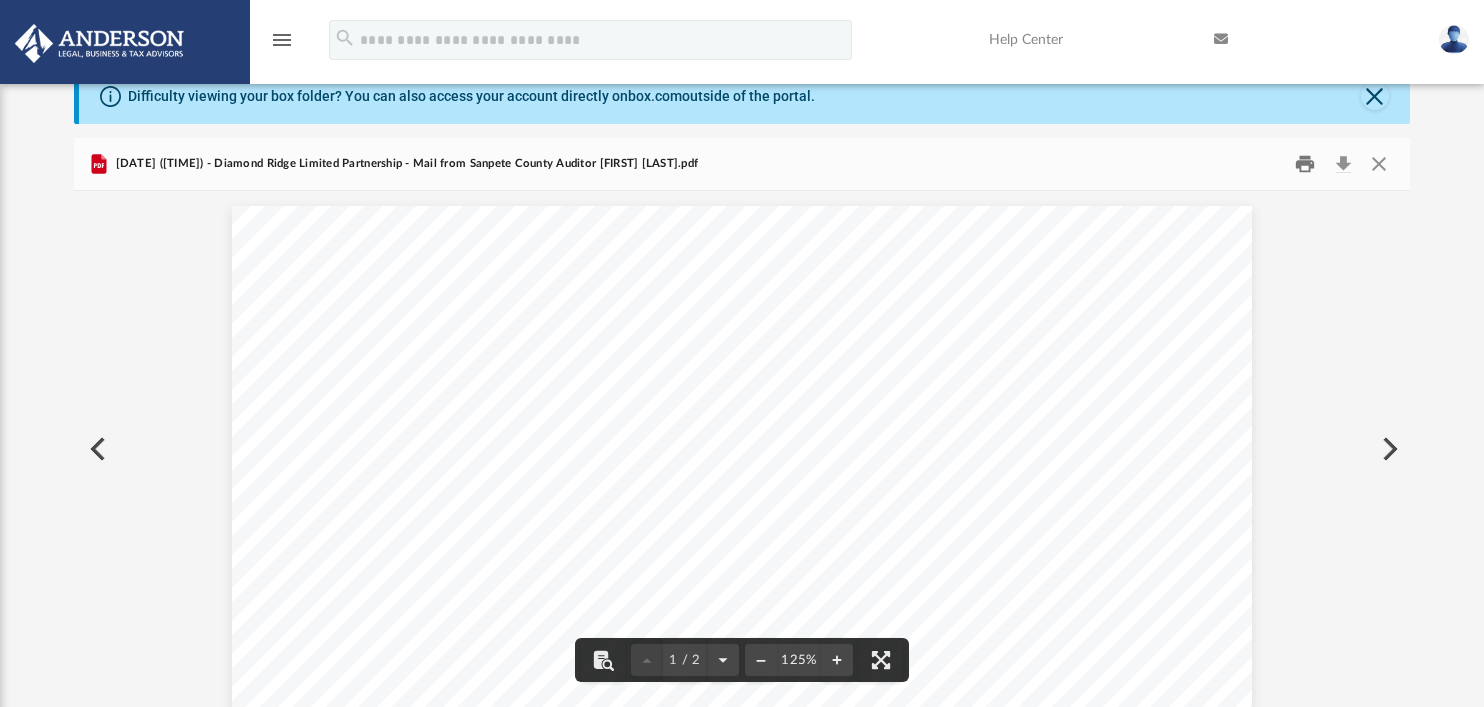 click at bounding box center [1305, 164] 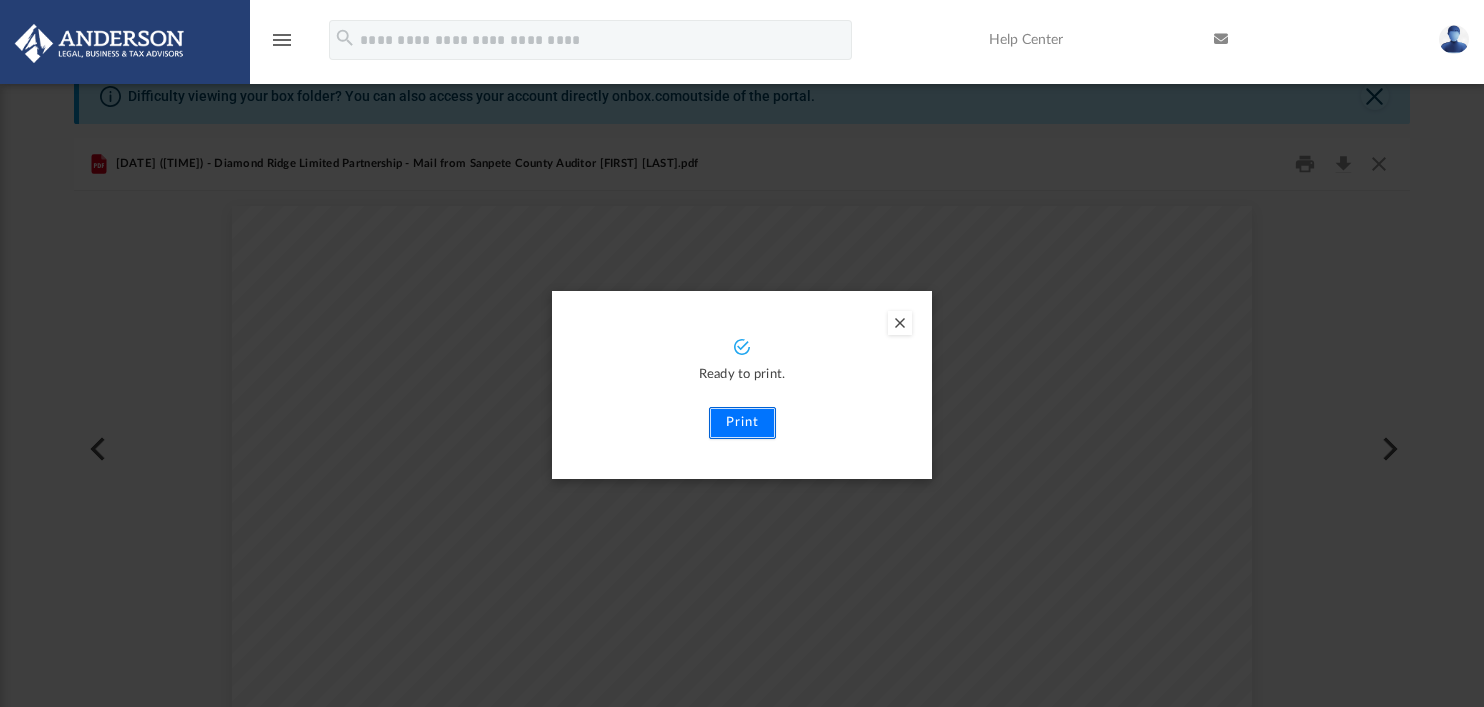 click on "Print" at bounding box center [742, 423] 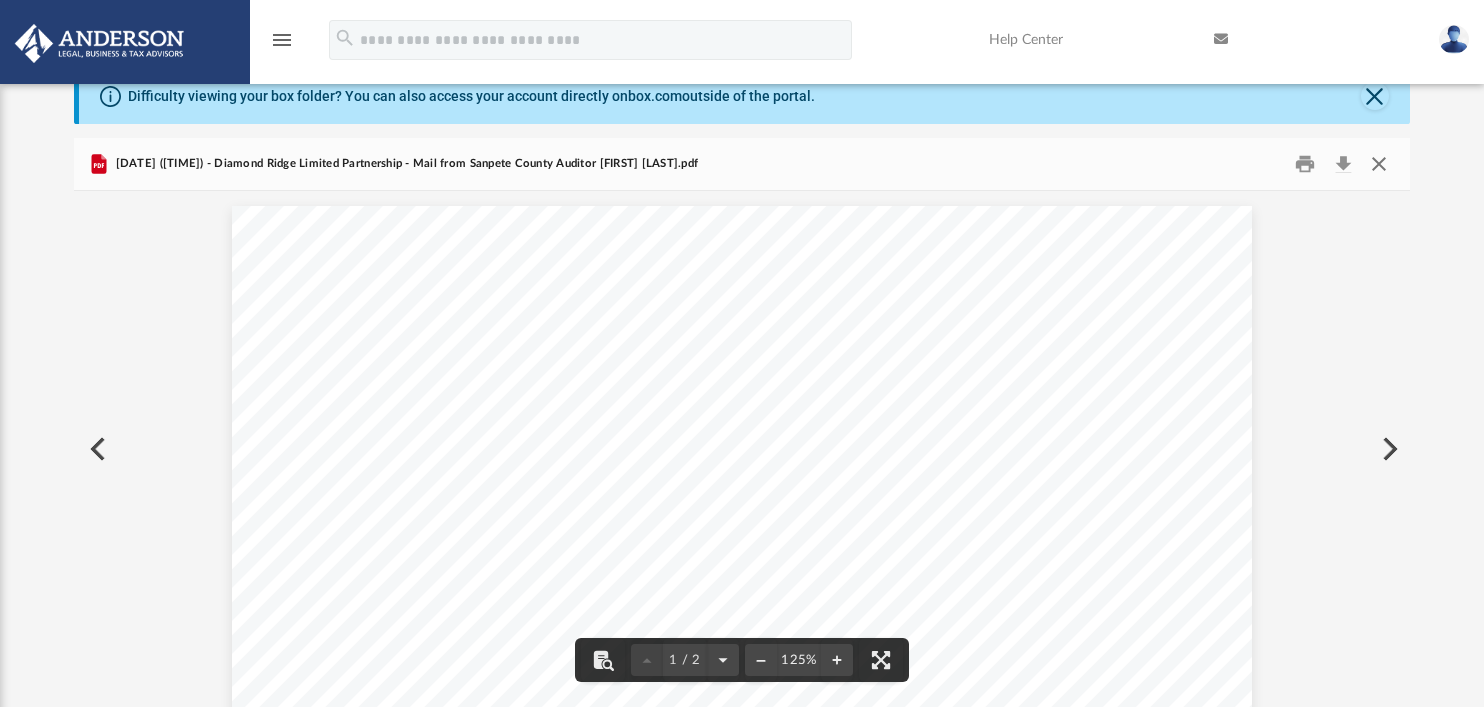 click at bounding box center [1378, 164] 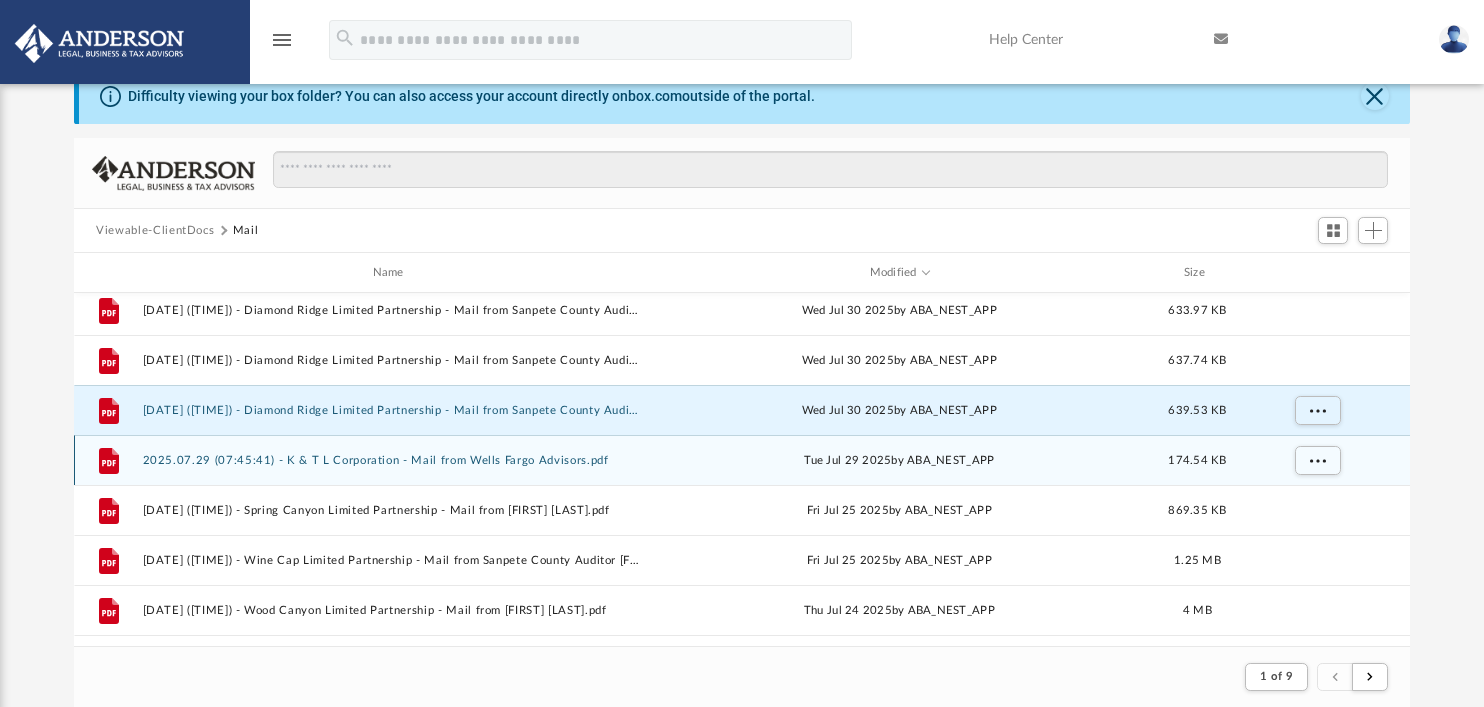 click on "File 2025.07.29 (07:45:41) - K & T L Corporation - Mail from Wells Fargo Advisors.pdf Tue Jul 29 2025  by ABA_NEST_APP 174.54 KB" at bounding box center [742, 460] 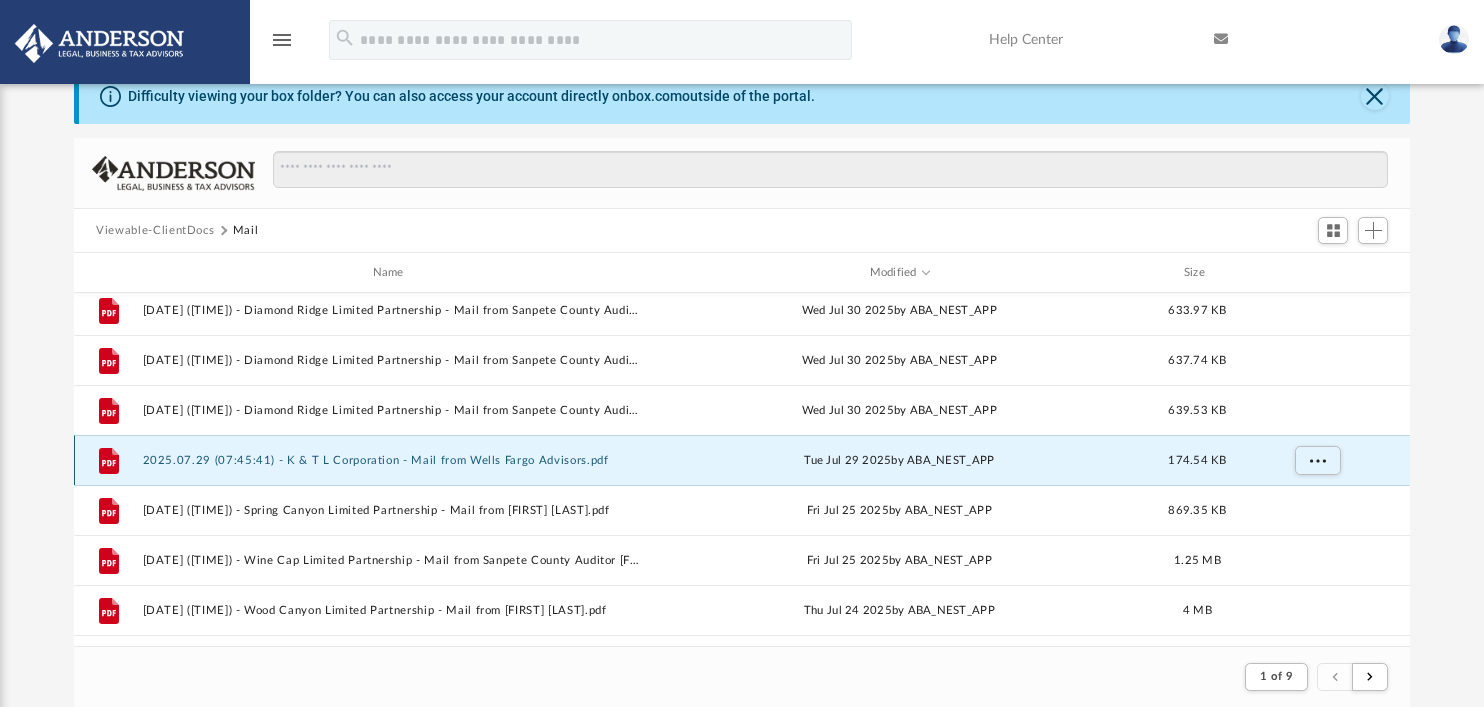 click on "File 2025.07.29 (07:45:41) - K & T L Corporation - Mail from Wells Fargo Advisors.pdf Tue Jul 29 2025  by ABA_NEST_APP 174.54 KB" at bounding box center (742, 460) 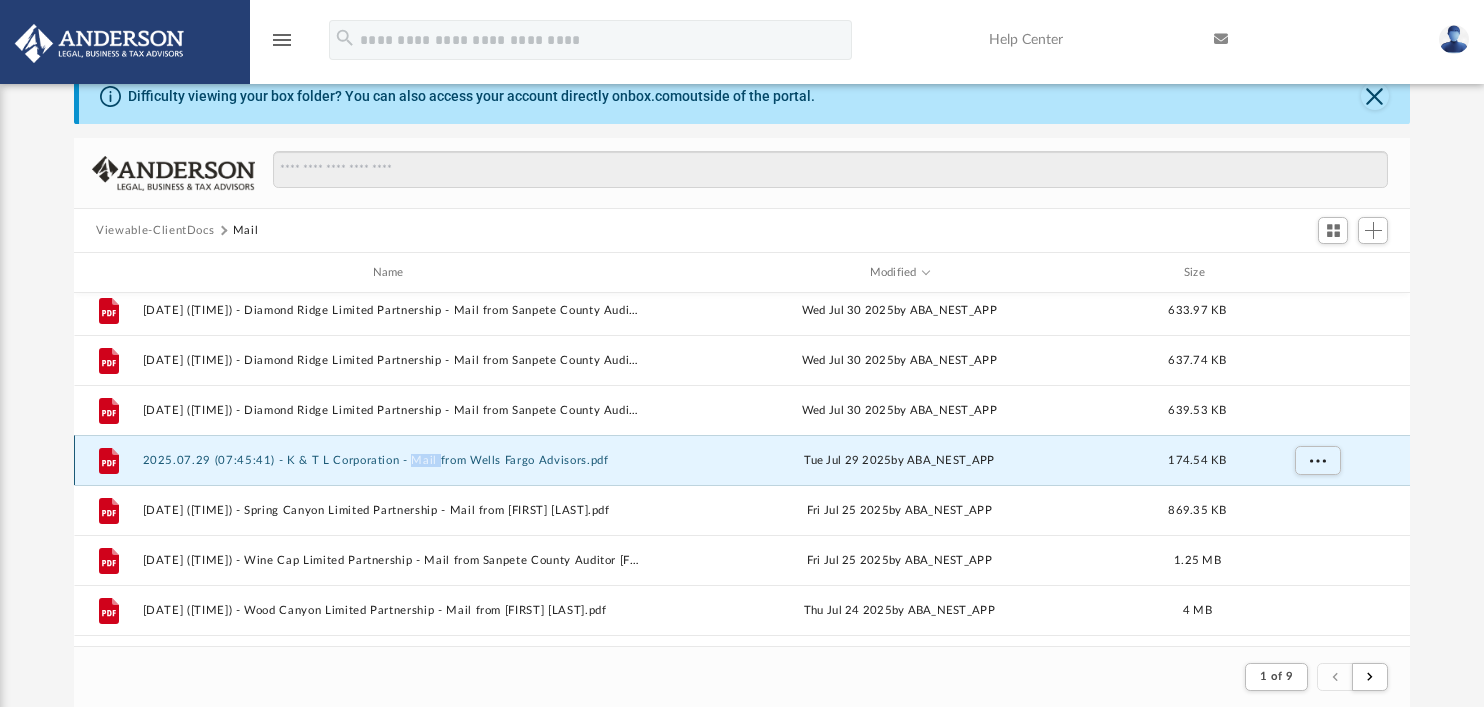 click on "File 2025.07.29 (07:45:41) - K & T L Corporation - Mail from Wells Fargo Advisors.pdf Tue Jul 29 2025  by ABA_NEST_APP 174.54 KB" at bounding box center (742, 460) 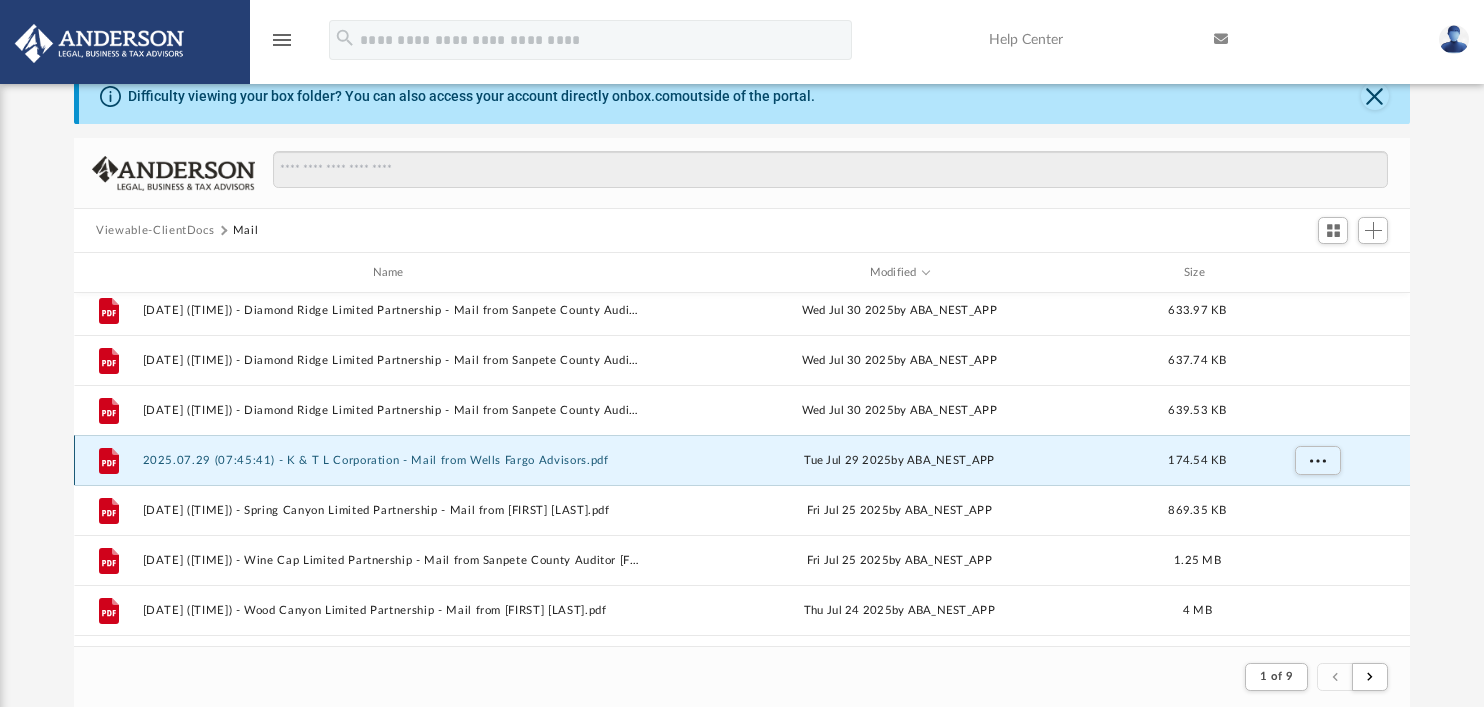 click 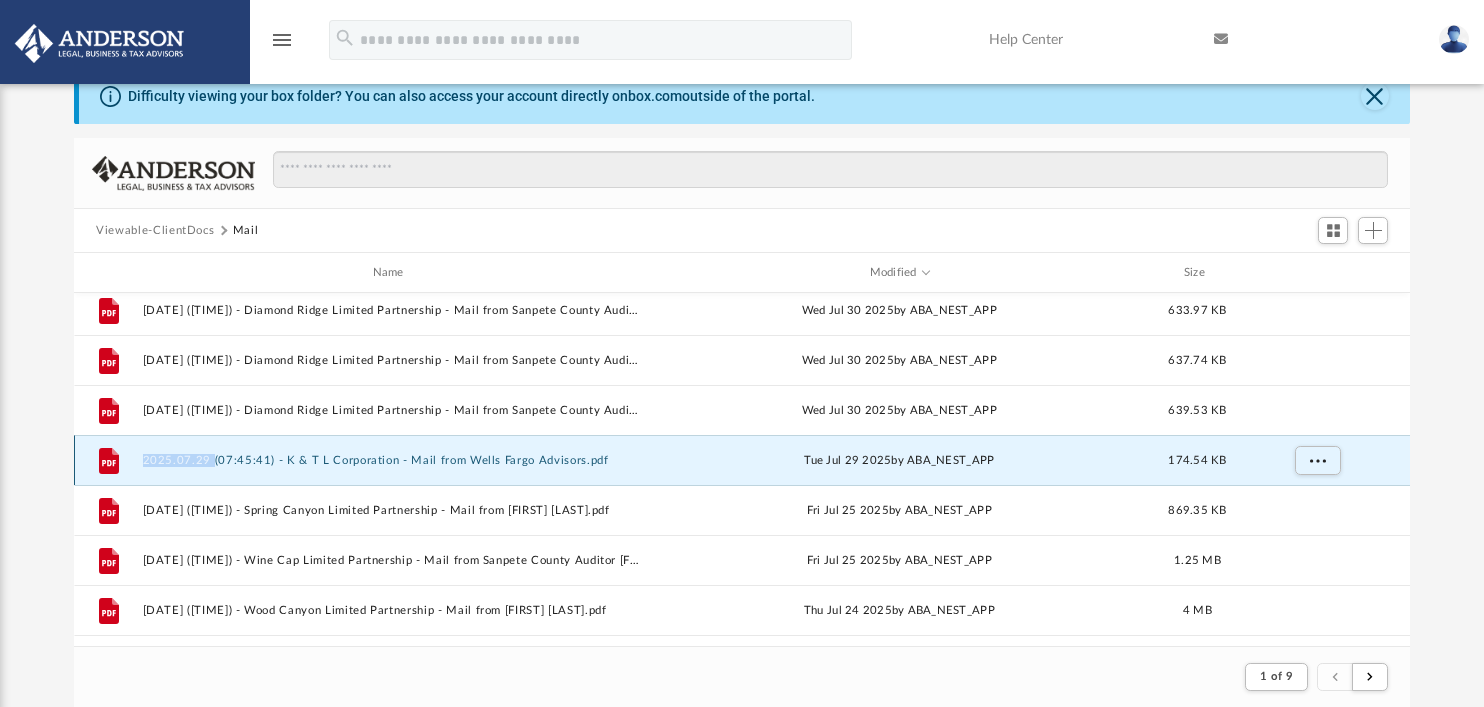 click 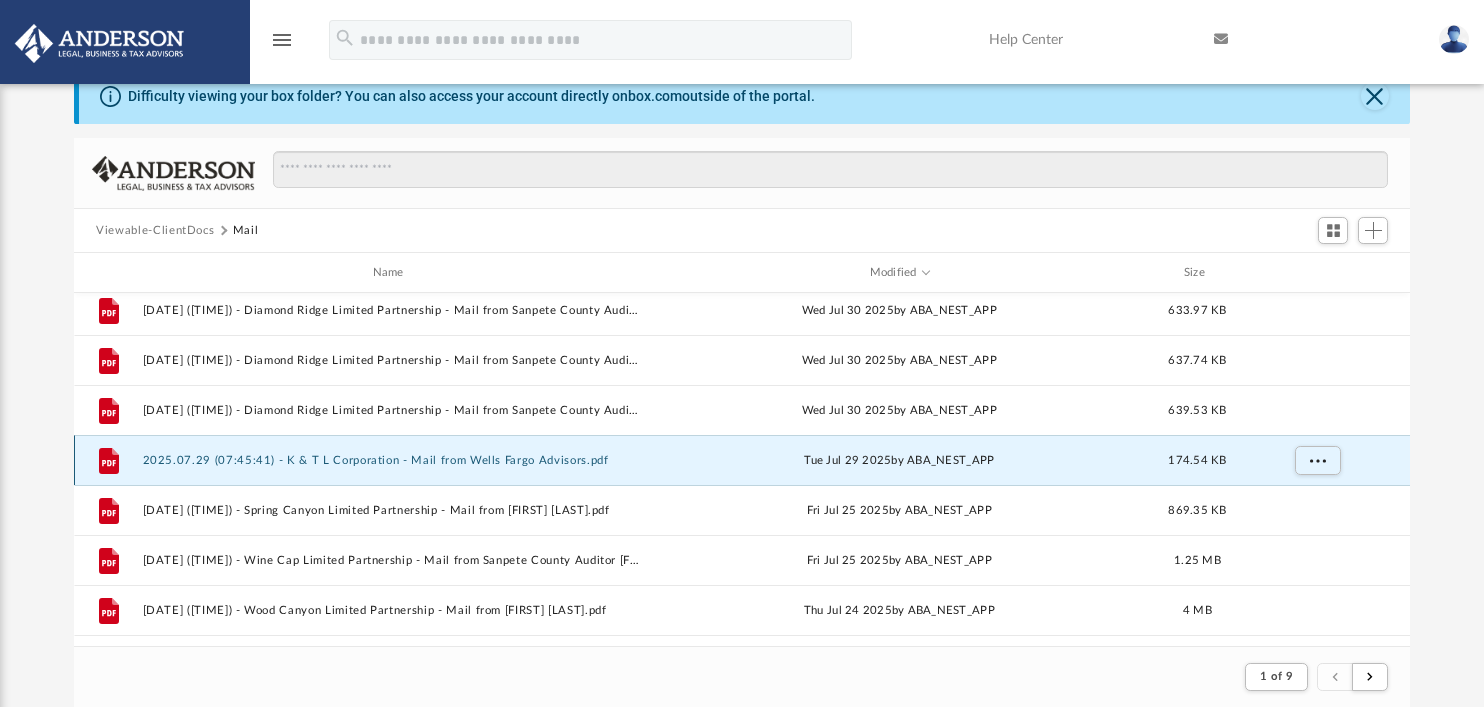 click on "Tue Jul 29 2025  by ABA_NEST_APP" at bounding box center [899, 461] 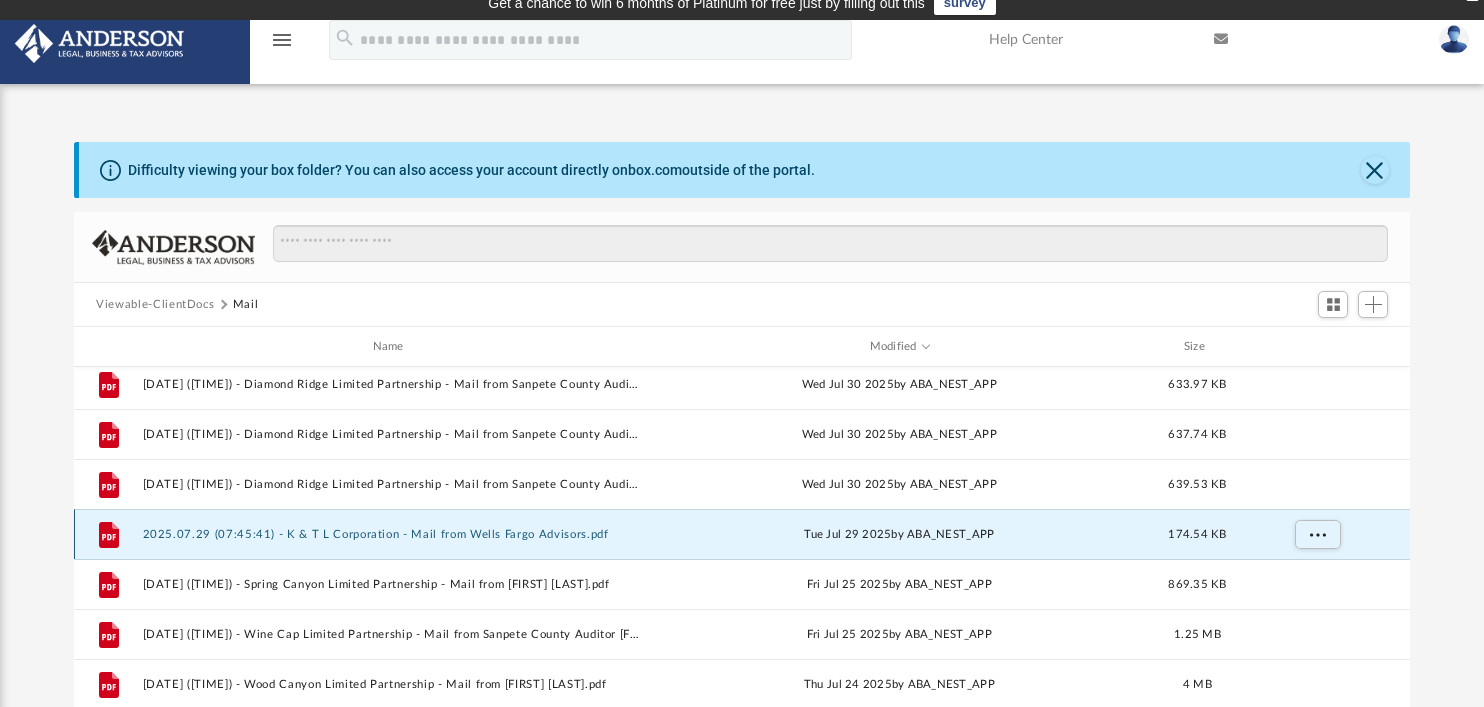 scroll, scrollTop: 0, scrollLeft: 0, axis: both 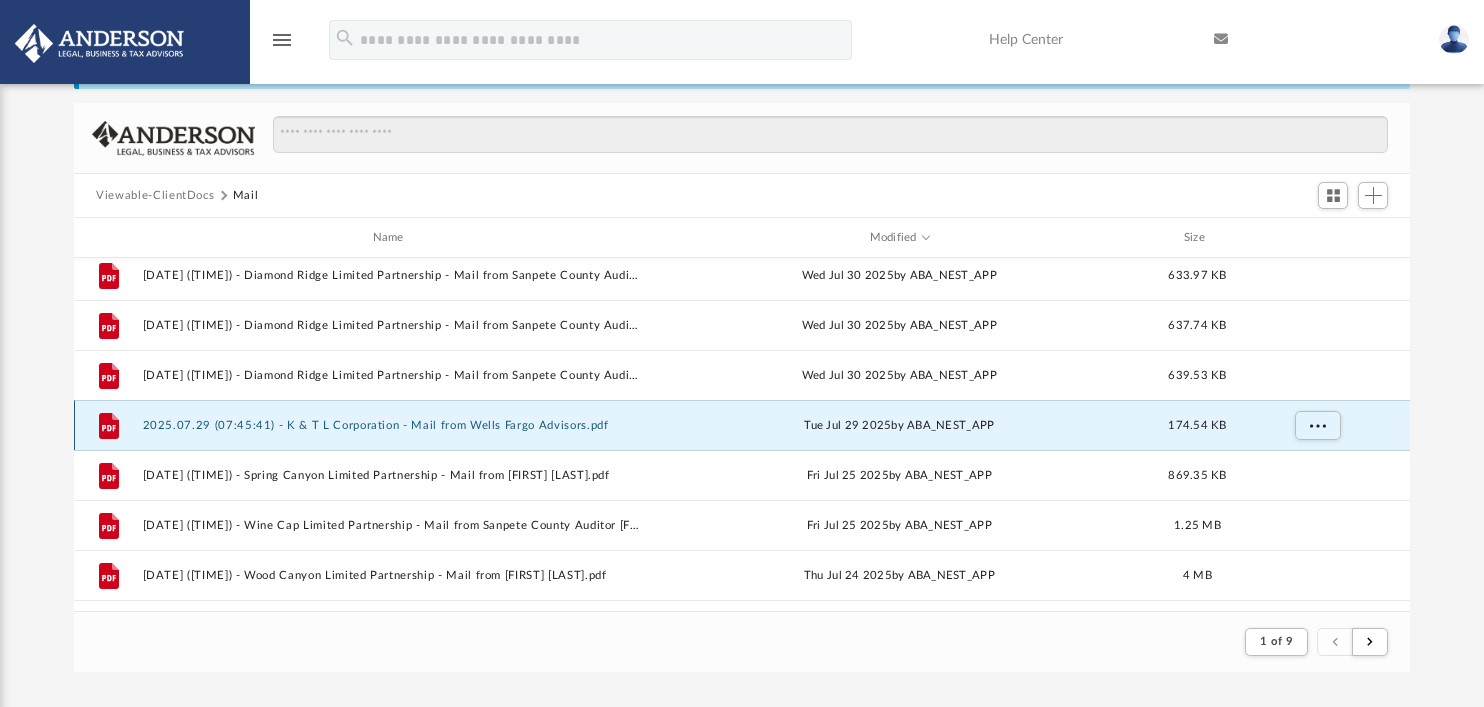 click 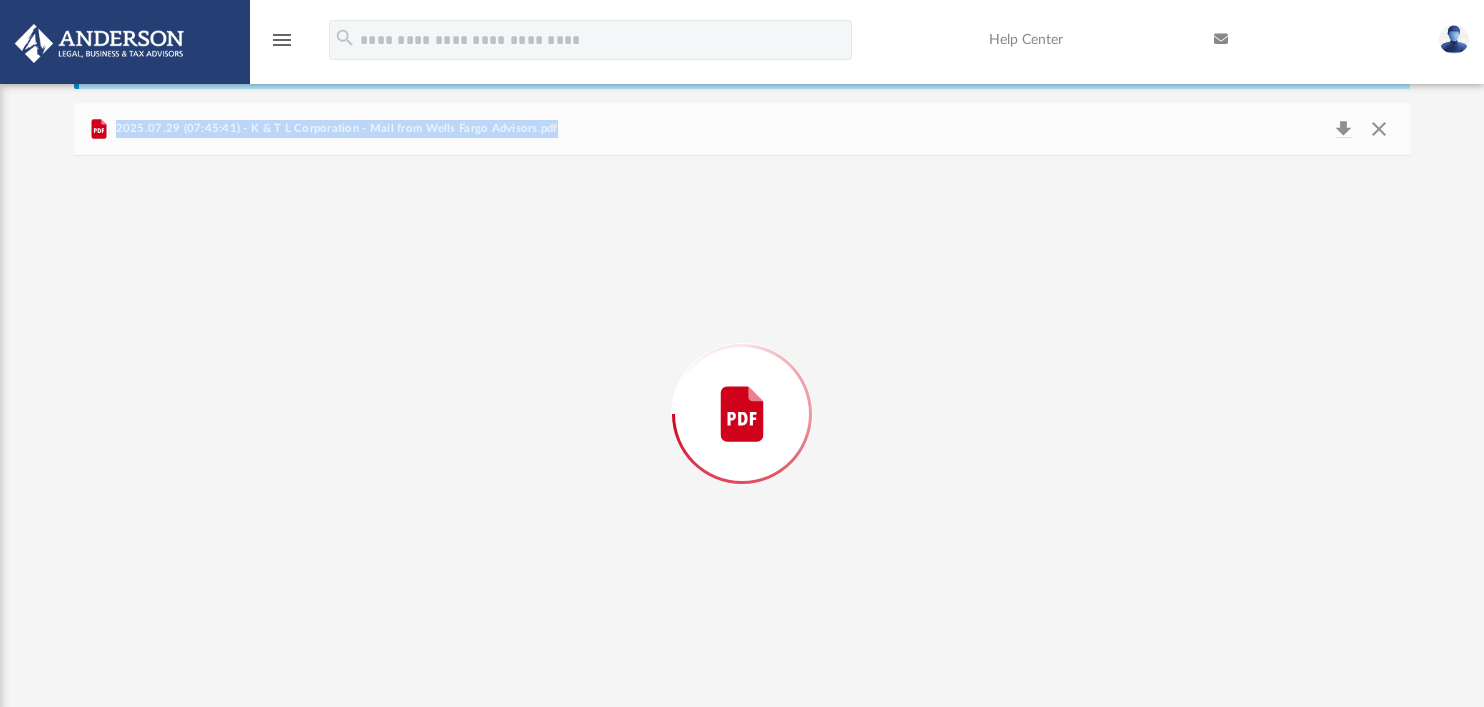 click at bounding box center (742, 414) 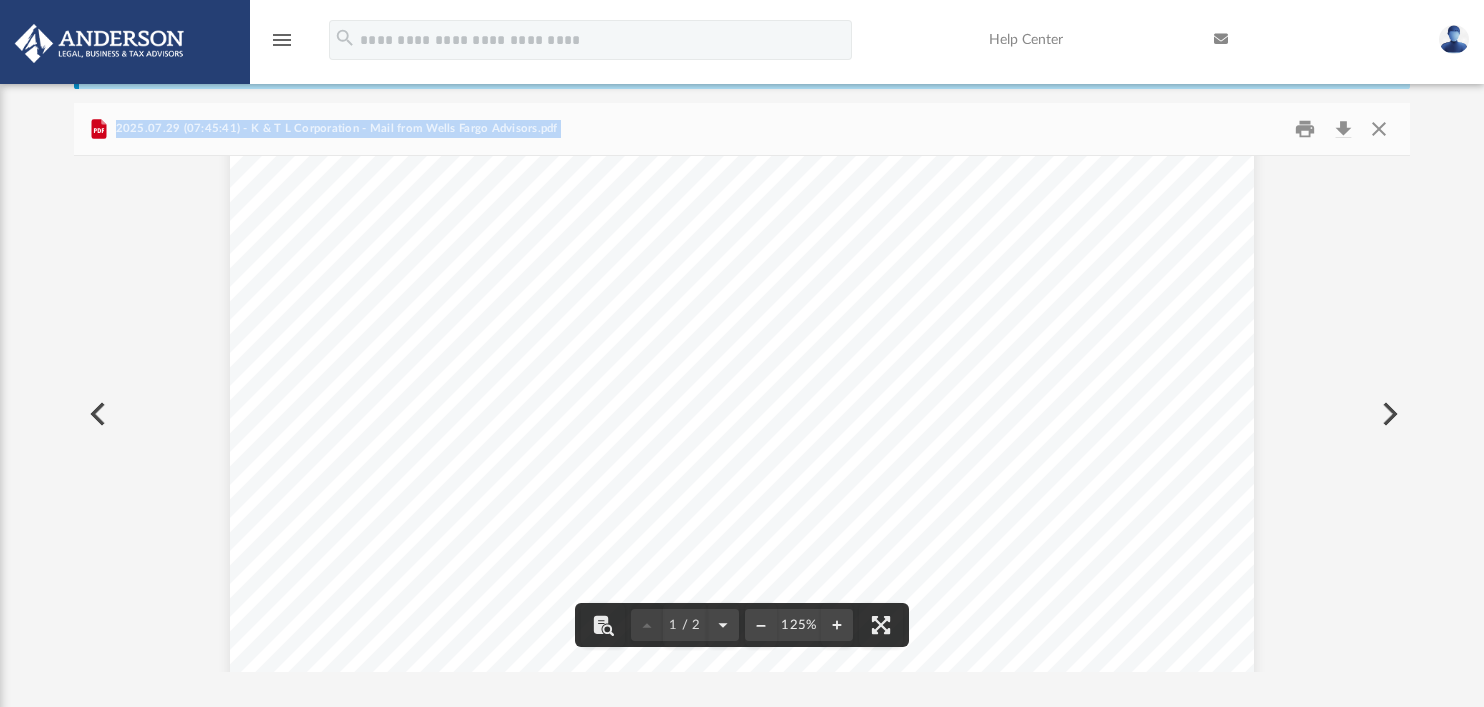 scroll, scrollTop: 387, scrollLeft: 0, axis: vertical 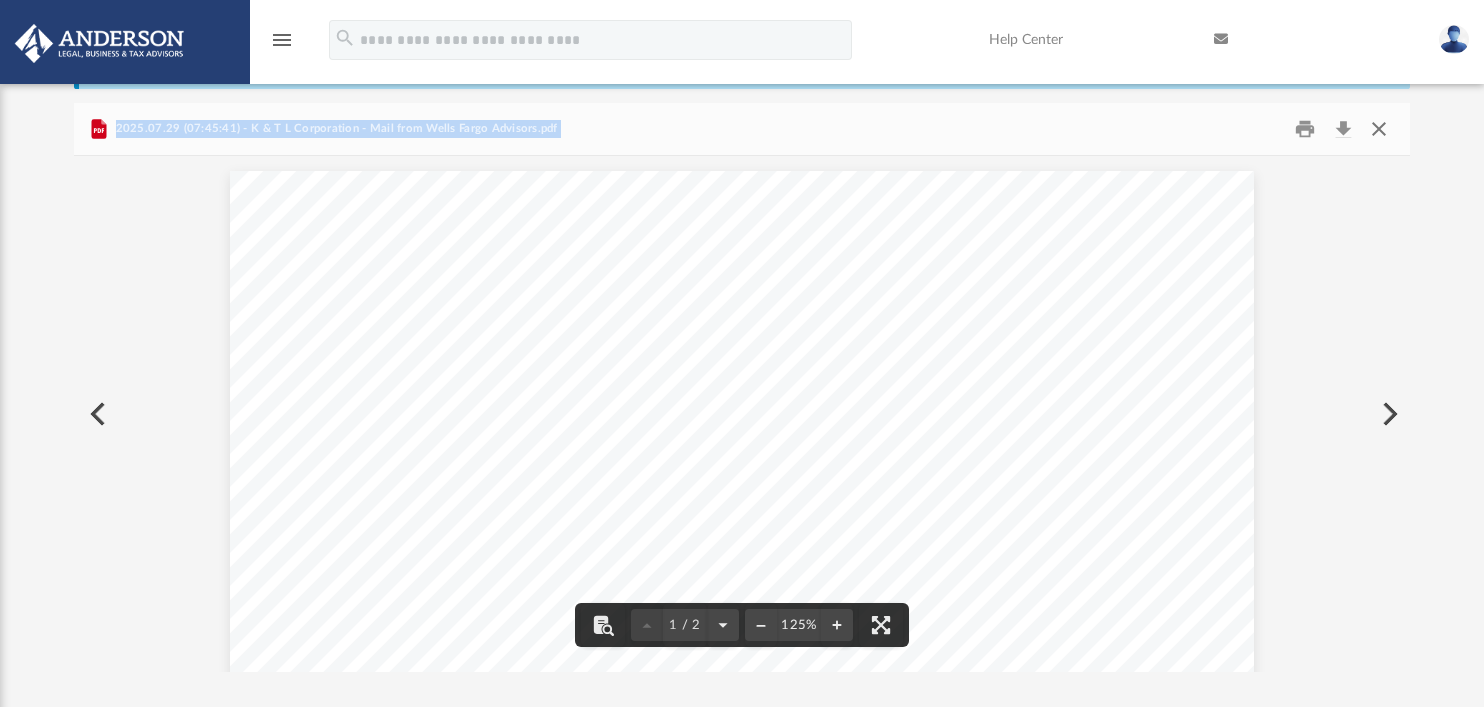 click at bounding box center [1378, 129] 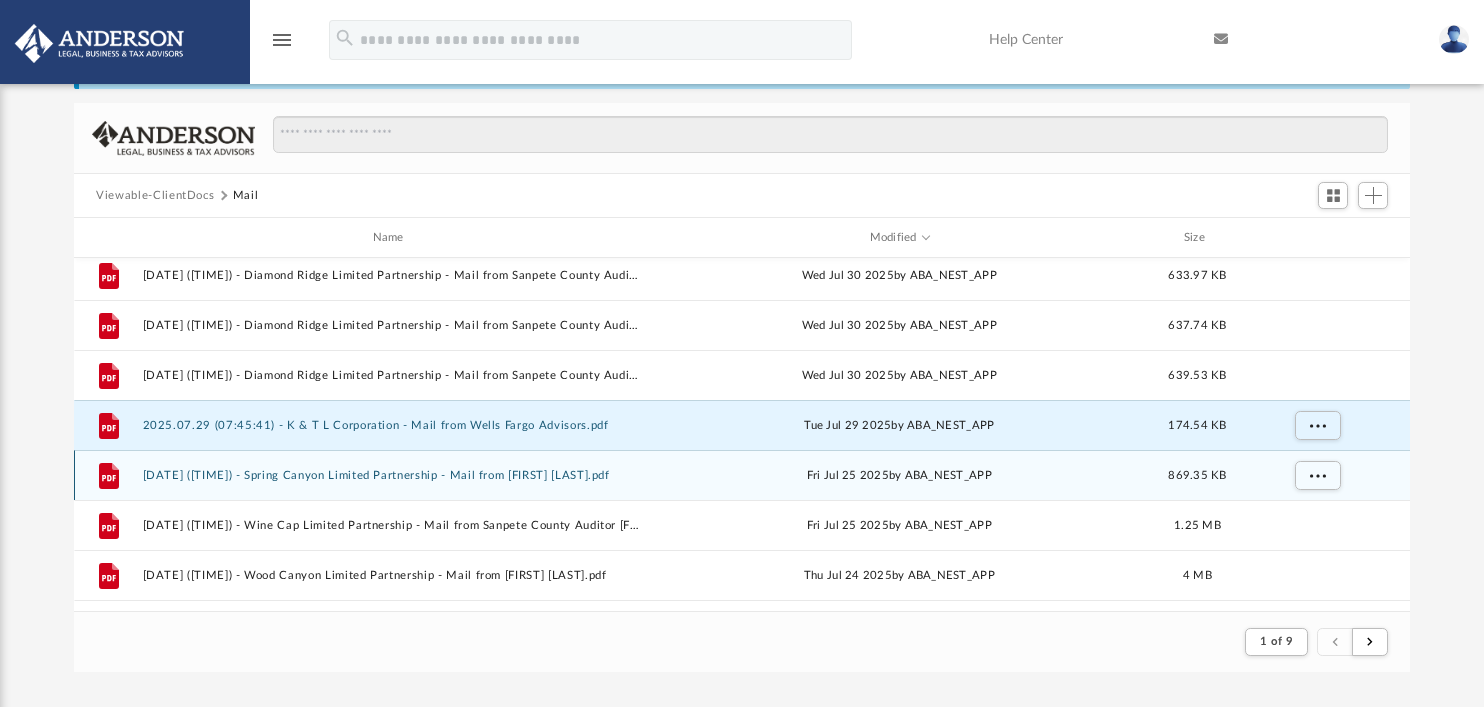 click on "File 2025.07.25 (16:02:04) - Spring Canyon Limited Partnership - Mail from RYAN SULLIVAN.pdf Fri Jul 25 2025  by ABA_NEST_APP 869.35 KB" at bounding box center [742, 475] 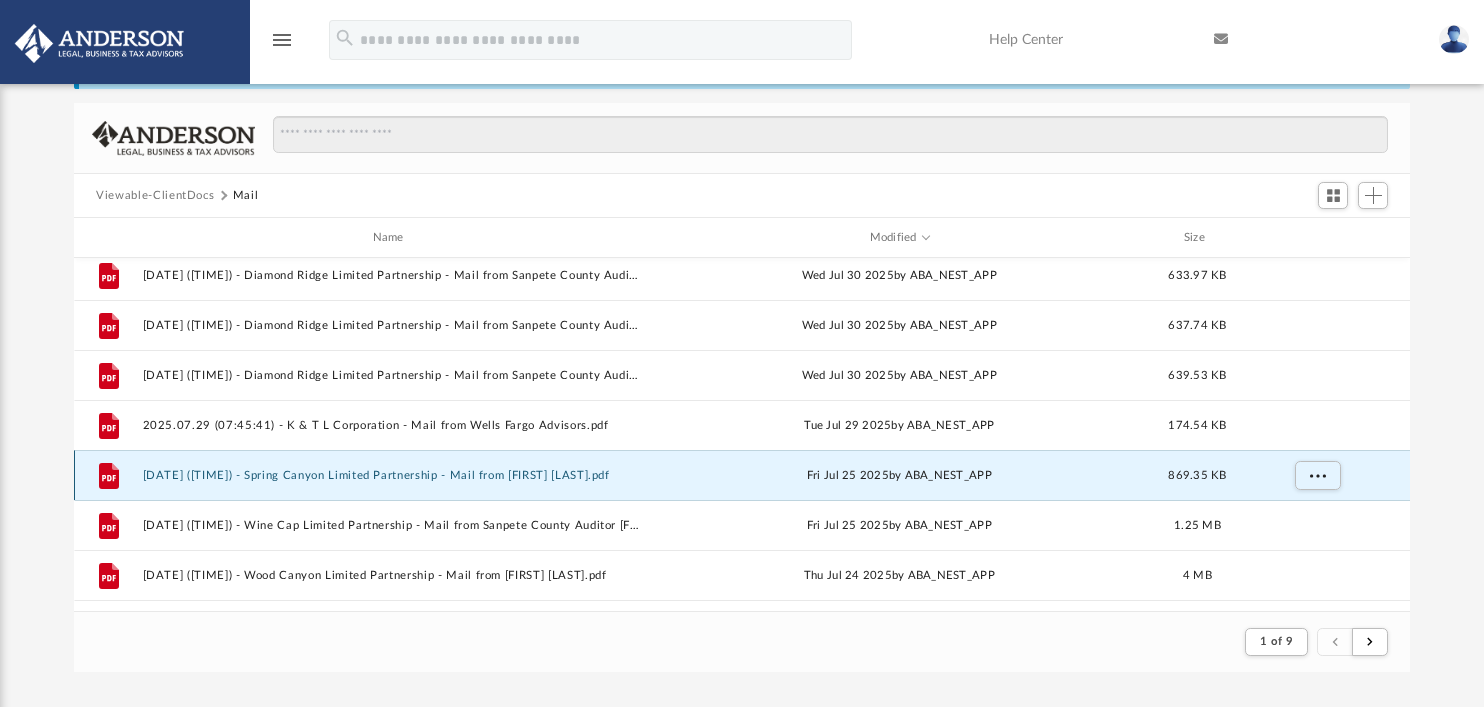 click 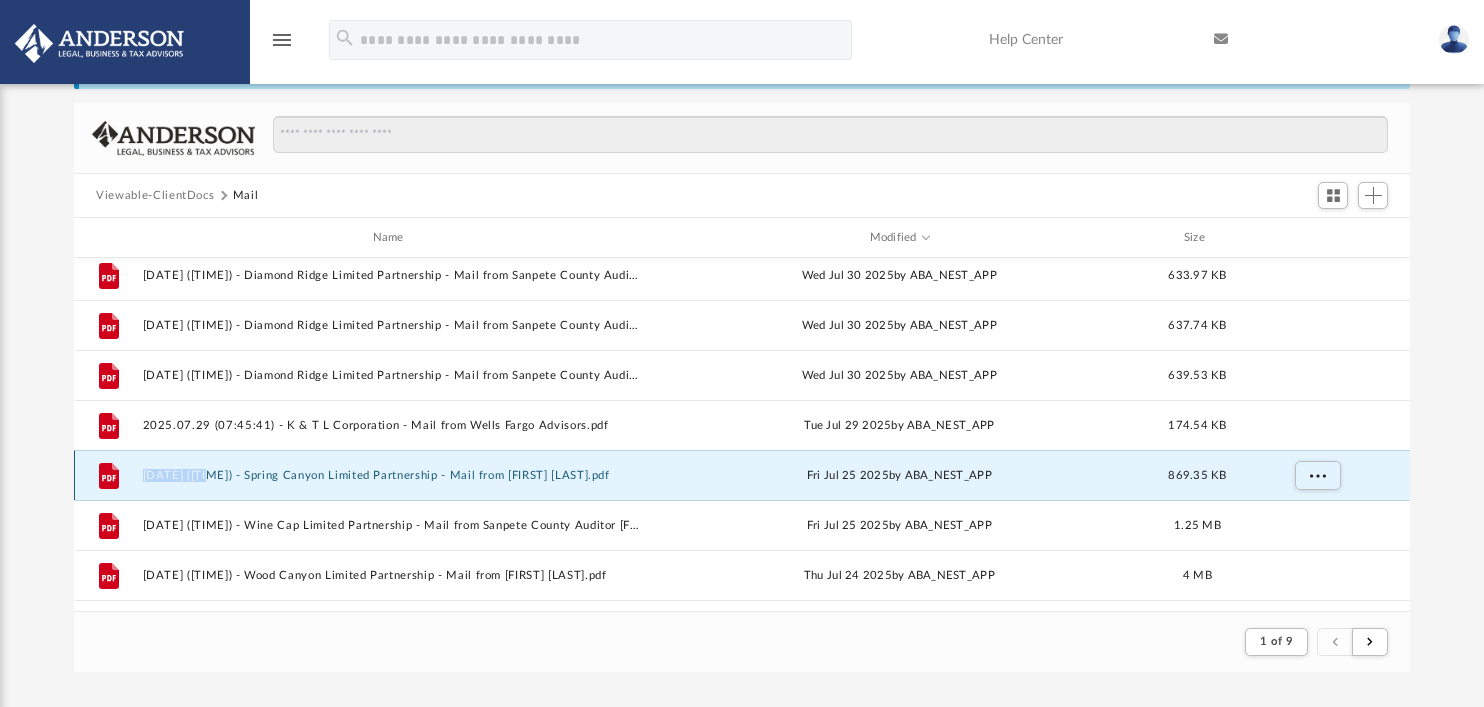 click 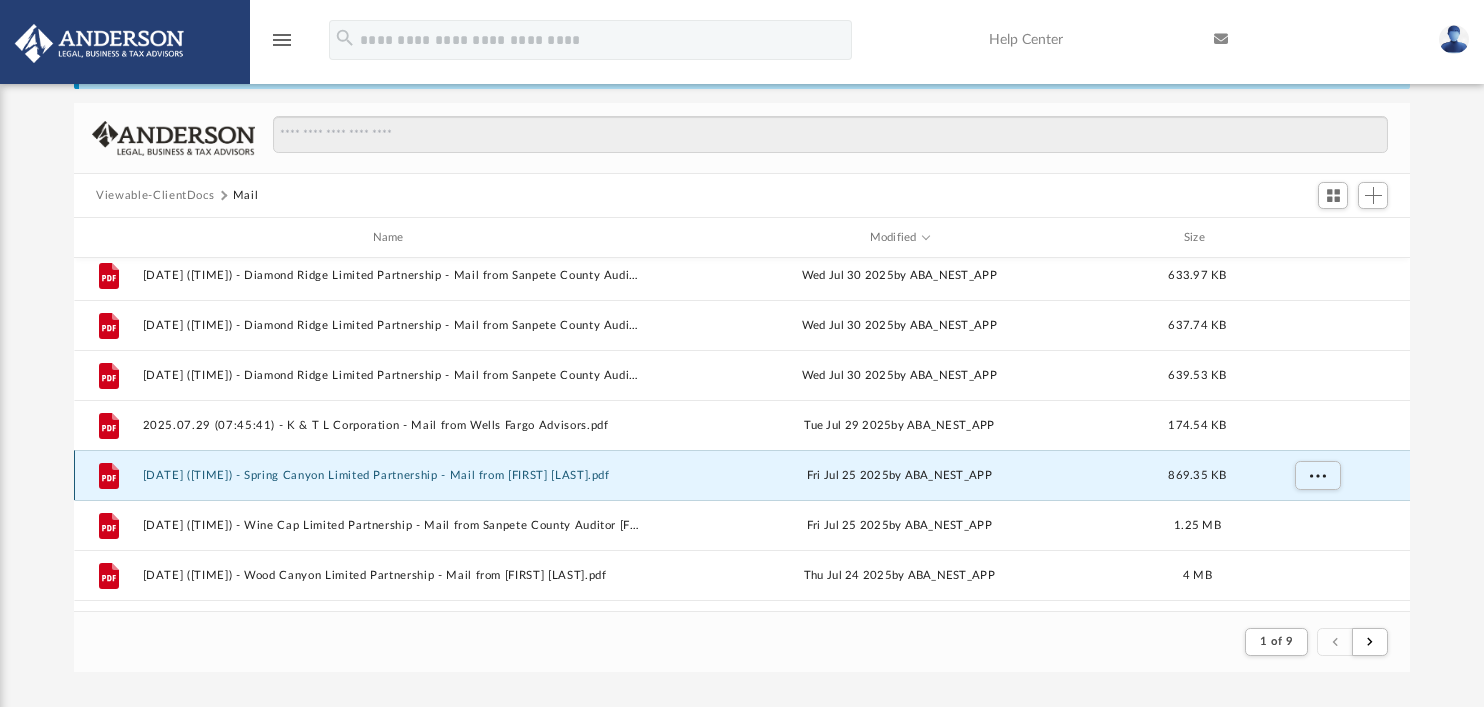 click on "File 2025.07.25 (16:02:04) - Spring Canyon Limited Partnership - Mail from RYAN SULLIVAN.pdf Fri Jul 25 2025  by ABA_NEST_APP 869.35 KB" at bounding box center (742, 475) 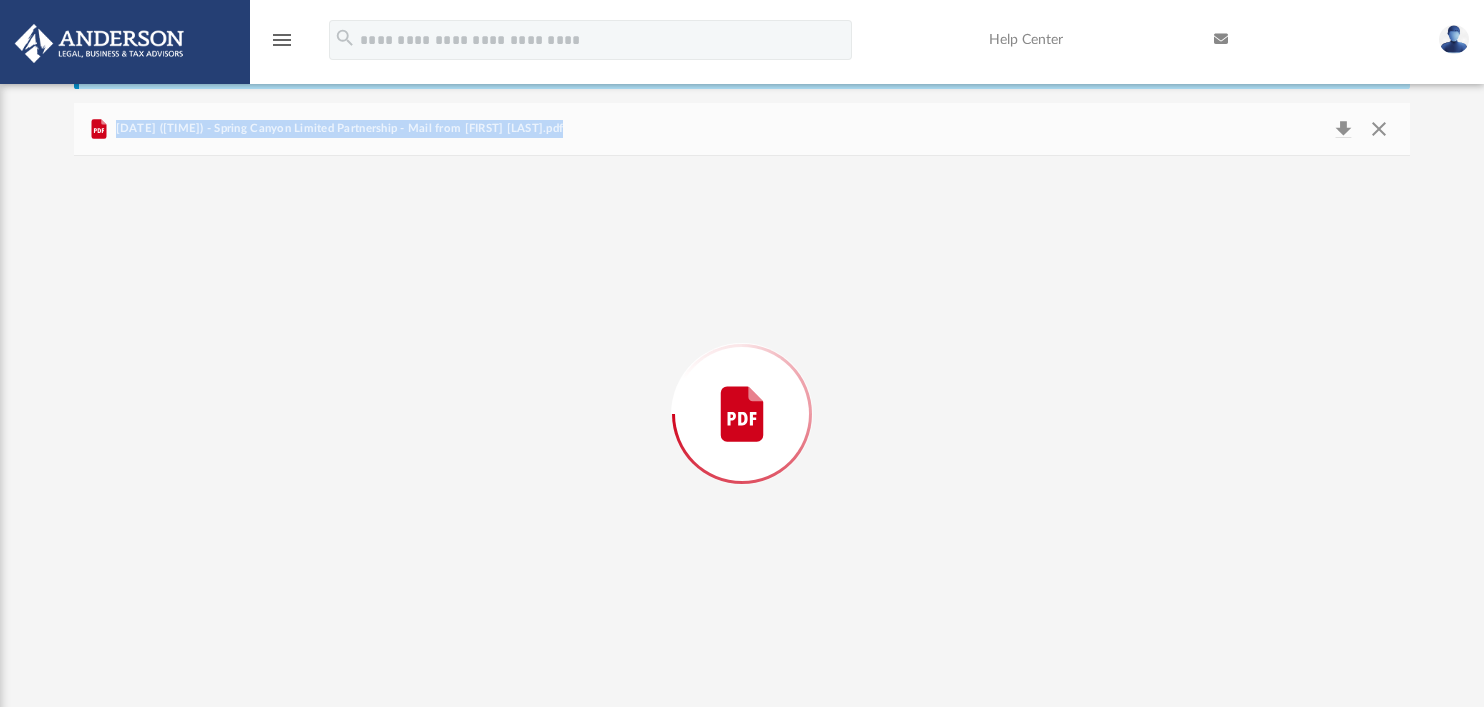 click at bounding box center [742, 414] 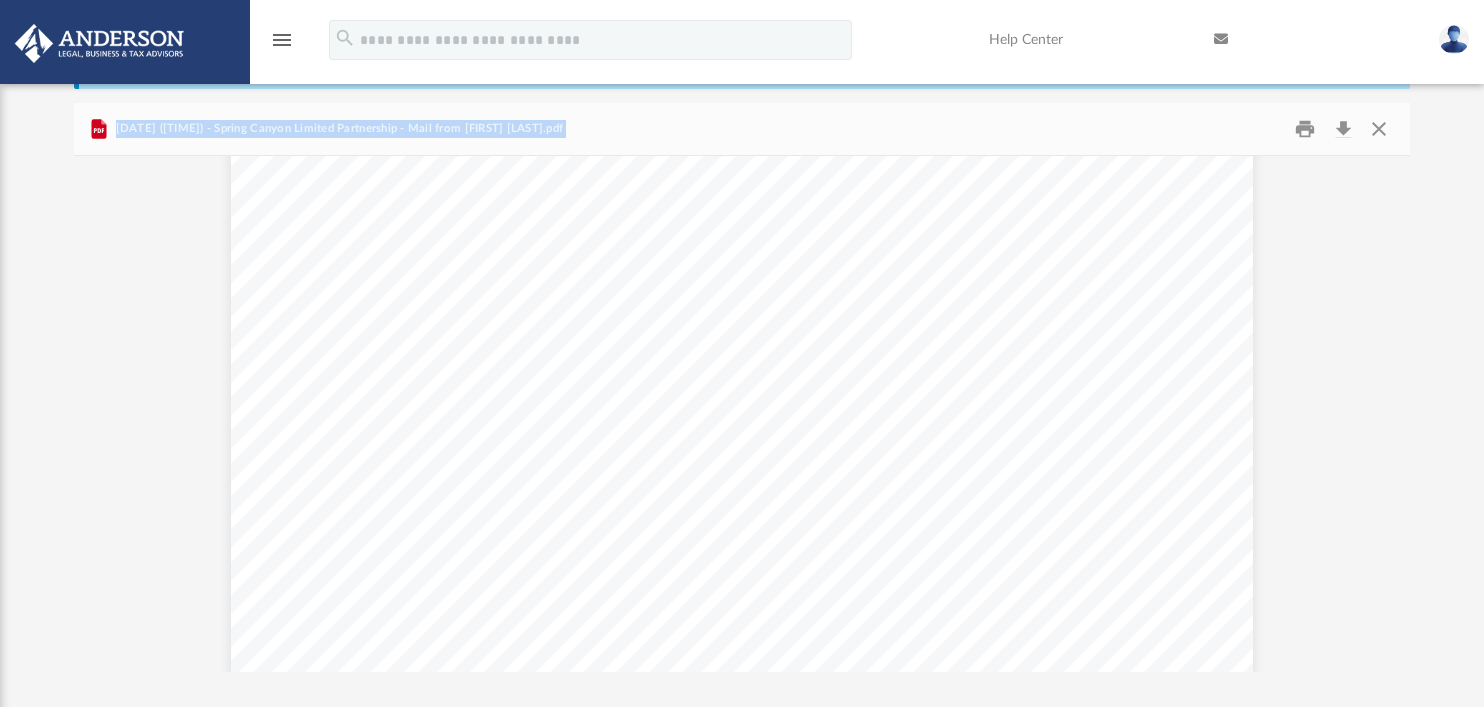 scroll, scrollTop: 0, scrollLeft: 0, axis: both 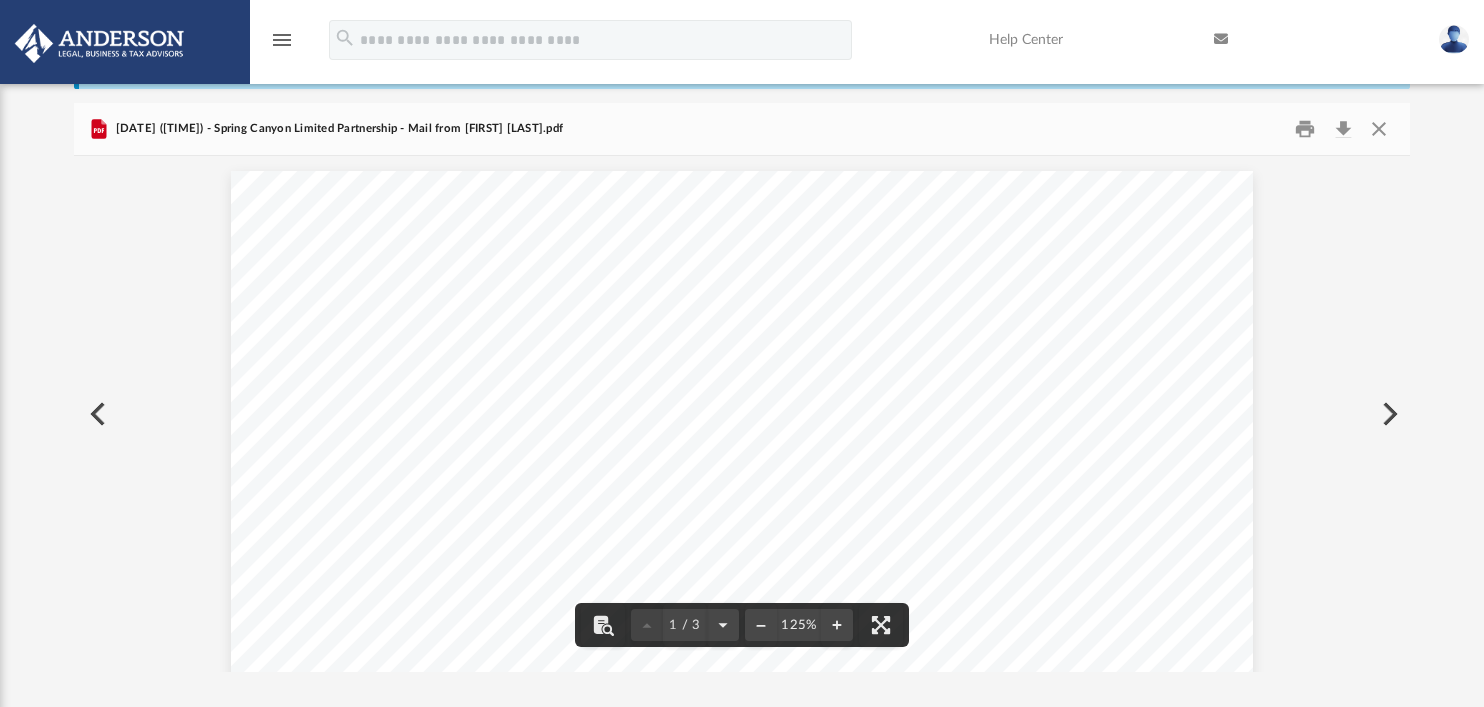 click 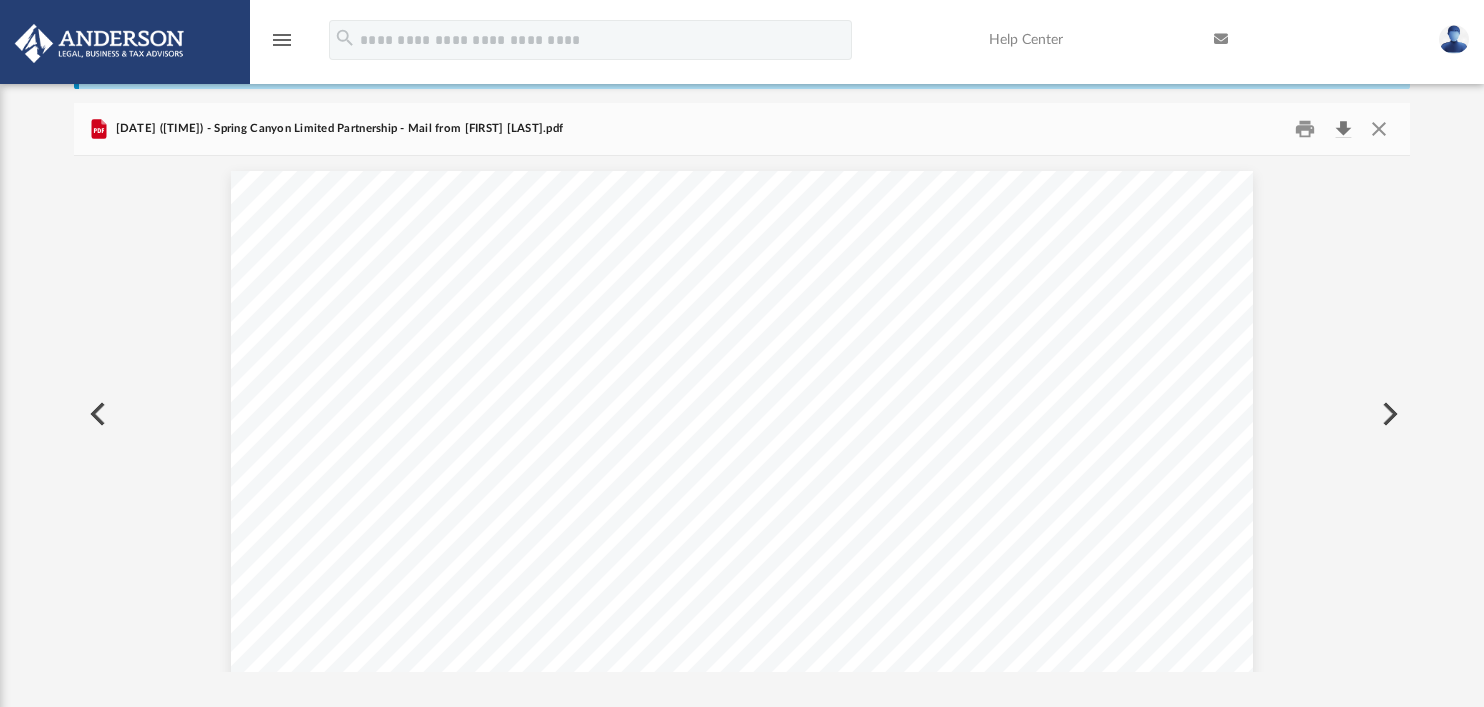 click at bounding box center (1343, 129) 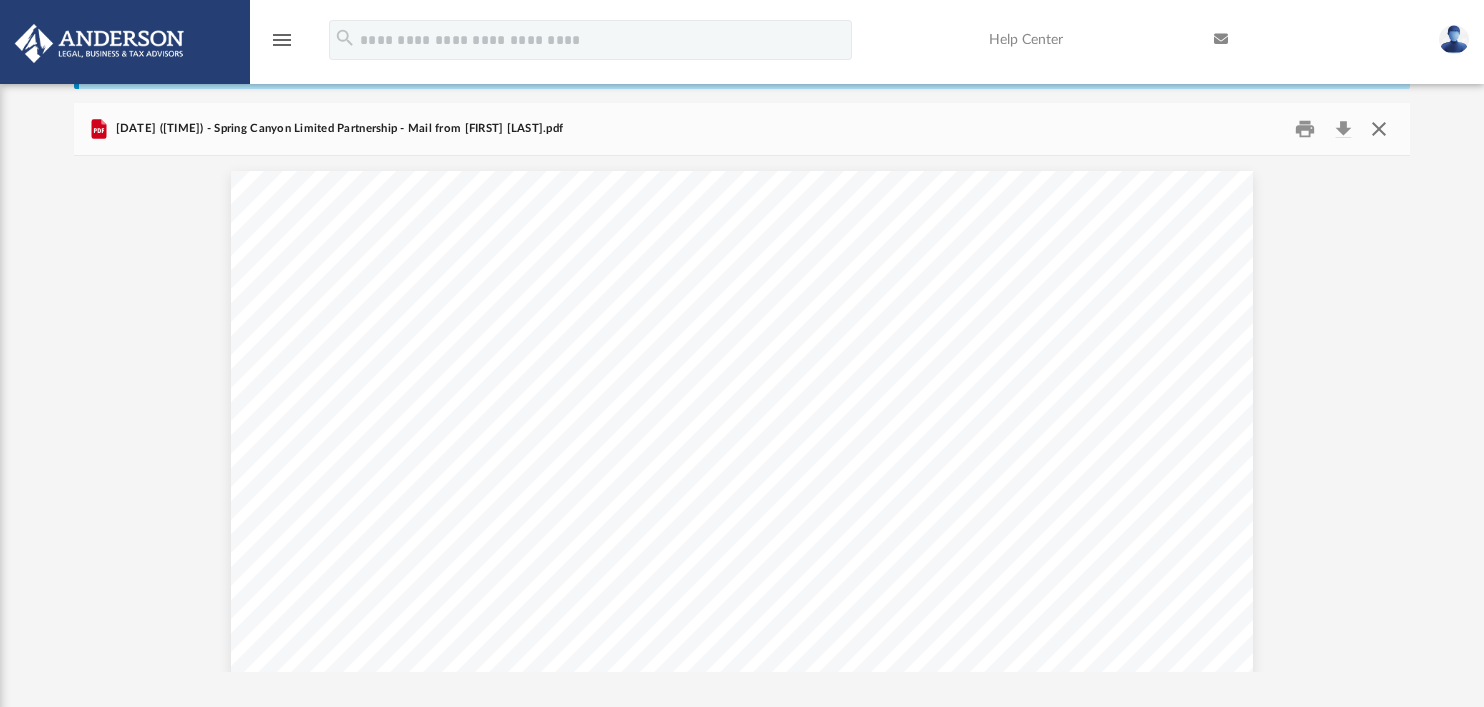 click at bounding box center [1378, 129] 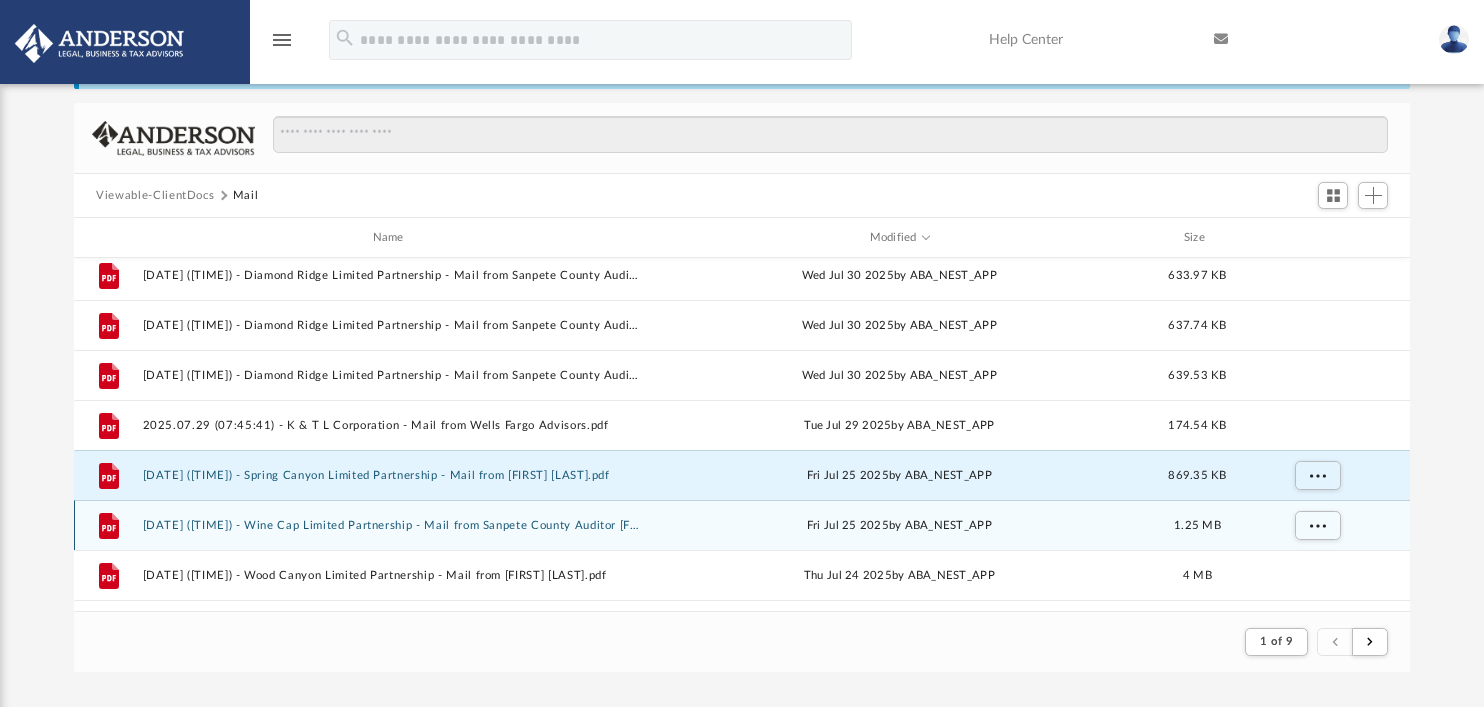 click on "[DATE] ([TIME]) - Wine Cap Limited Partnership - Mail from [COUNTY] Auditor [FIRST] [LAST].pdf" at bounding box center [392, 525] 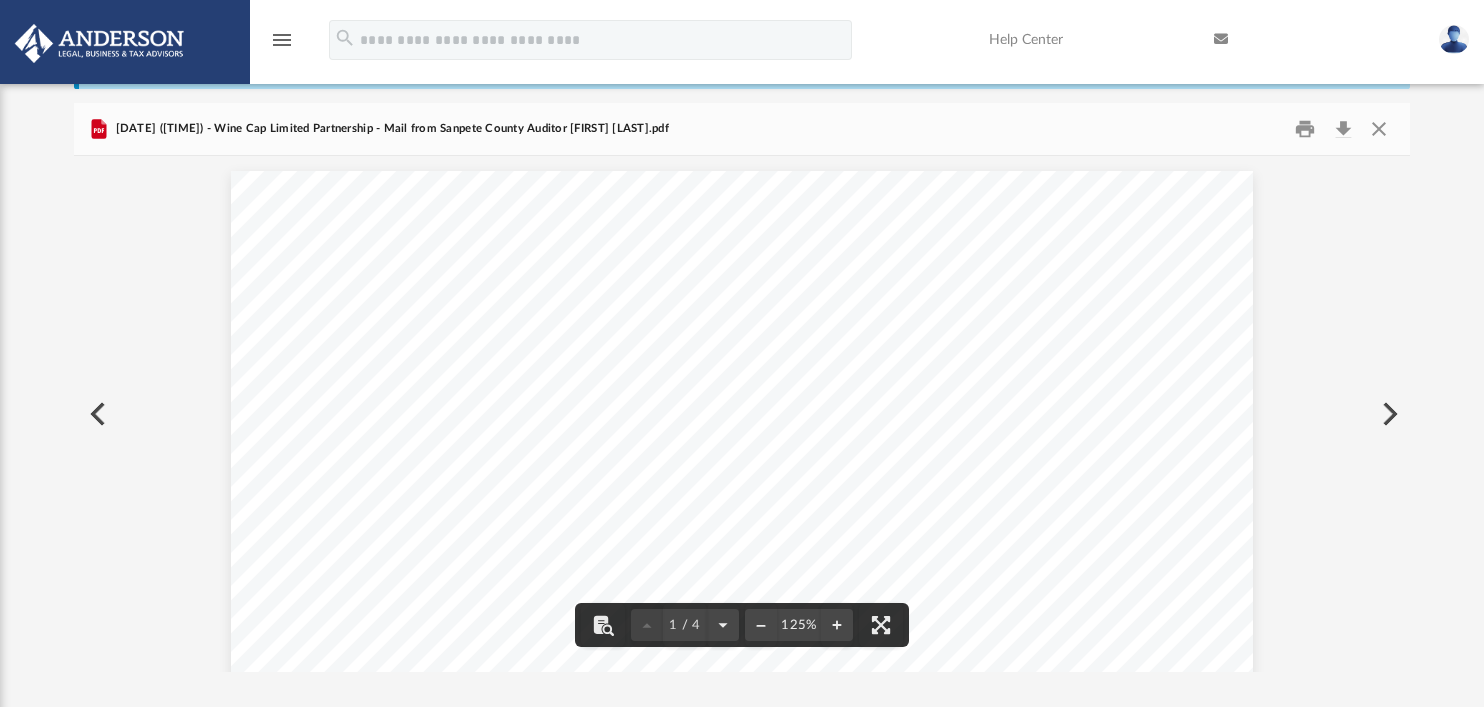 drag, startPoint x: 1091, startPoint y: 269, endPoint x: 1130, endPoint y: 254, distance: 41.785164 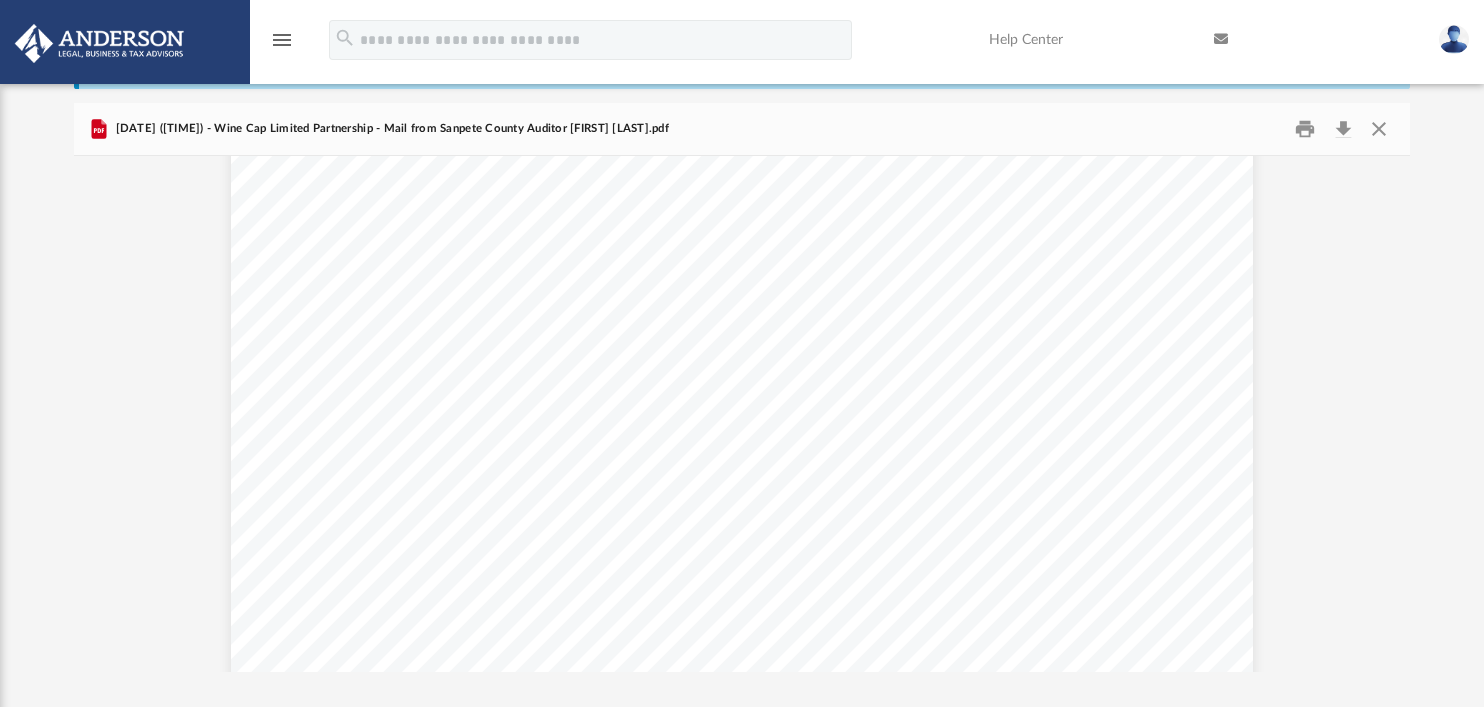 scroll, scrollTop: 459, scrollLeft: 0, axis: vertical 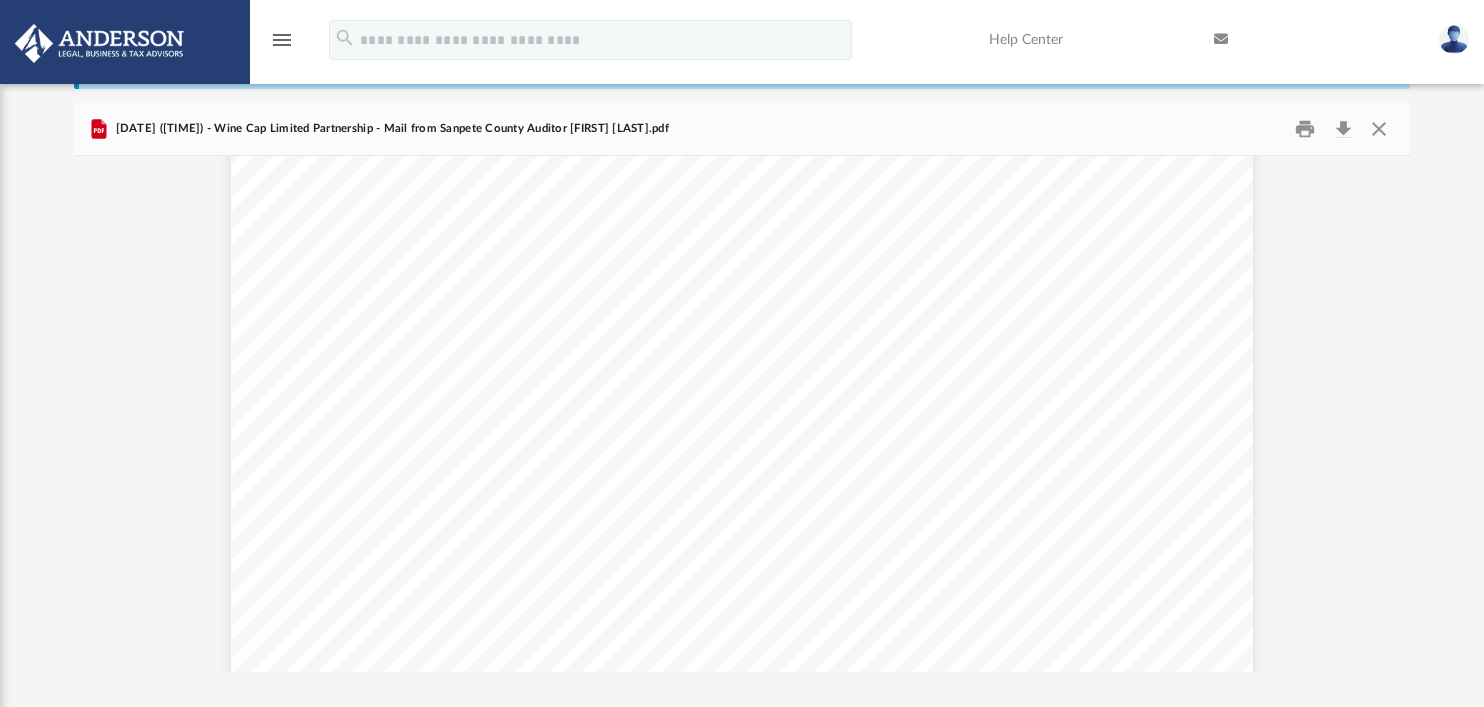 drag, startPoint x: 1373, startPoint y: 235, endPoint x: 1428, endPoint y: 226, distance: 55.7315 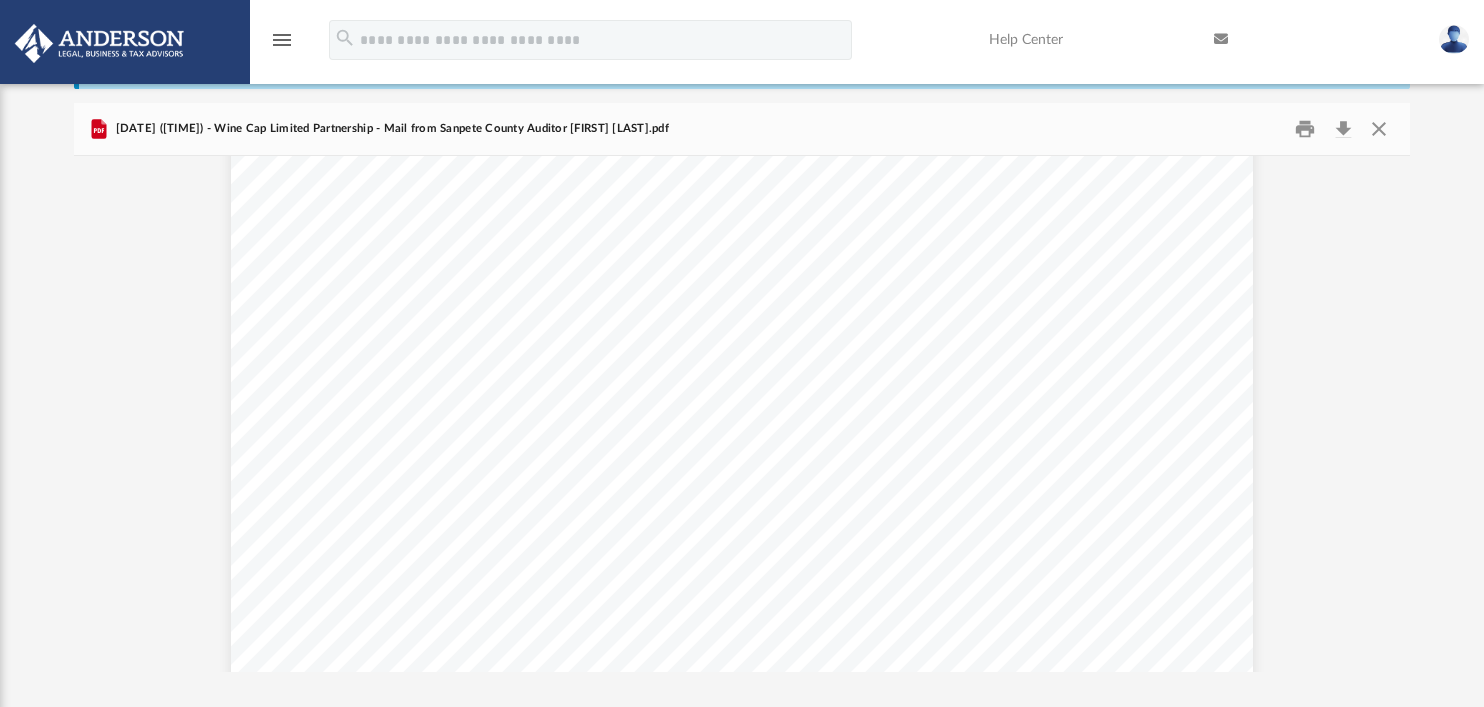 scroll, scrollTop: 549, scrollLeft: 0, axis: vertical 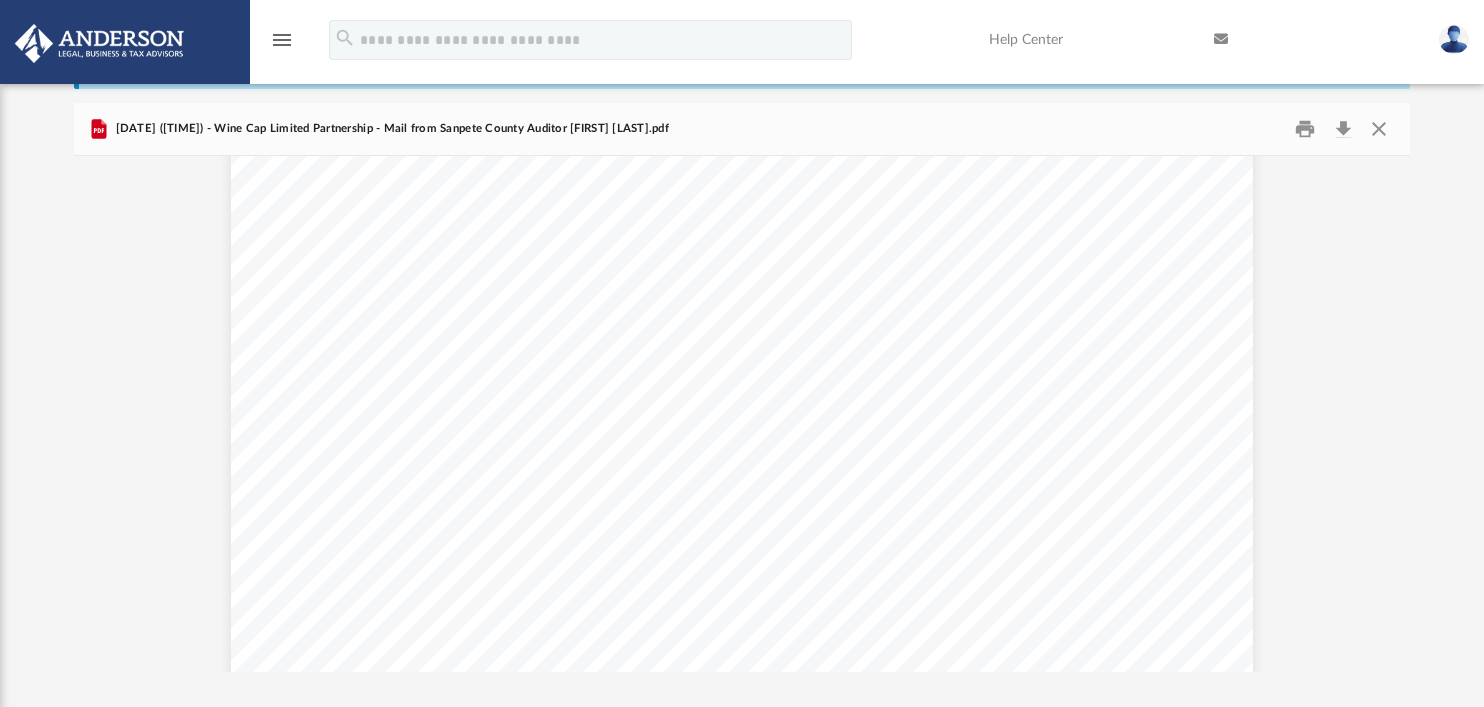 drag, startPoint x: 1402, startPoint y: 210, endPoint x: 1423, endPoint y: 210, distance: 21 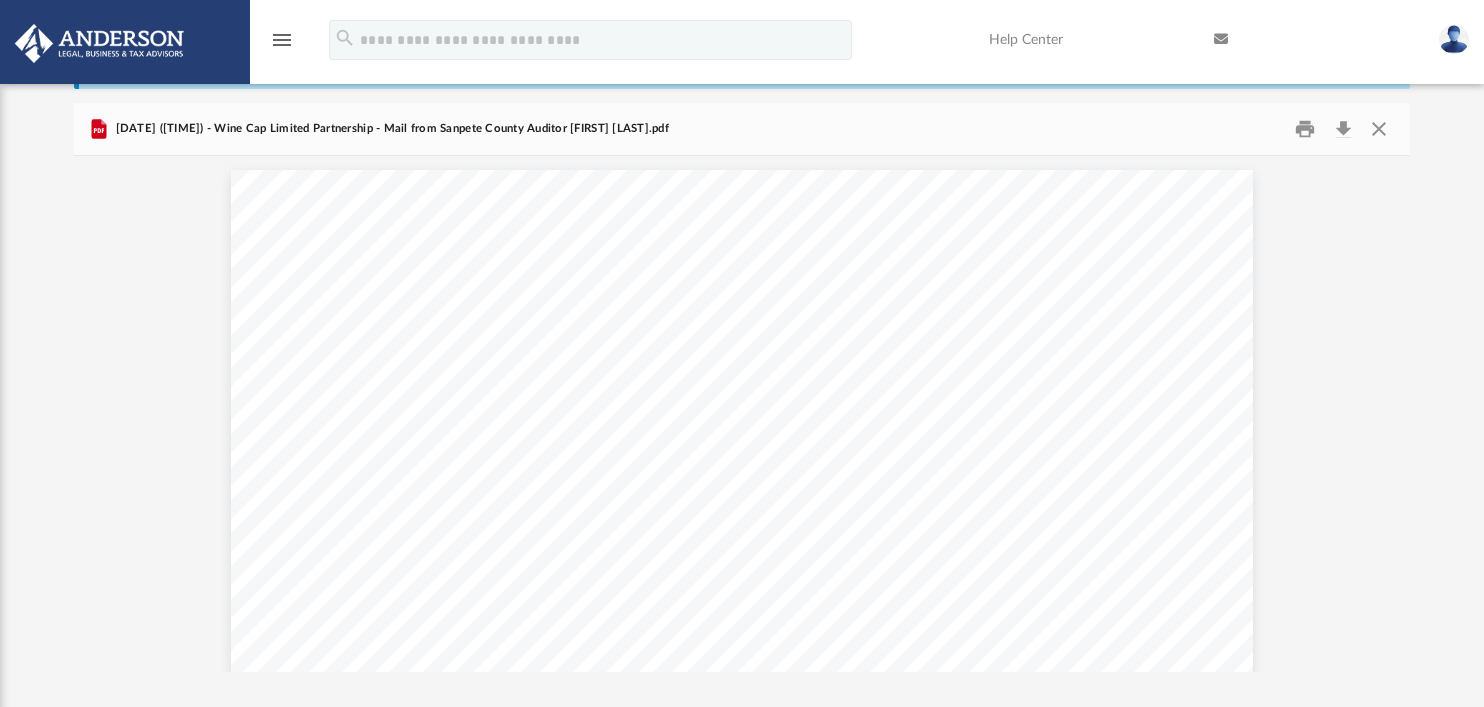 scroll, scrollTop: 1242, scrollLeft: 0, axis: vertical 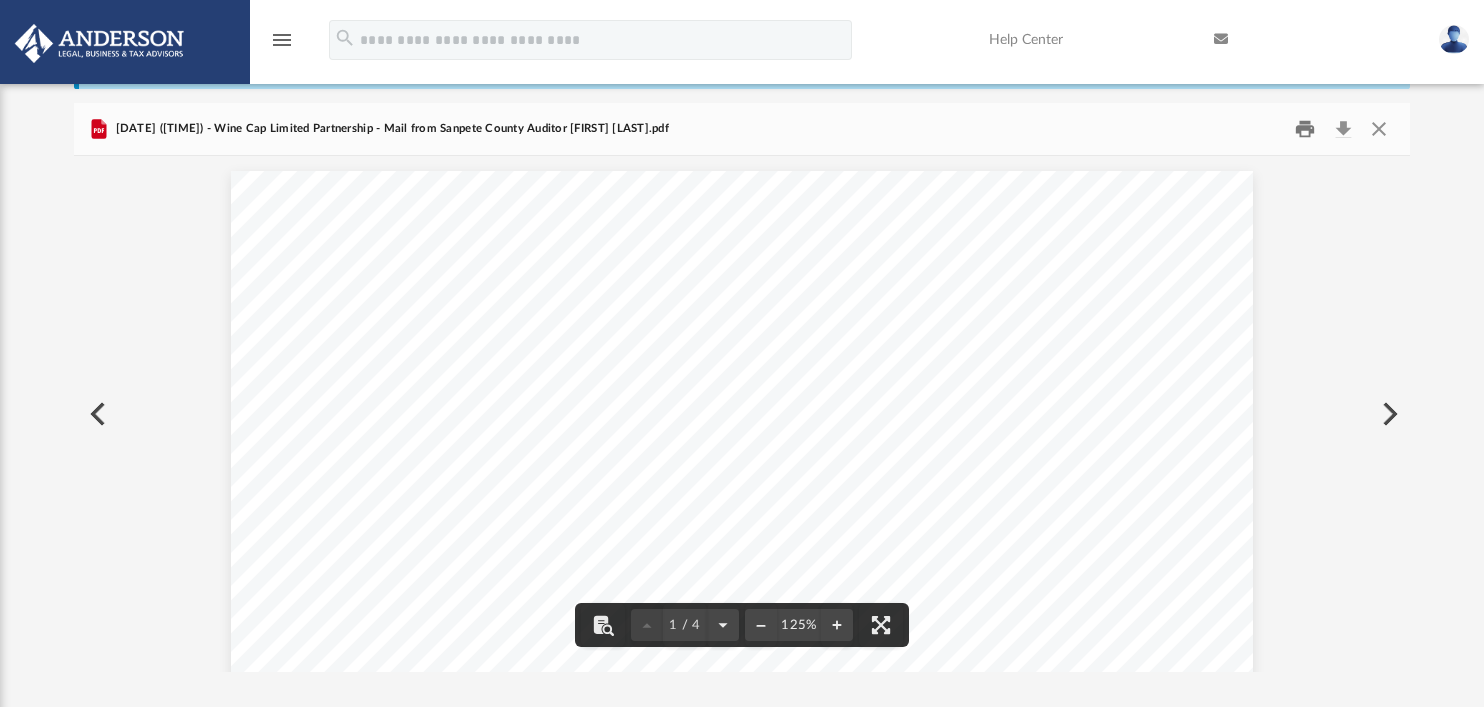 click at bounding box center (1305, 129) 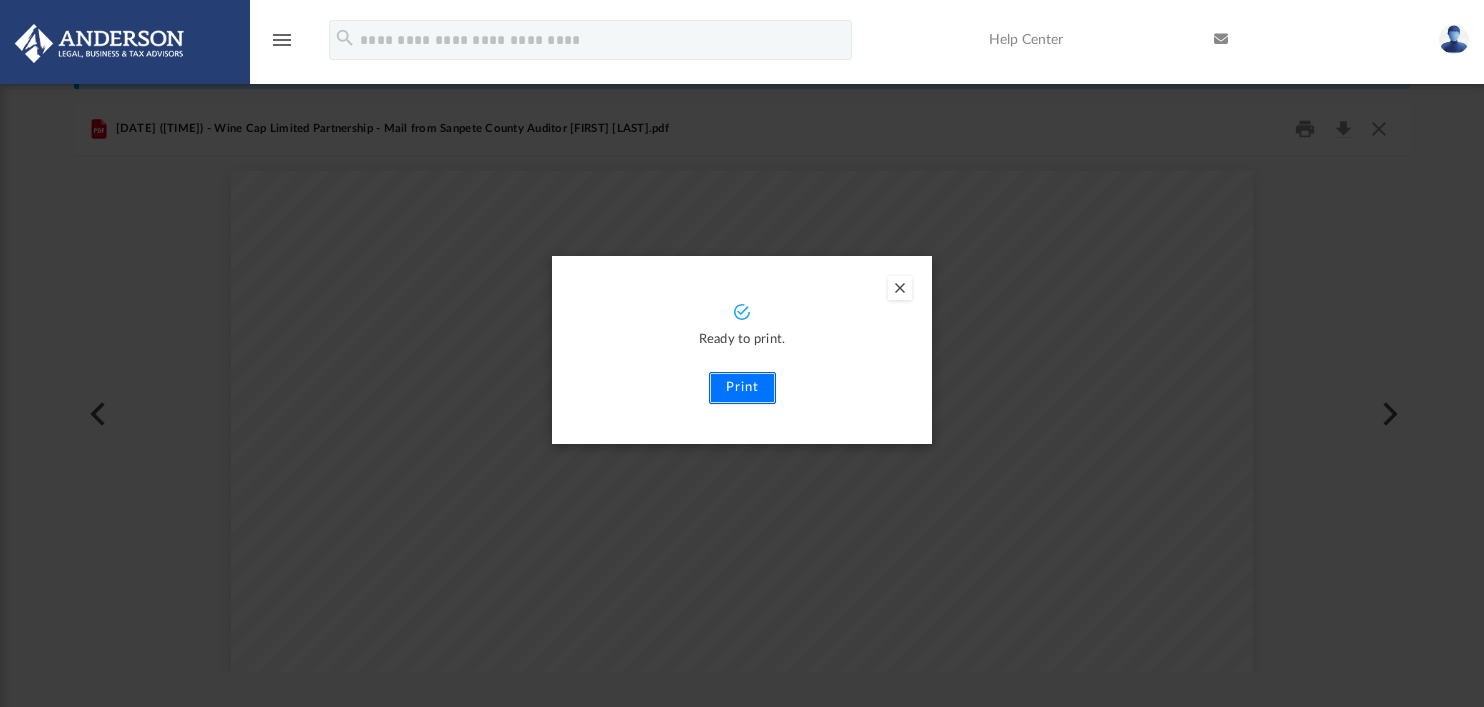 click on "Print" at bounding box center [742, 388] 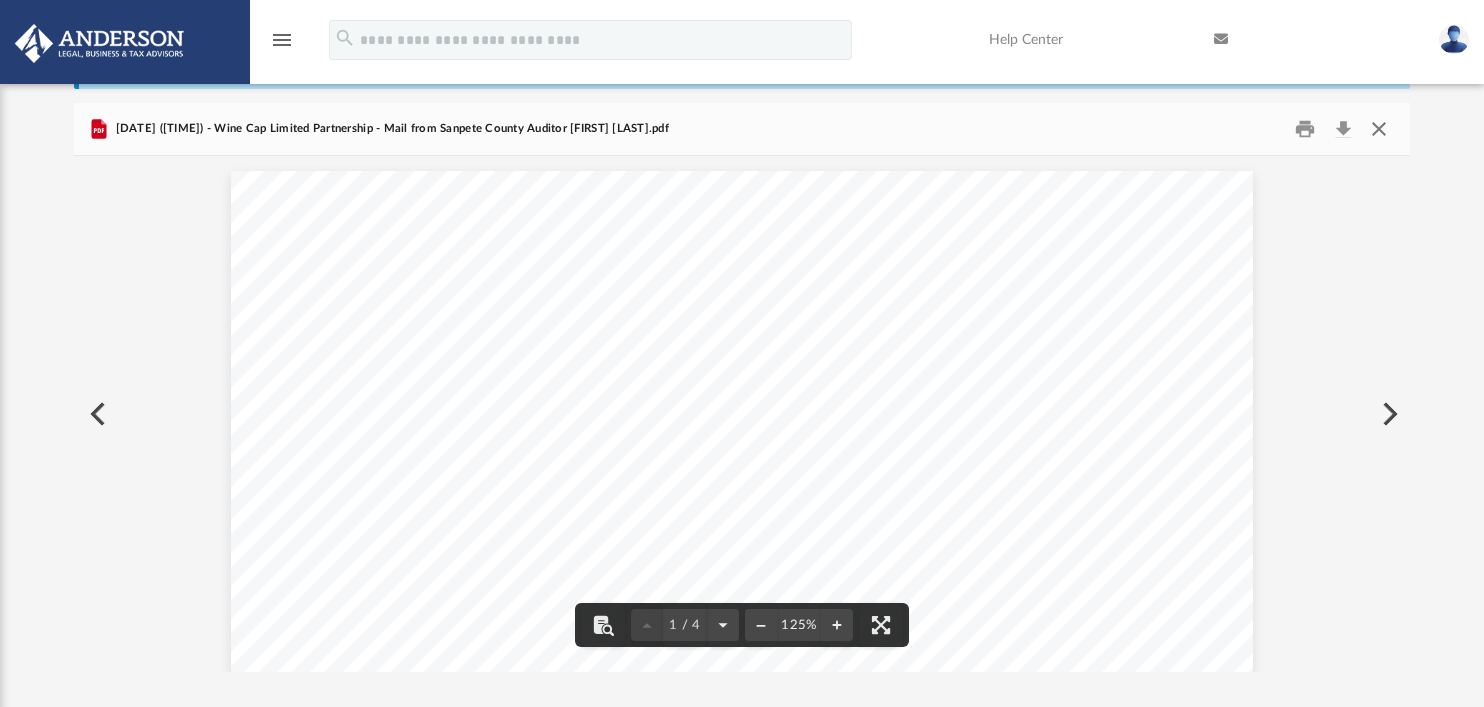 click at bounding box center [1378, 129] 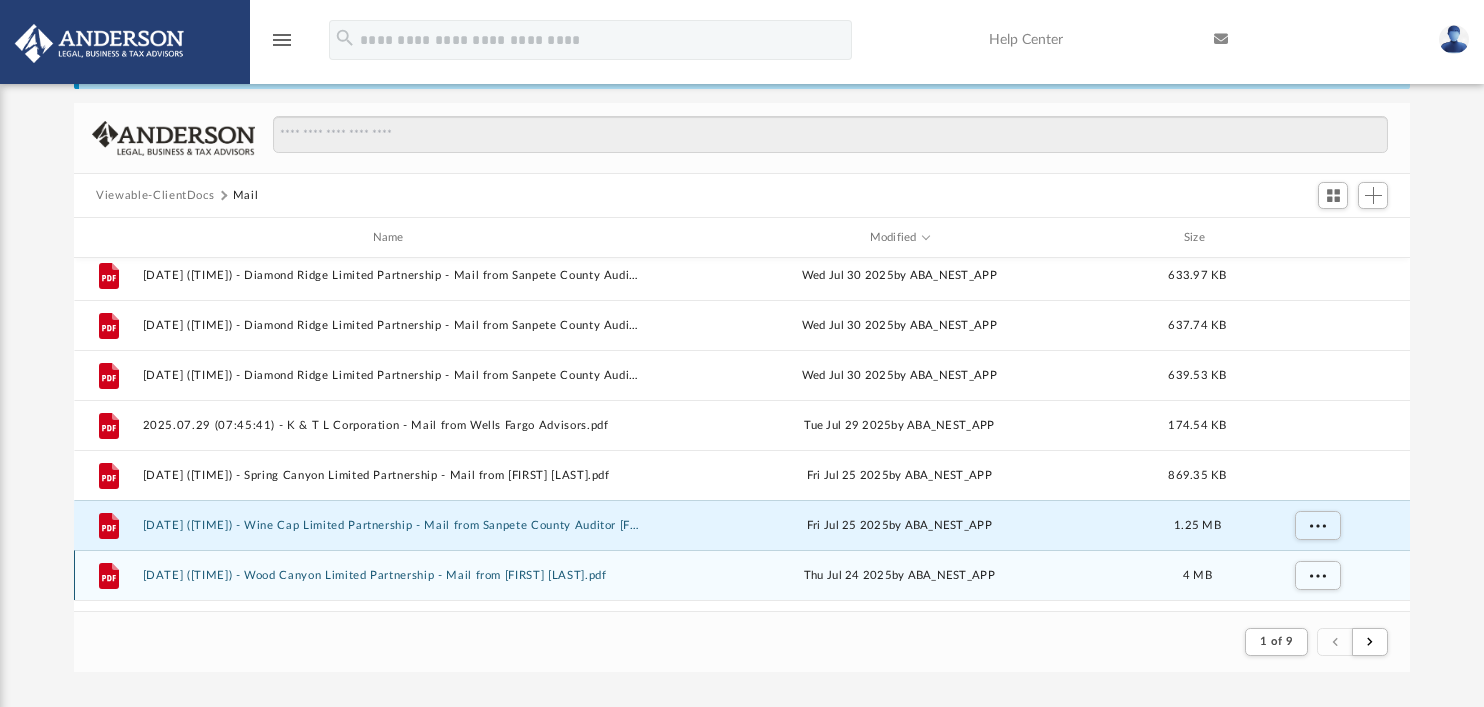 click on "[DATE] ([TIME]) - Wood Canyon Limited Partnership - Mail from [FIRST] [LAST].pdf" at bounding box center [392, 575] 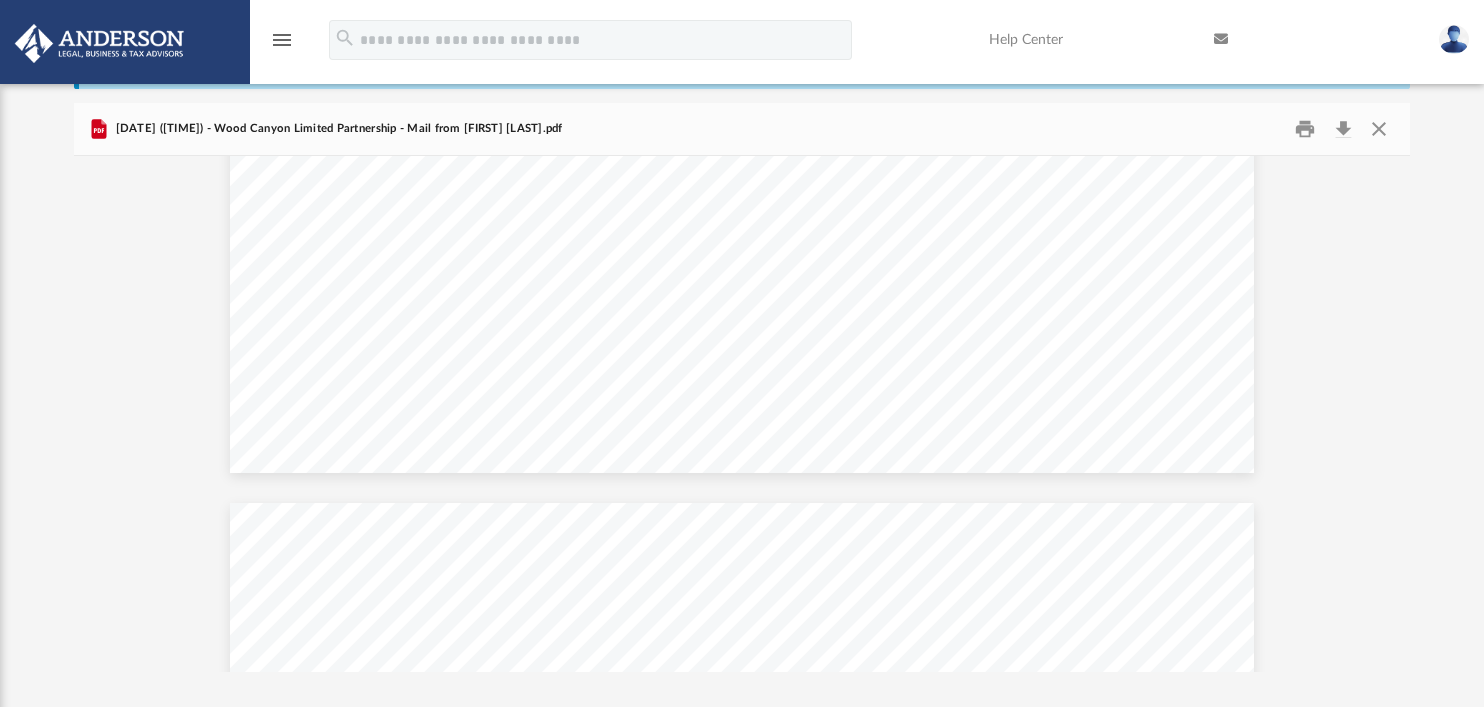scroll, scrollTop: 9725, scrollLeft: 0, axis: vertical 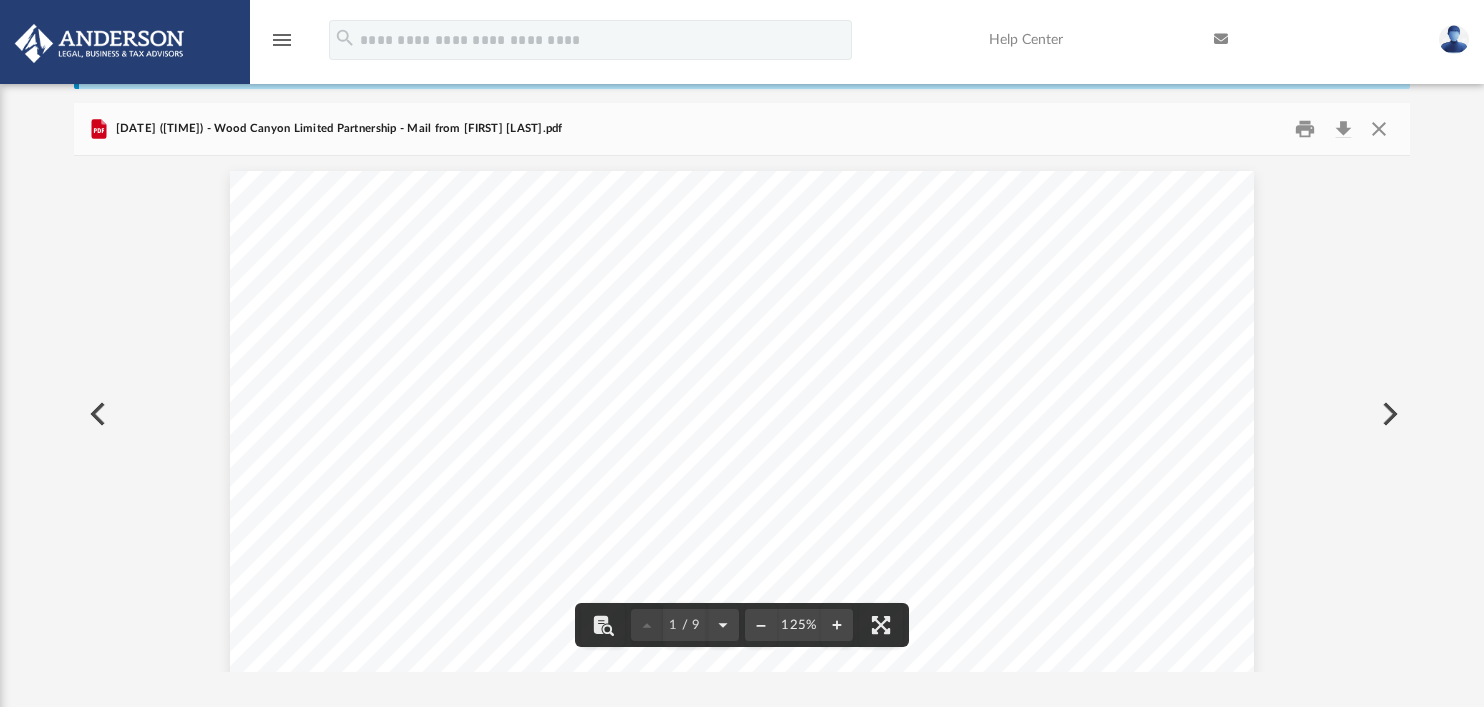 click 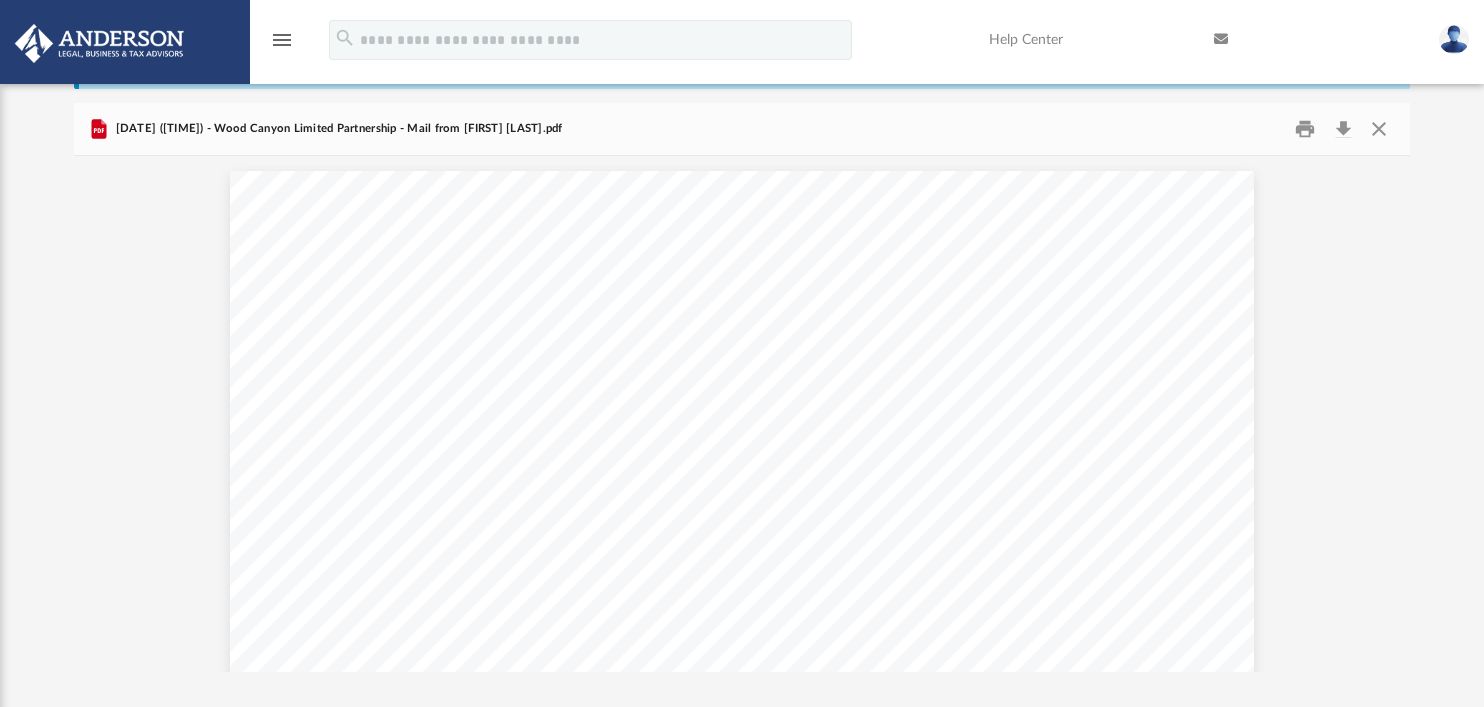 click 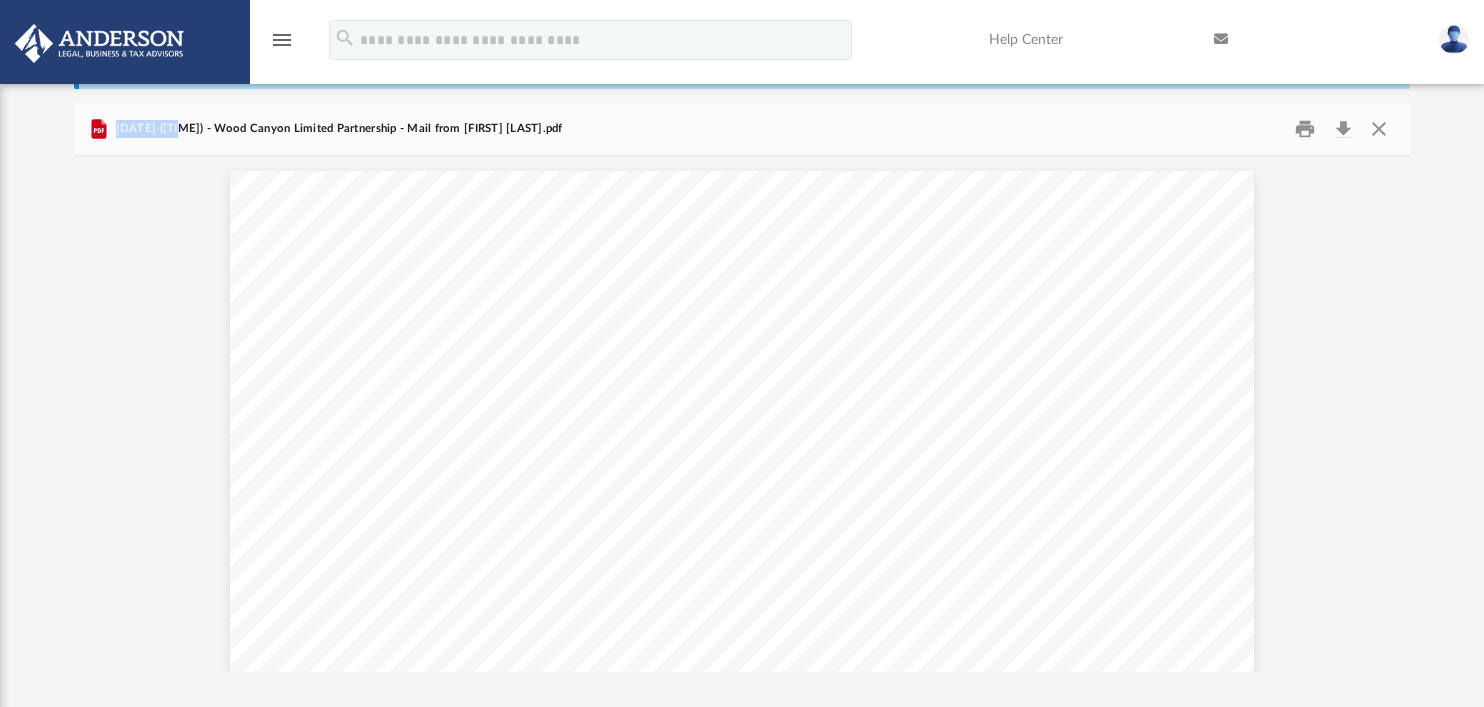click 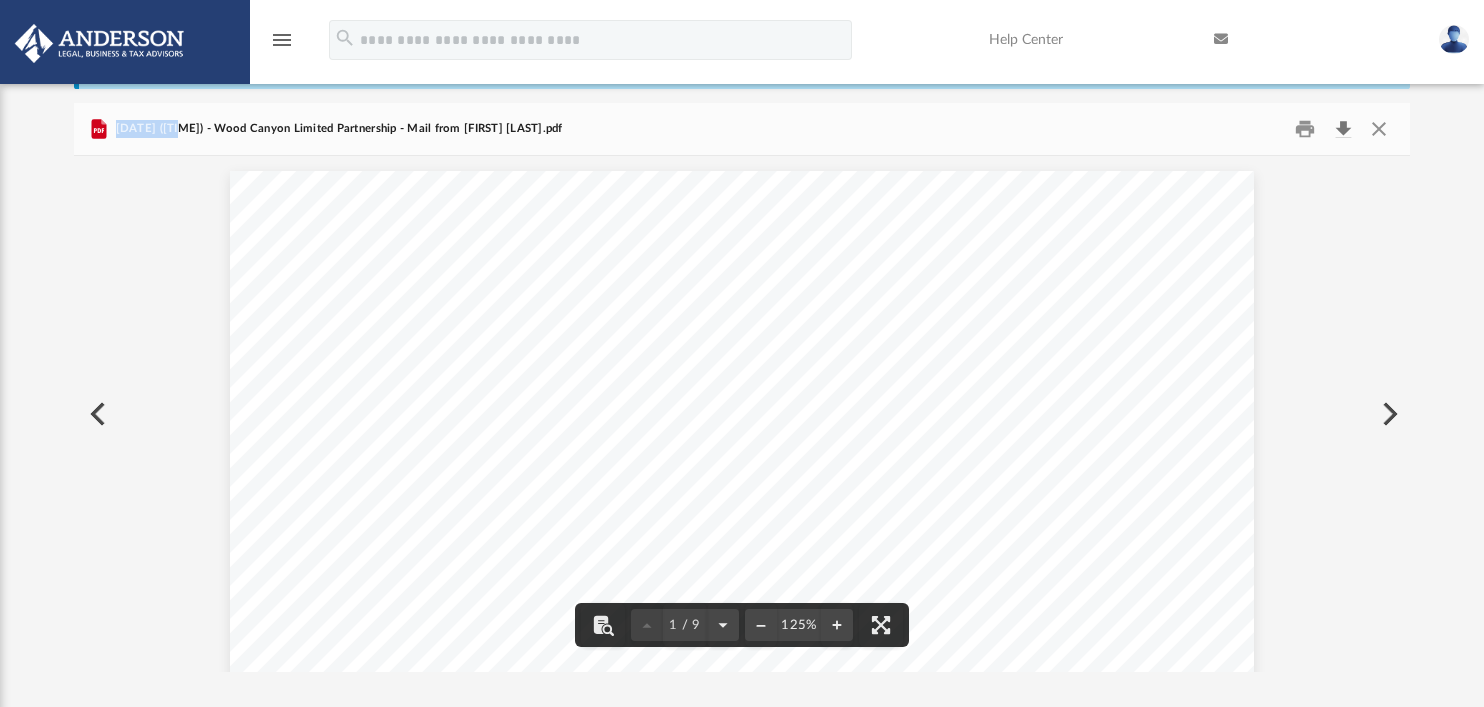 click at bounding box center (1343, 129) 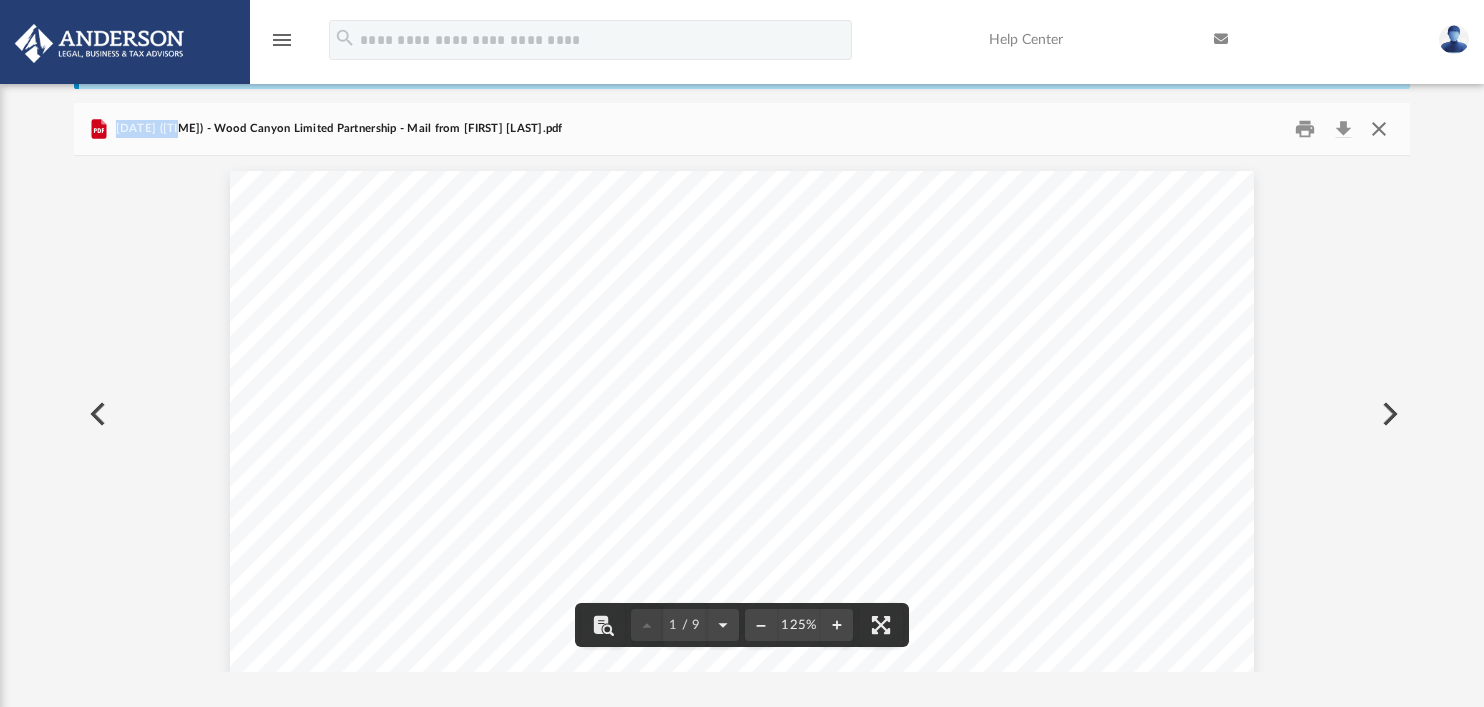 click at bounding box center [1378, 129] 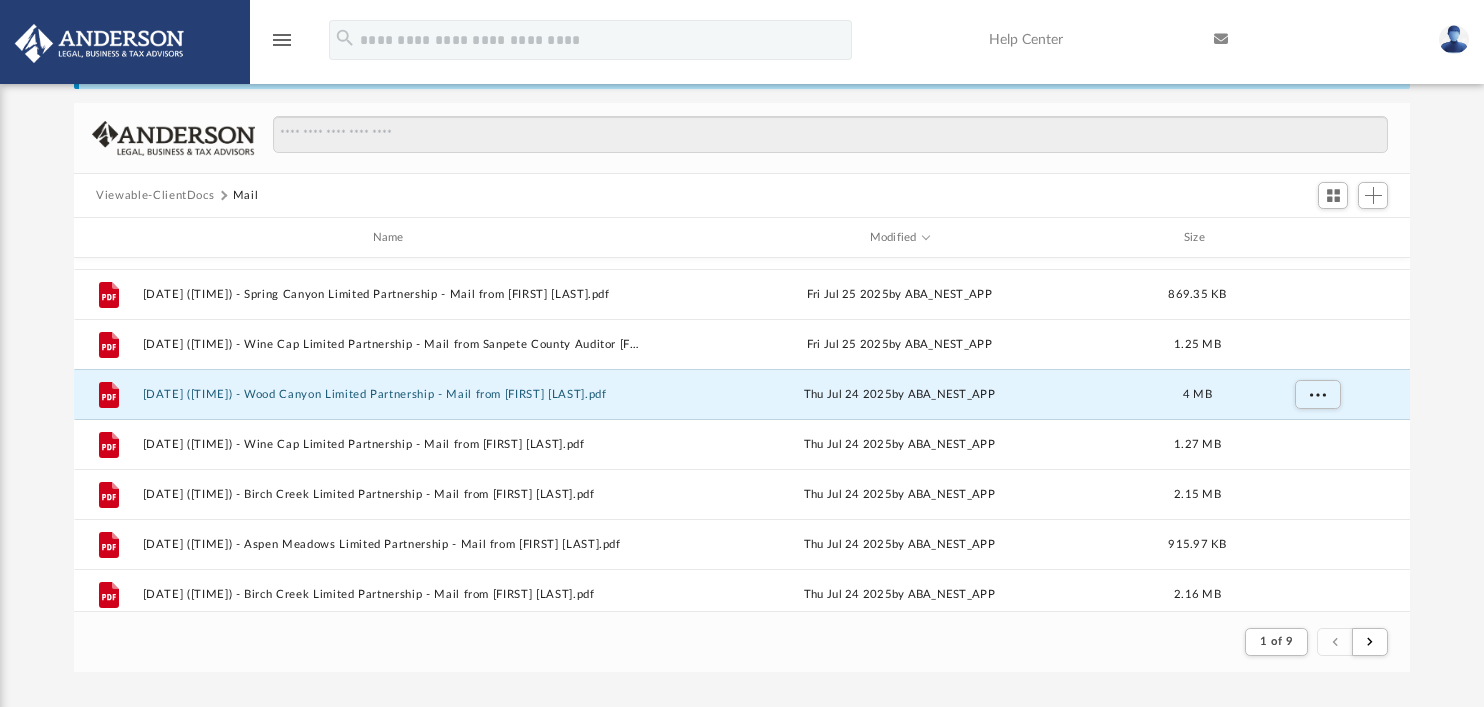 scroll, scrollTop: 553, scrollLeft: 0, axis: vertical 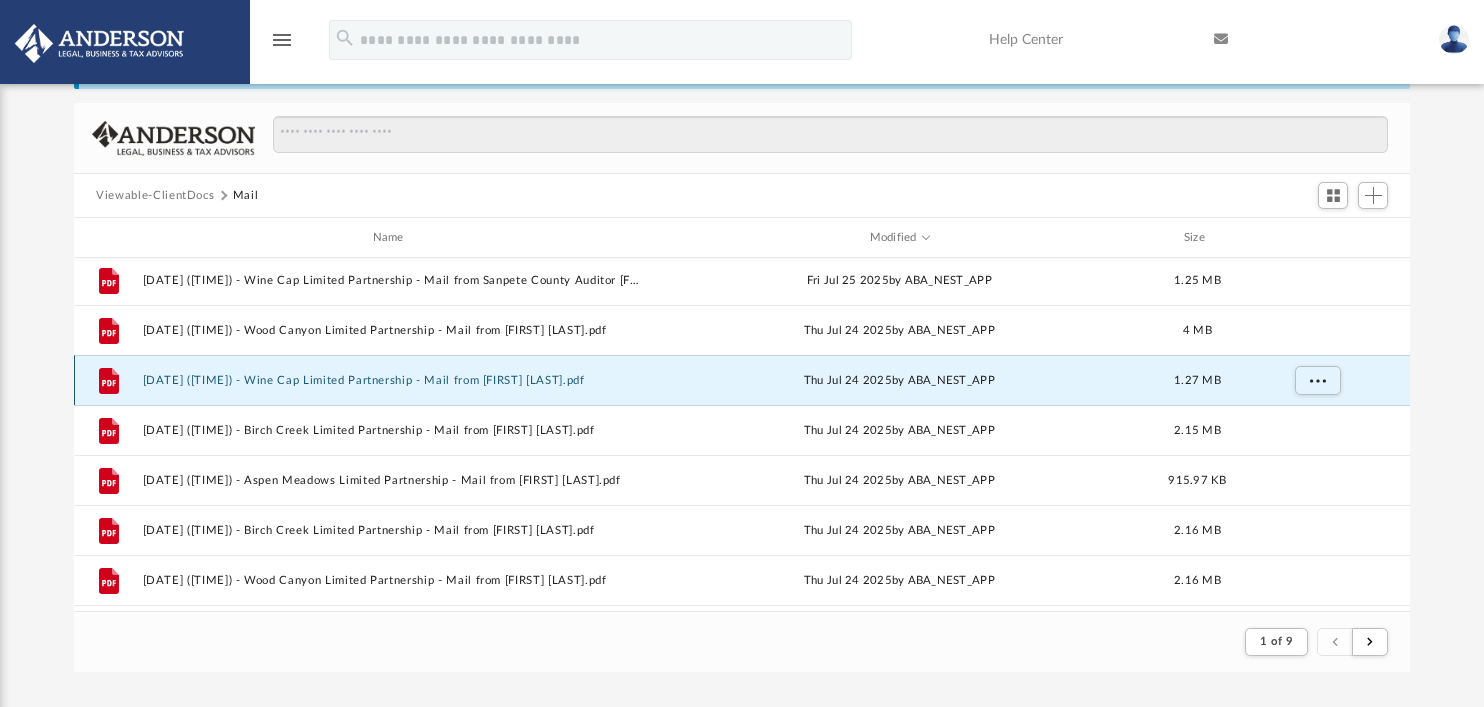 click on "[DATE] ([TIME]) - Wine Cap Limited Partnership - Mail from [FIRST] [LAST].pdf" at bounding box center (392, 380) 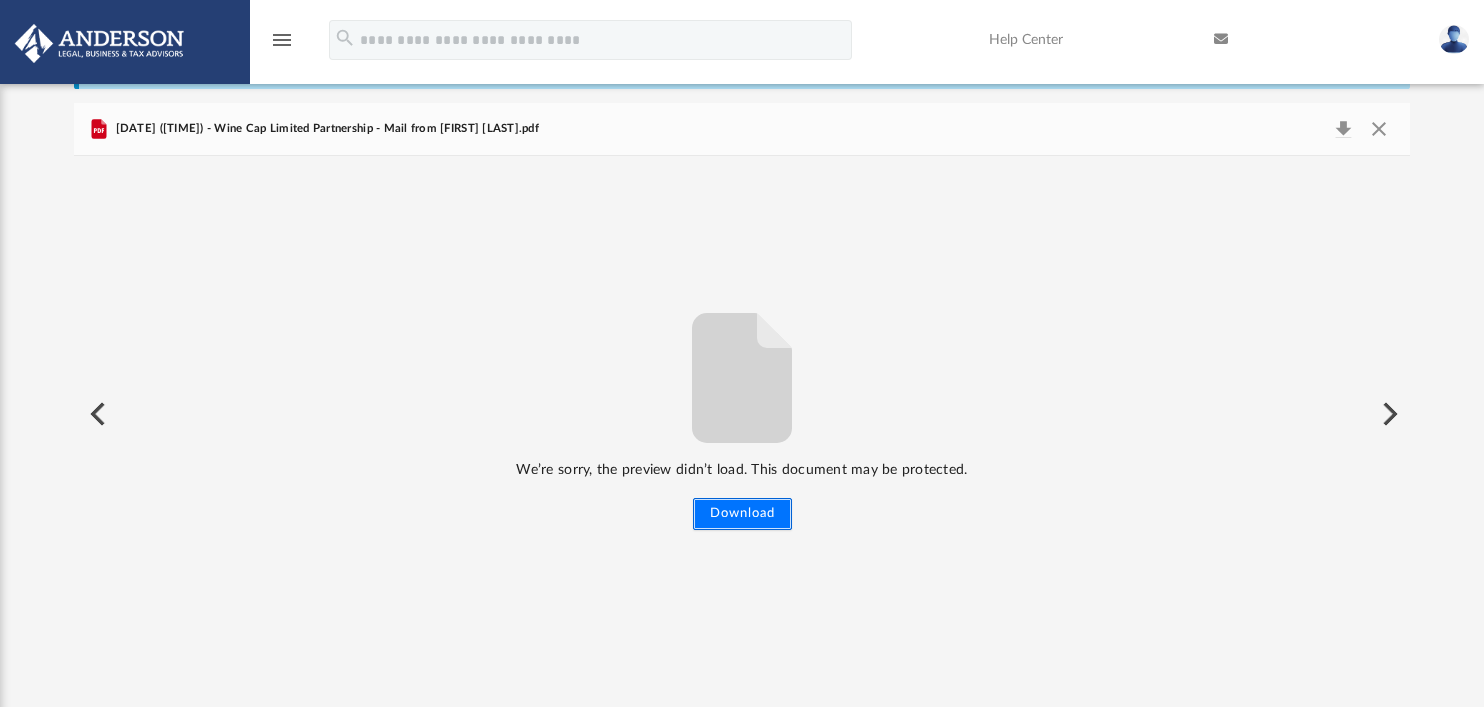 click on "Download" at bounding box center (742, 514) 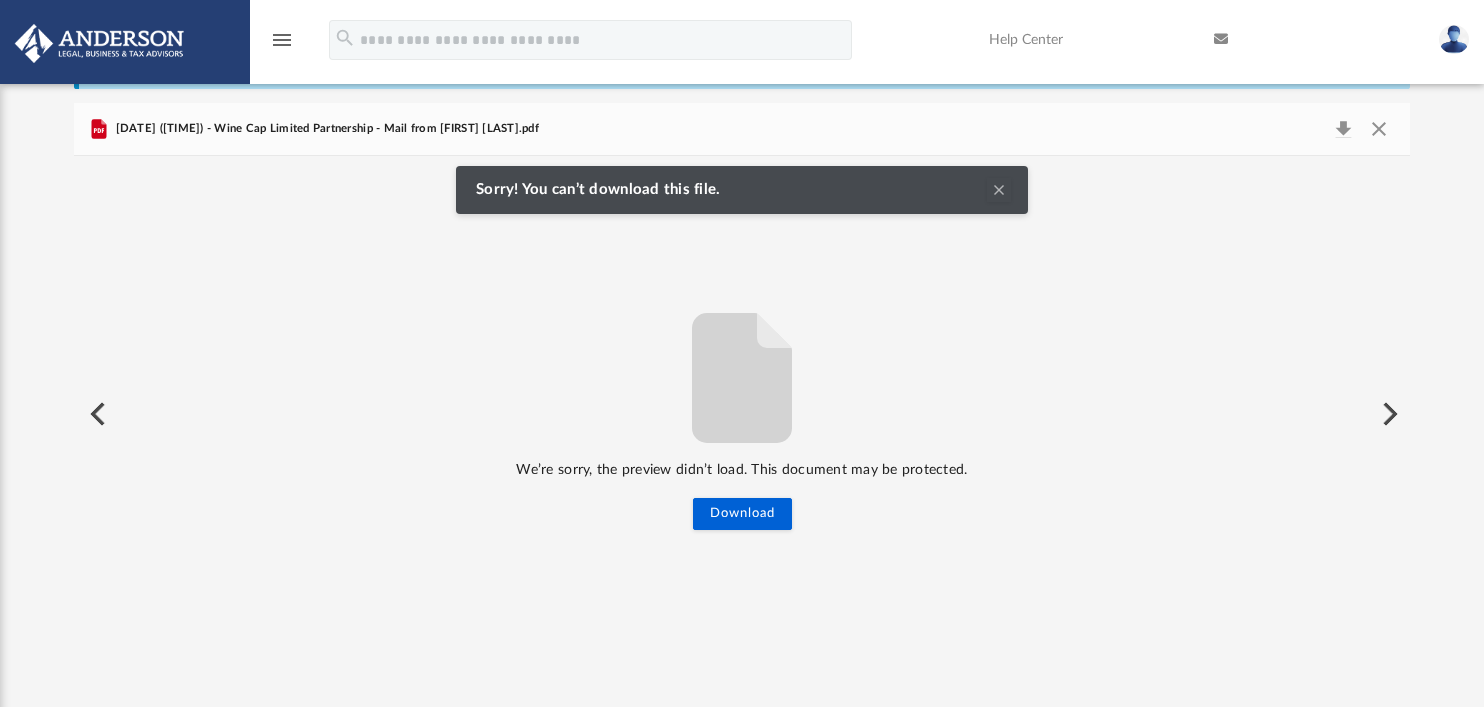 click at bounding box center (999, 190) 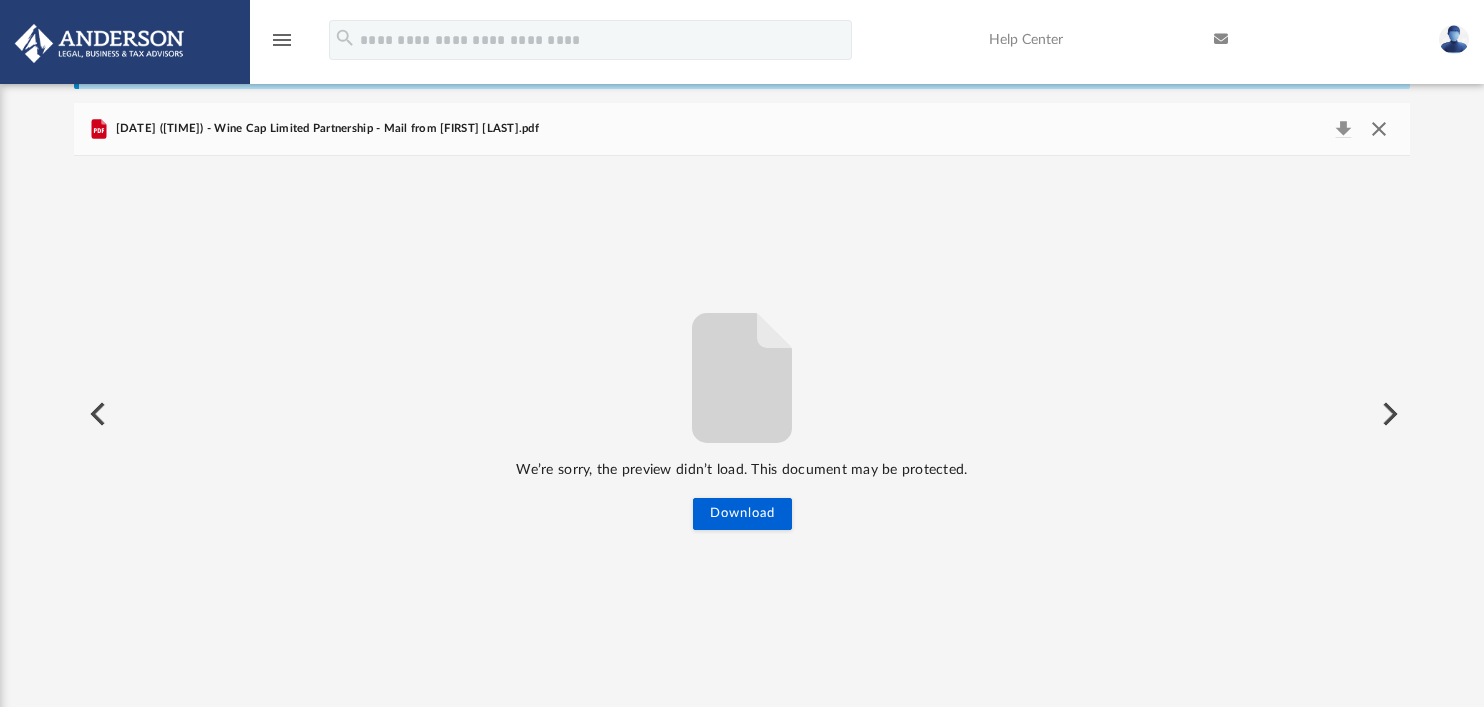 click at bounding box center [1378, 129] 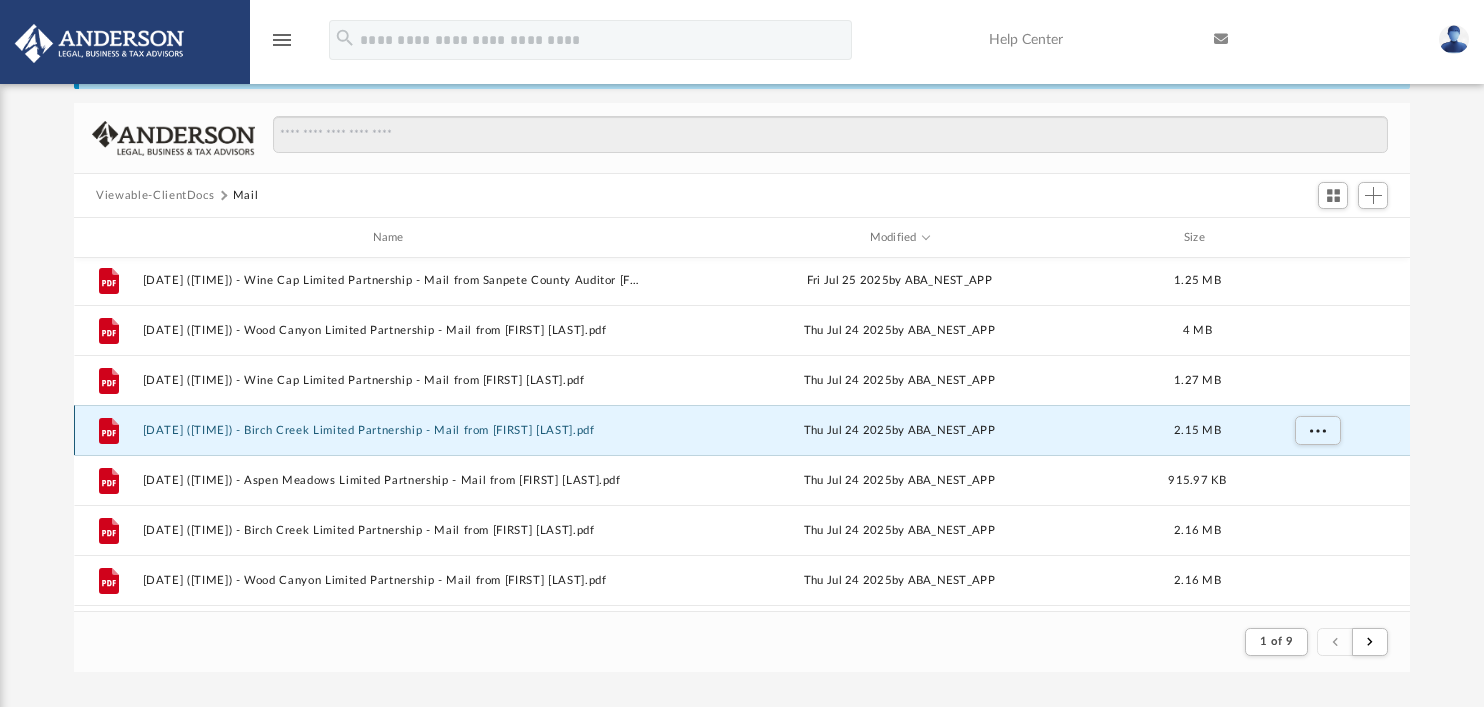 click on "[DATE] ([TIME]) - Birch Creek Limited Partnership - Mail from [FIRST] [LAST].pdf" at bounding box center [392, 430] 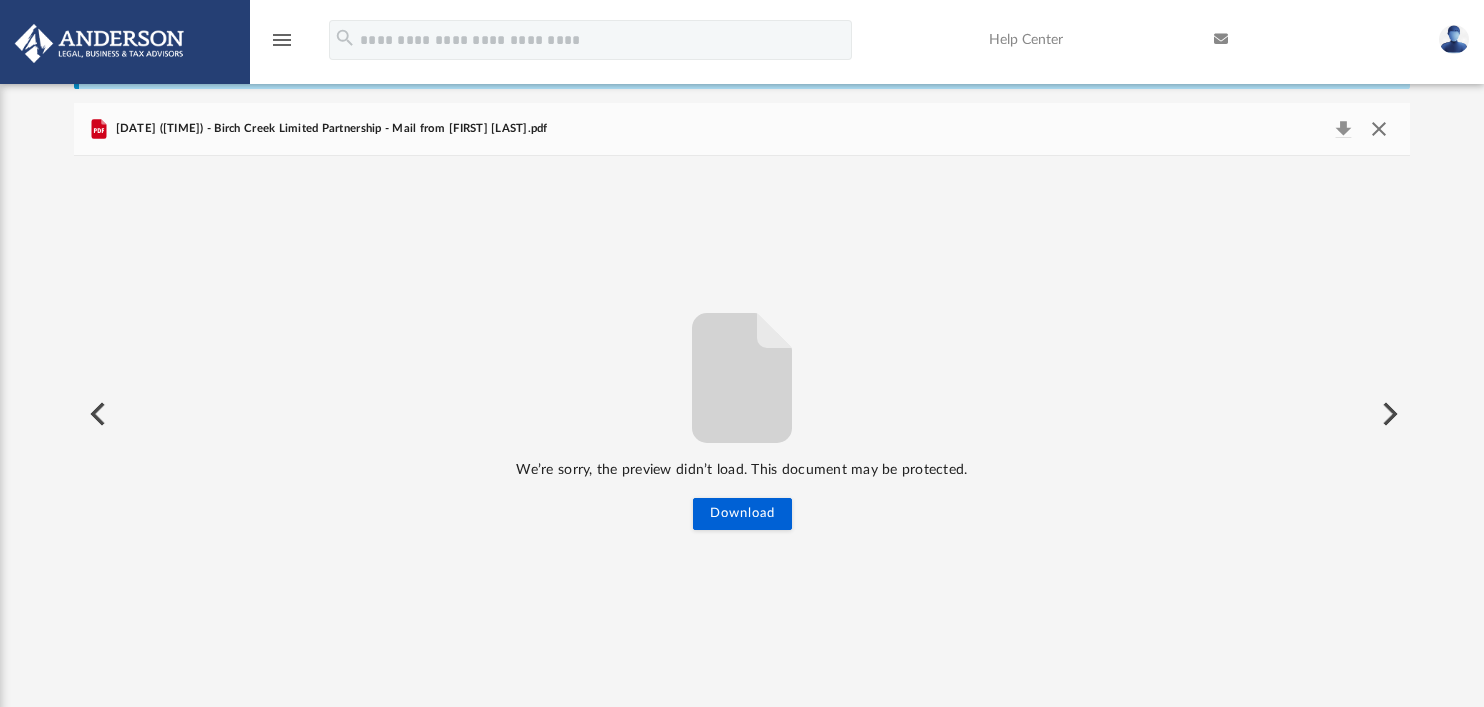click at bounding box center (1378, 129) 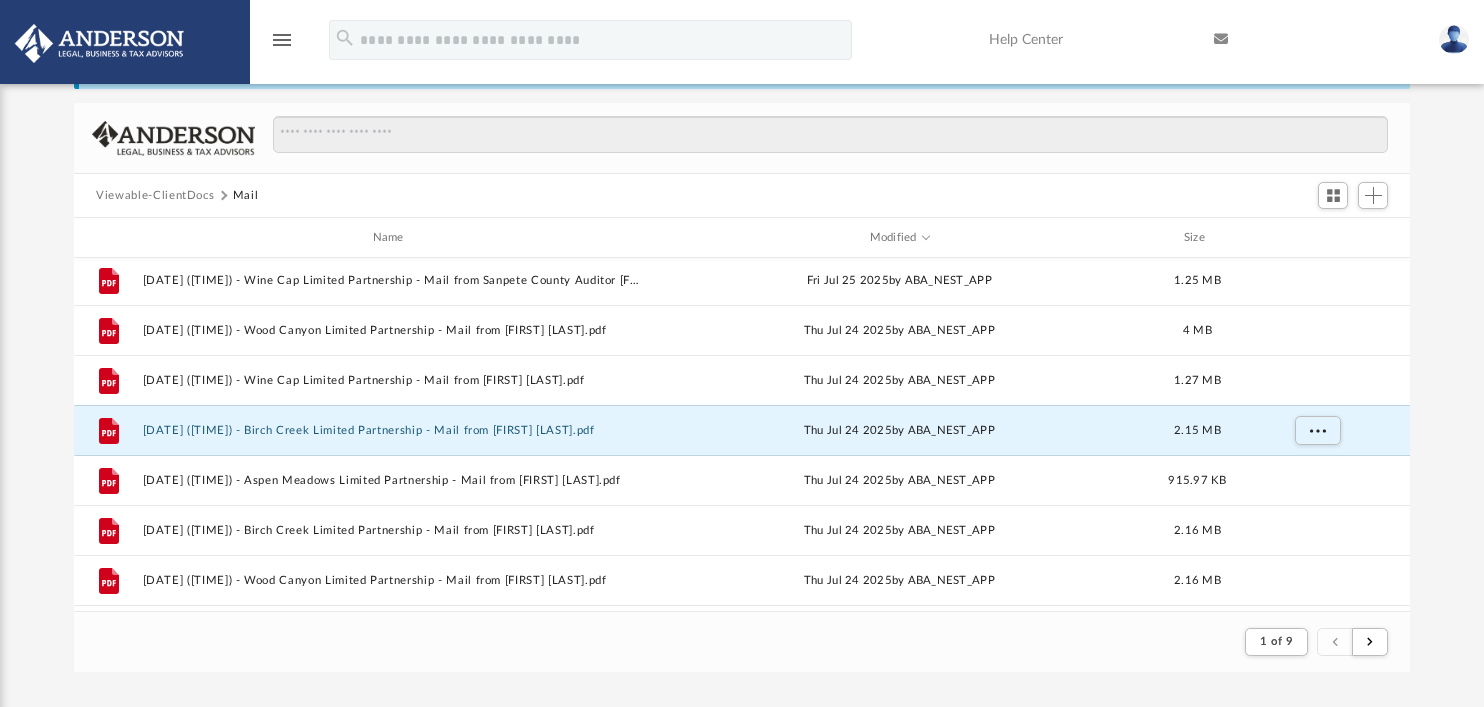 scroll, scrollTop: 378, scrollLeft: 1320, axis: both 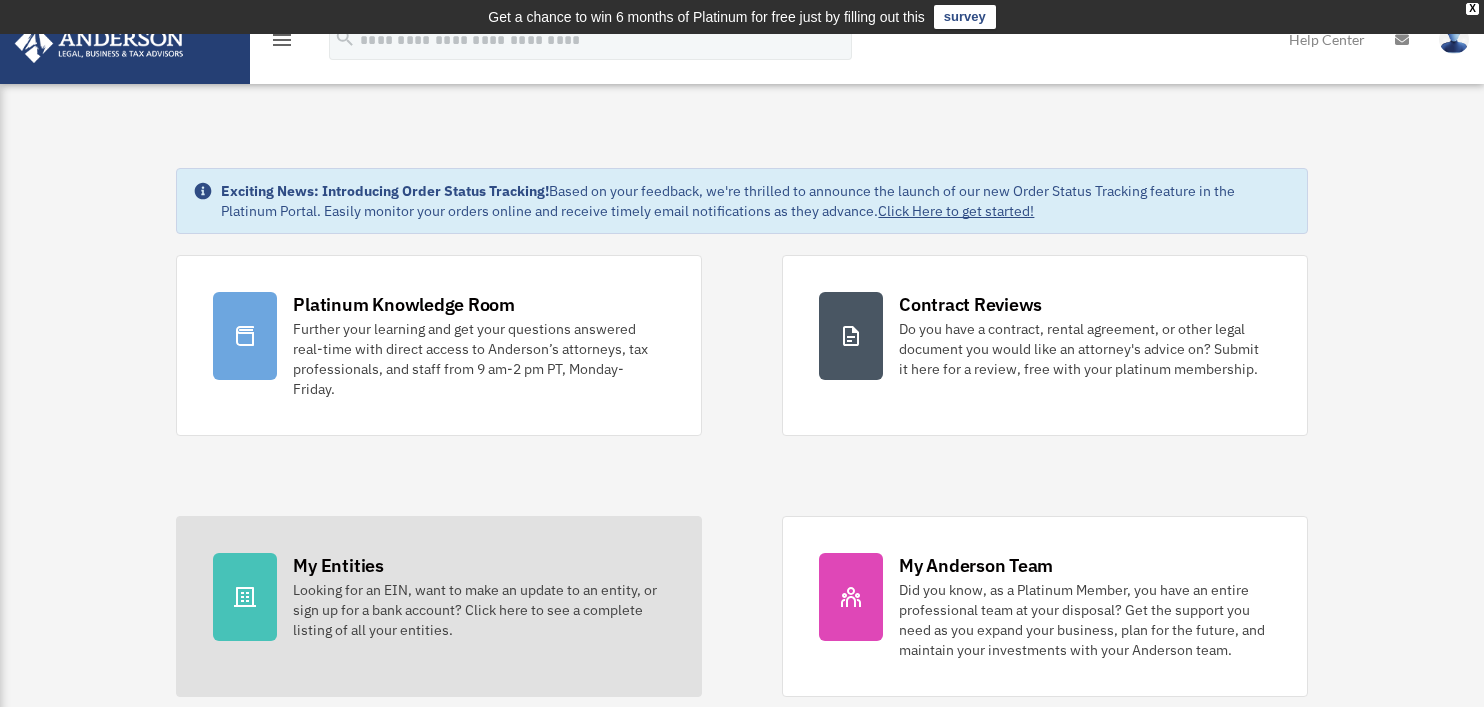 click 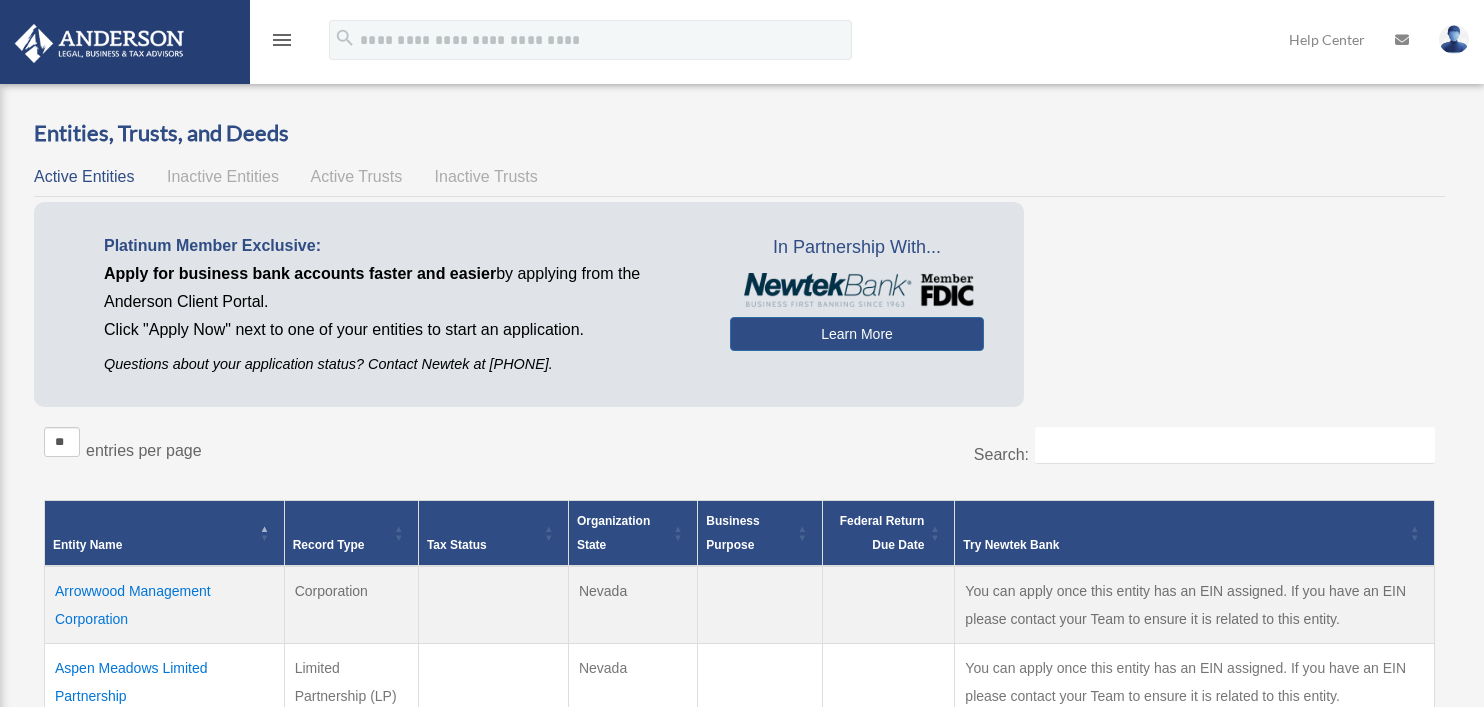 scroll, scrollTop: 0, scrollLeft: 0, axis: both 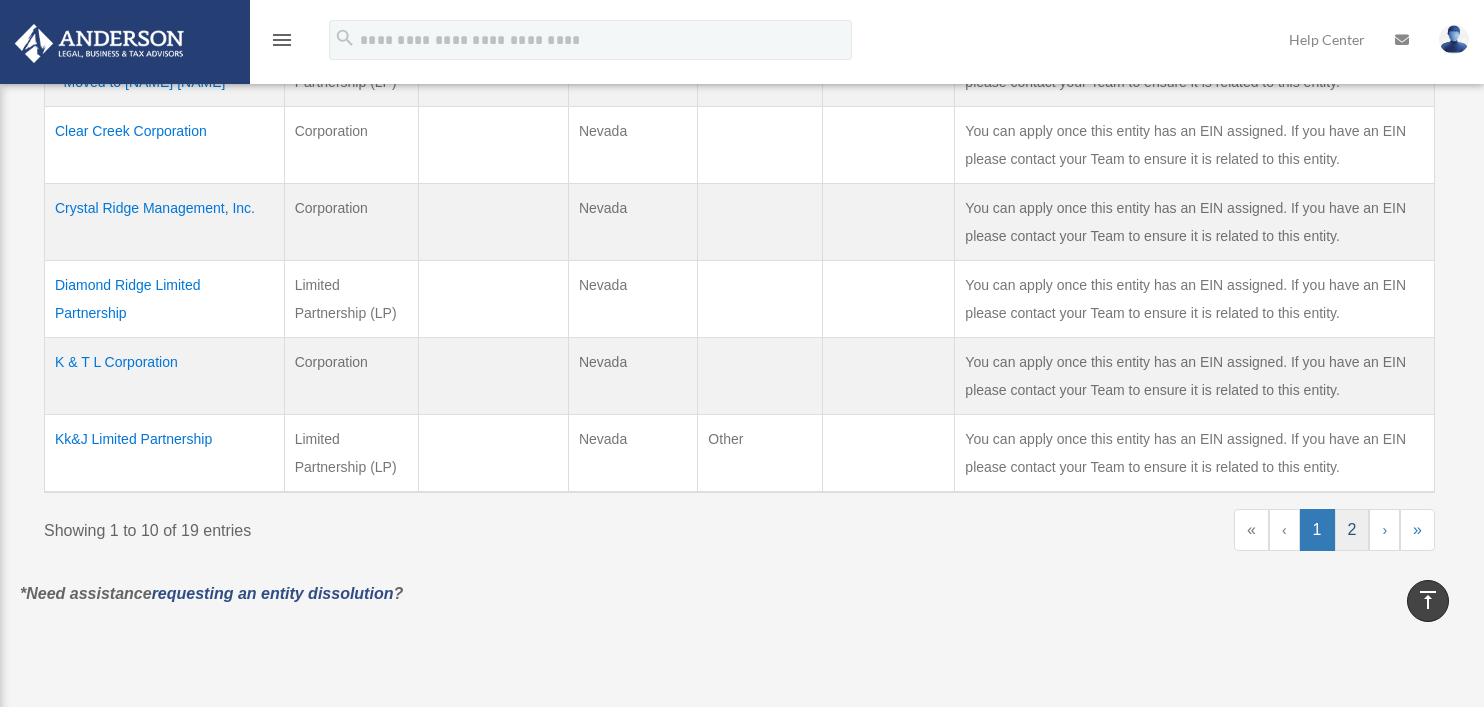 click on "2" at bounding box center [1352, 530] 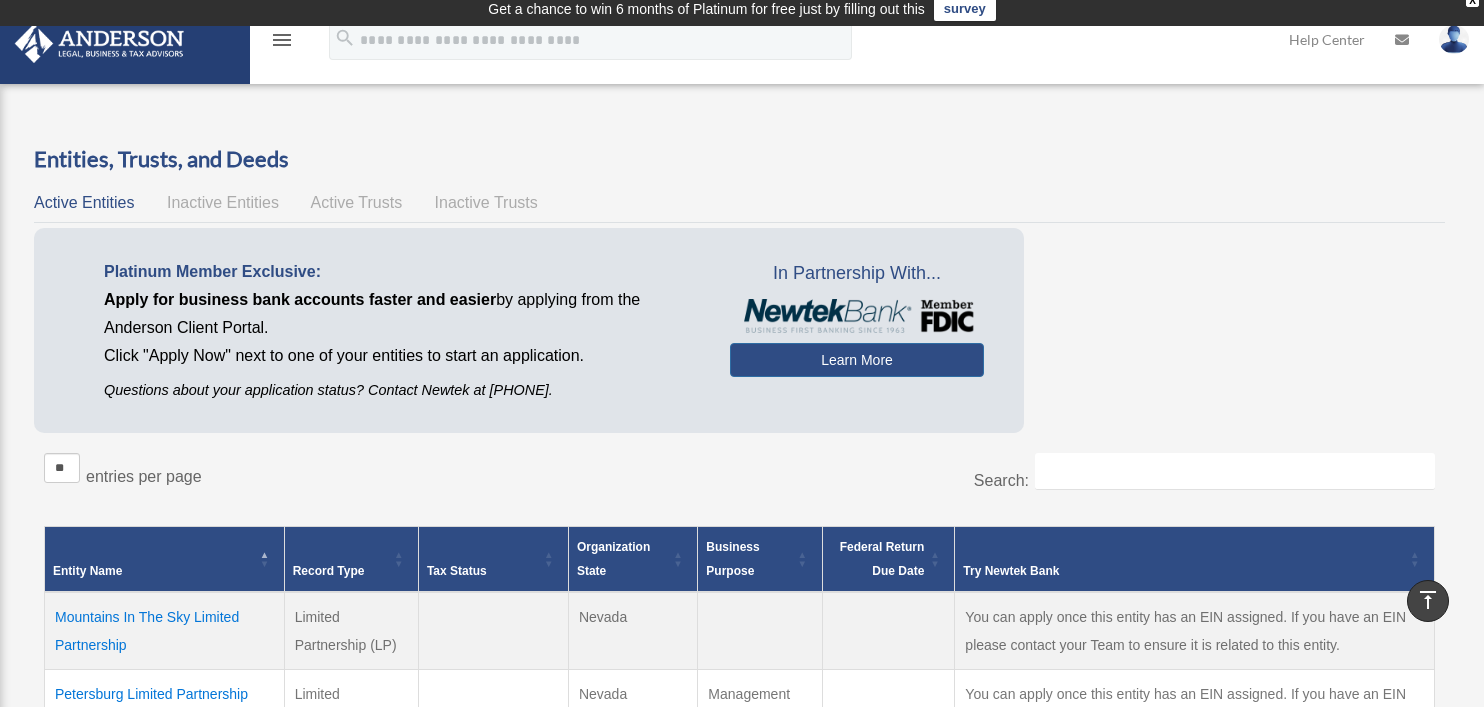 scroll, scrollTop: 3, scrollLeft: 0, axis: vertical 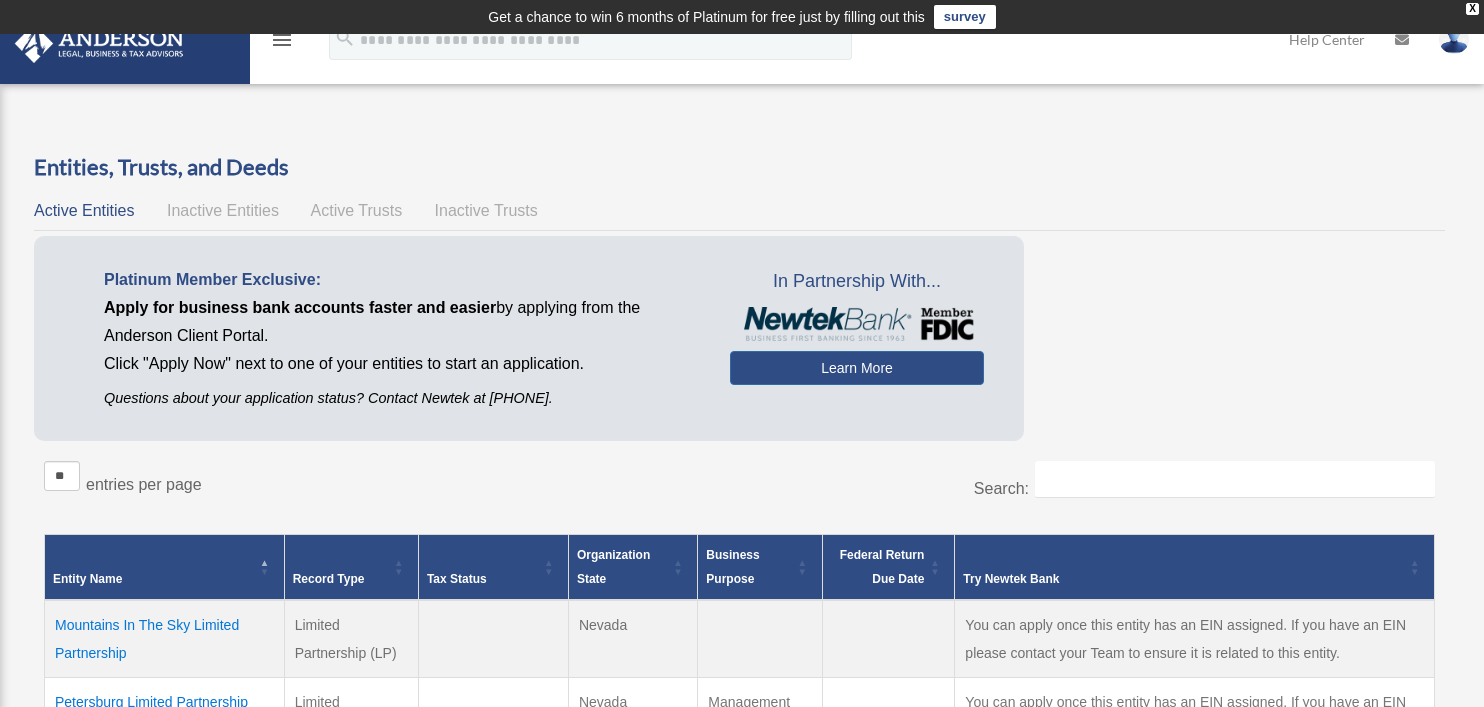 click on "Inactive Entities" at bounding box center (223, 210) 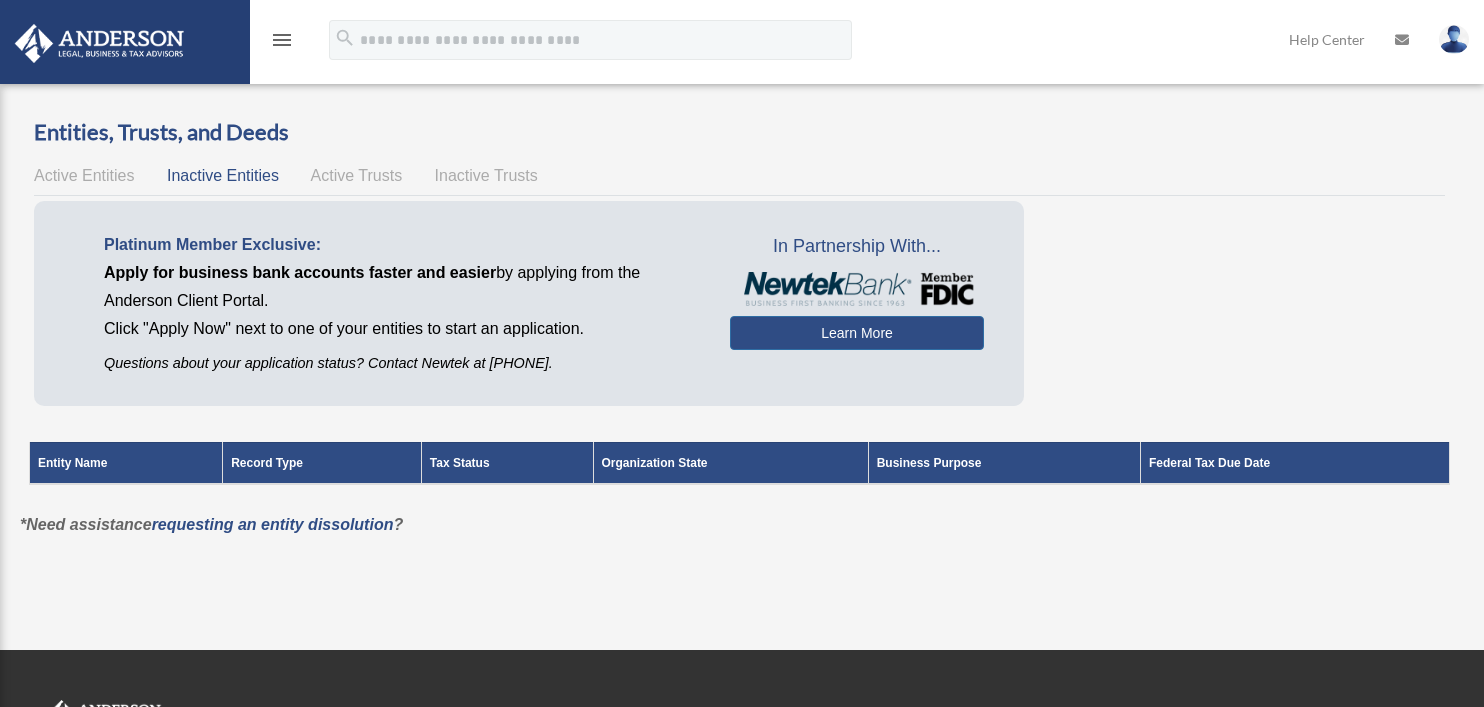 scroll, scrollTop: 11, scrollLeft: 0, axis: vertical 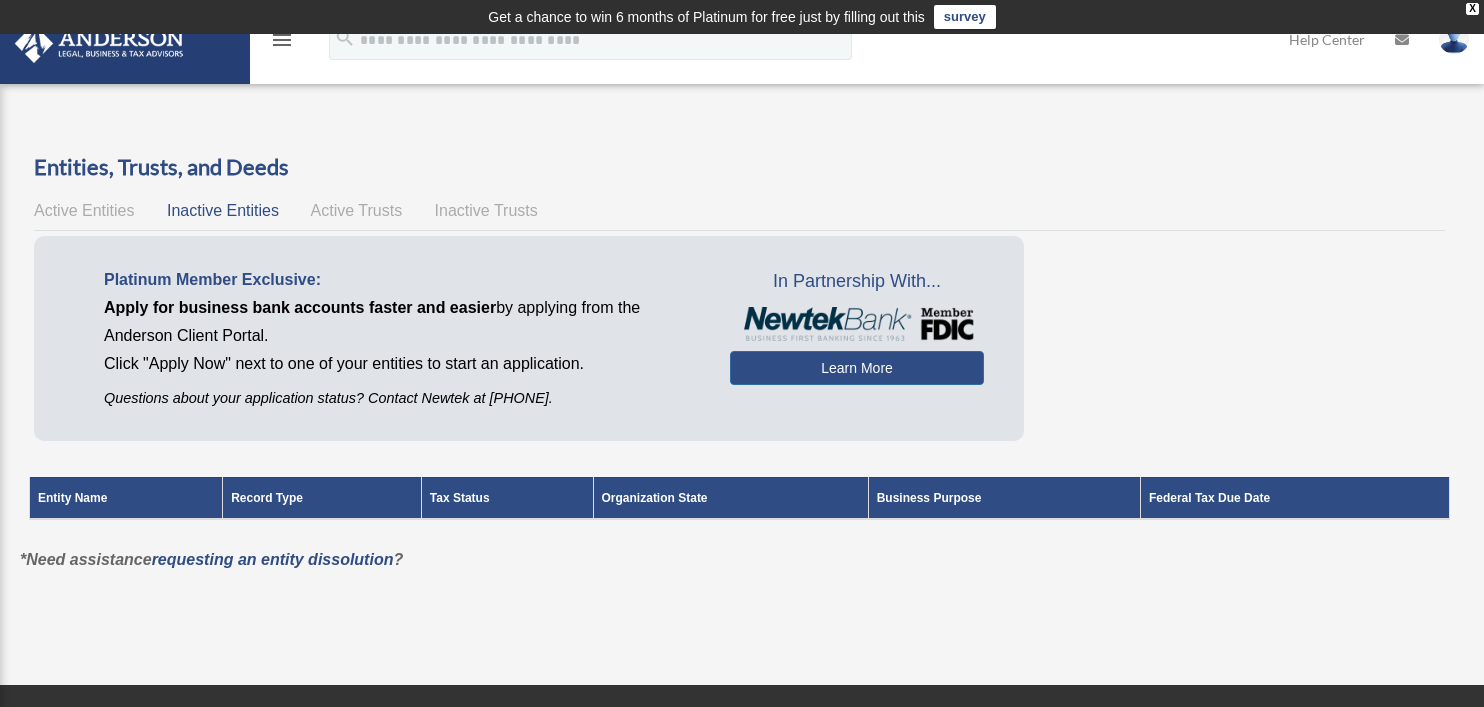 click on "menu" at bounding box center (282, 40) 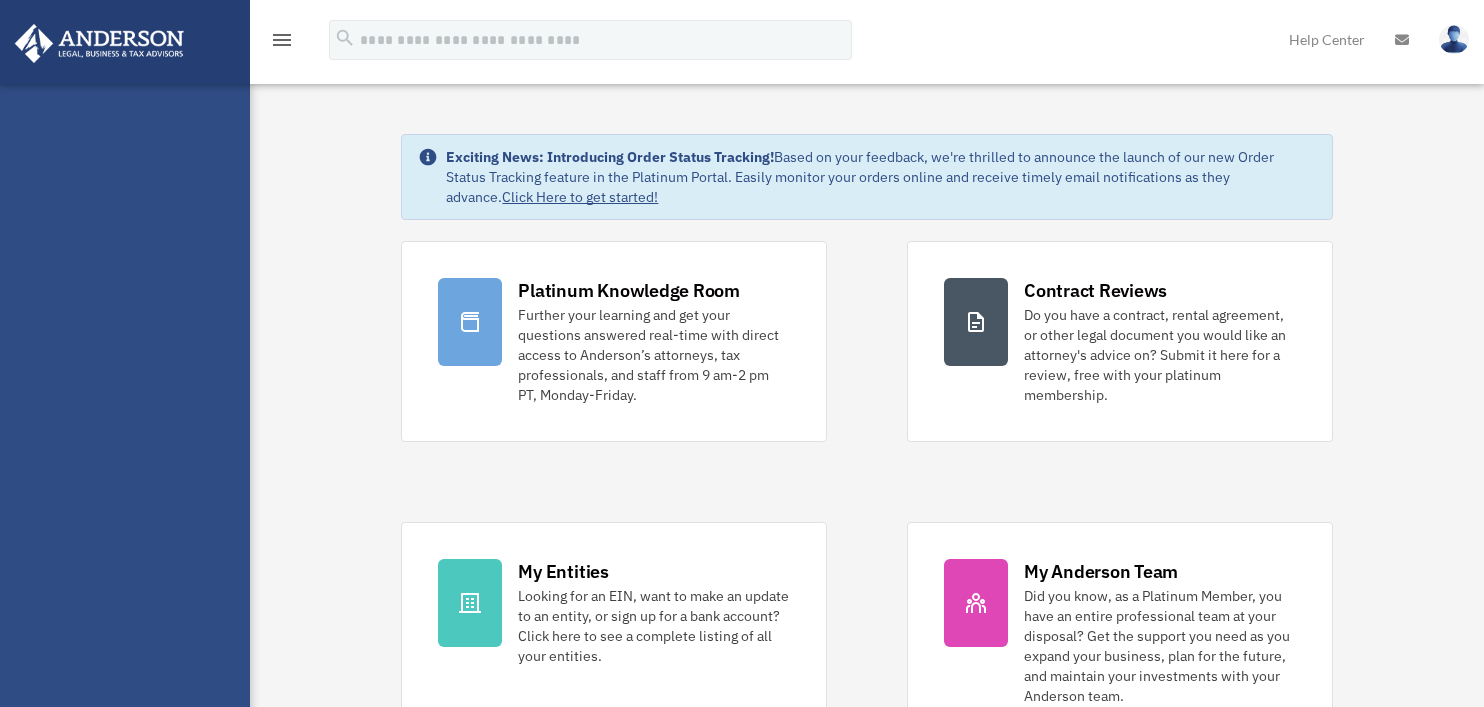 scroll, scrollTop: 0, scrollLeft: 0, axis: both 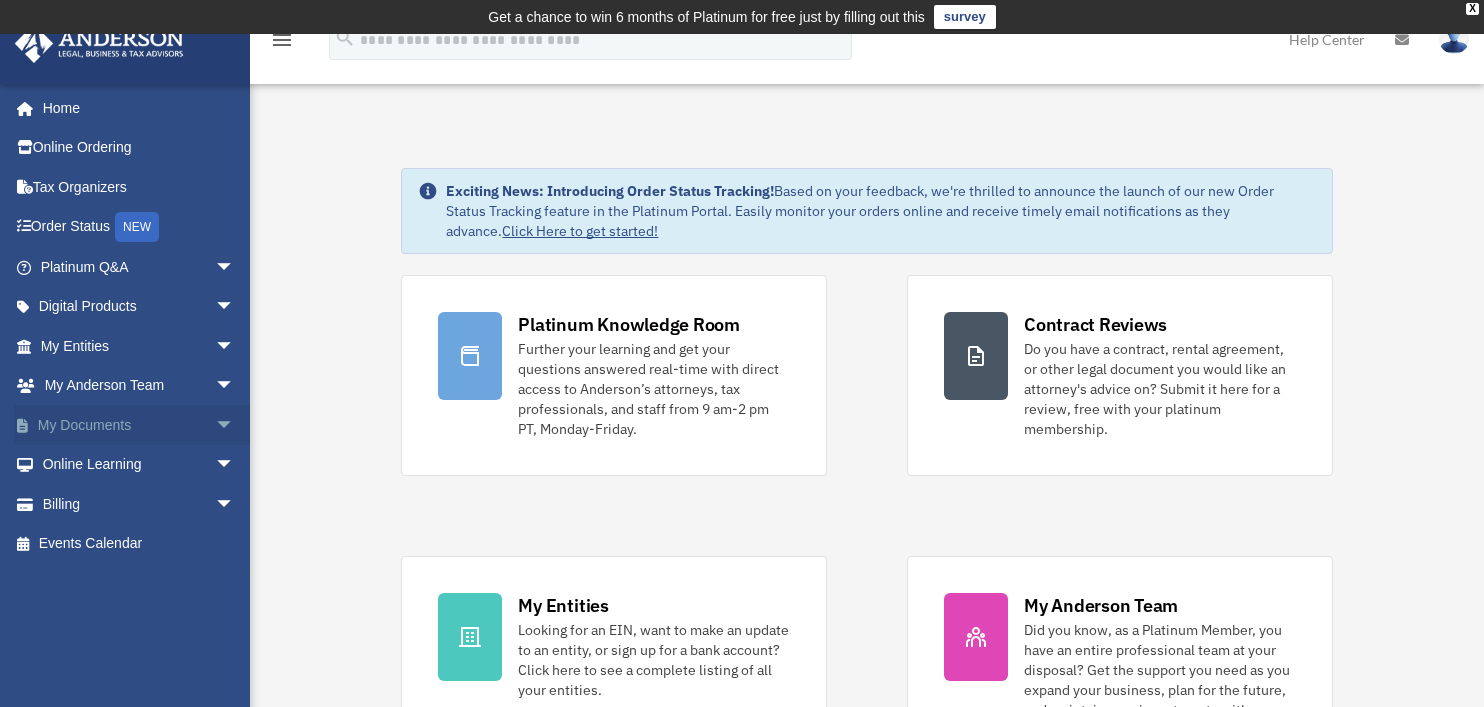 click on "arrow_drop_down" at bounding box center (235, 425) 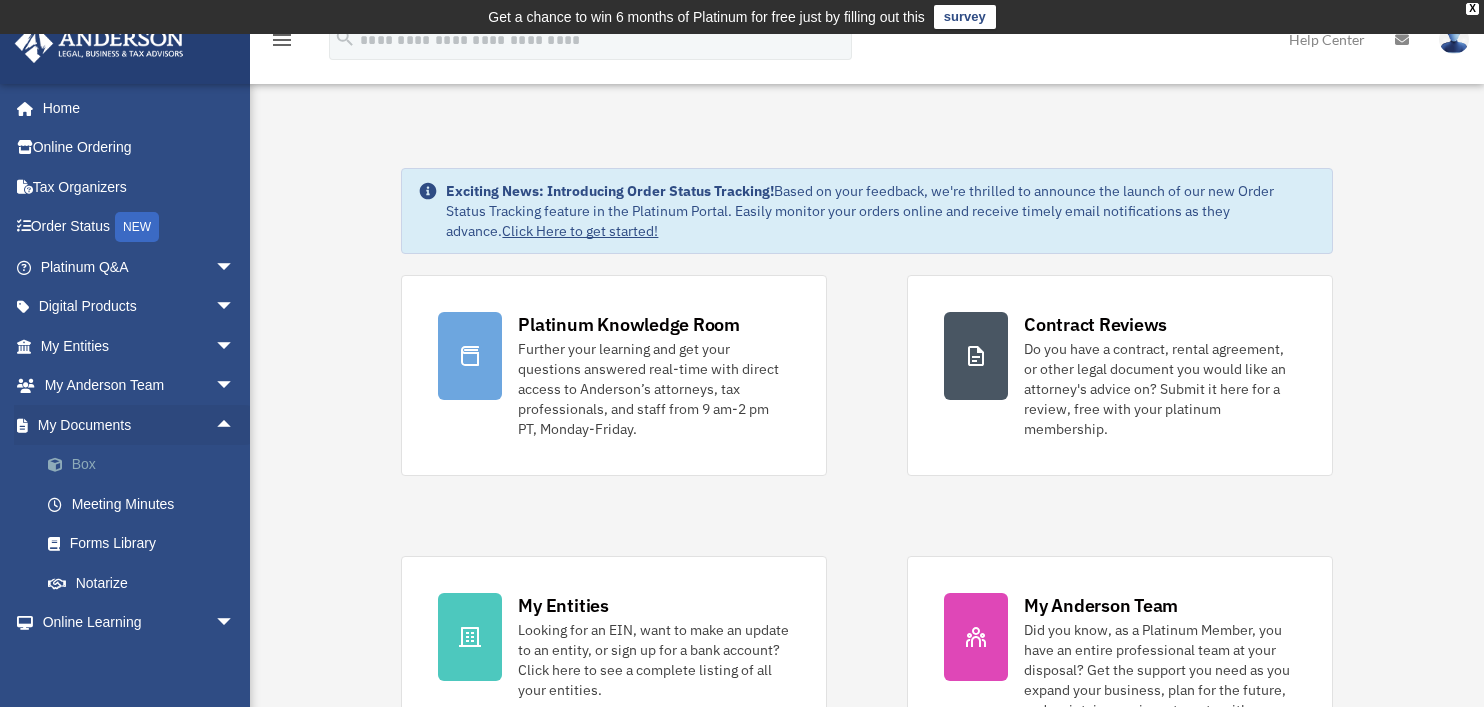 click on "Box" at bounding box center [146, 465] 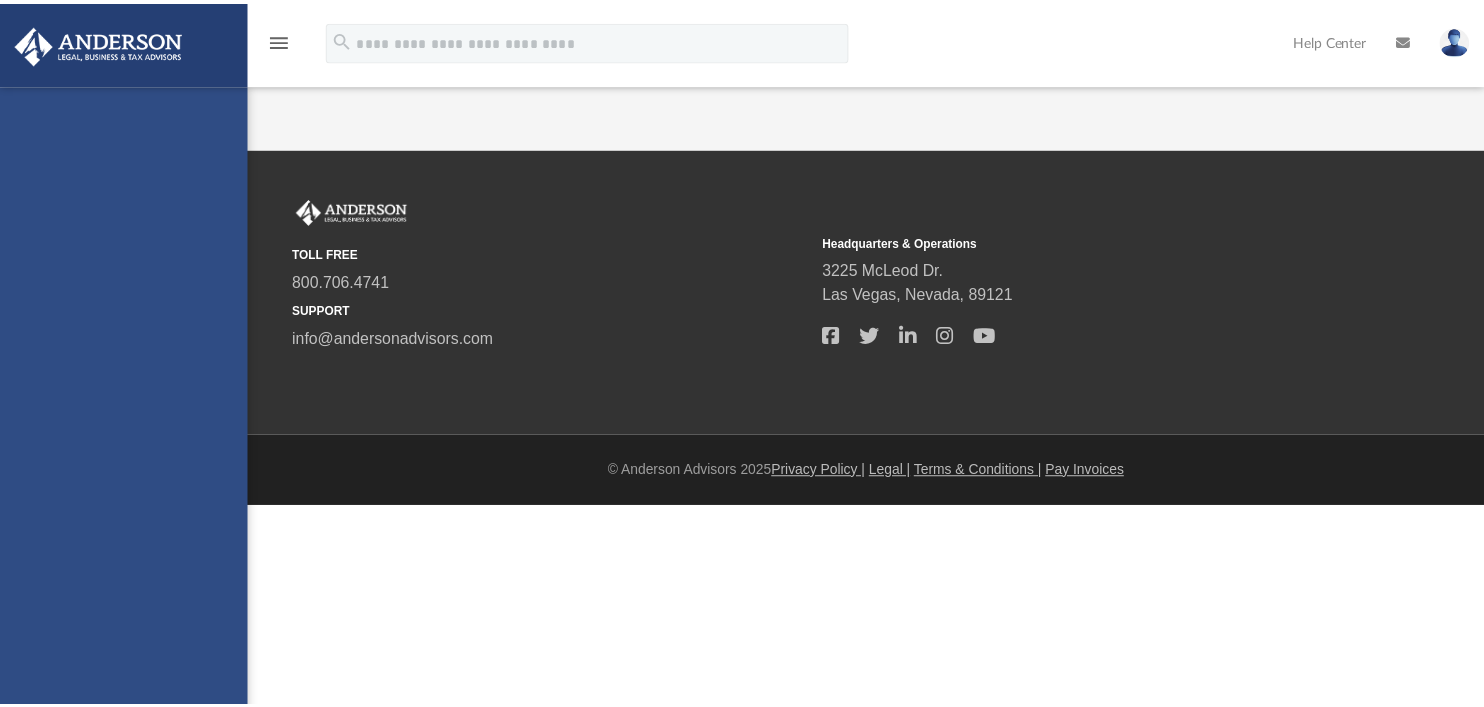 scroll, scrollTop: 0, scrollLeft: 0, axis: both 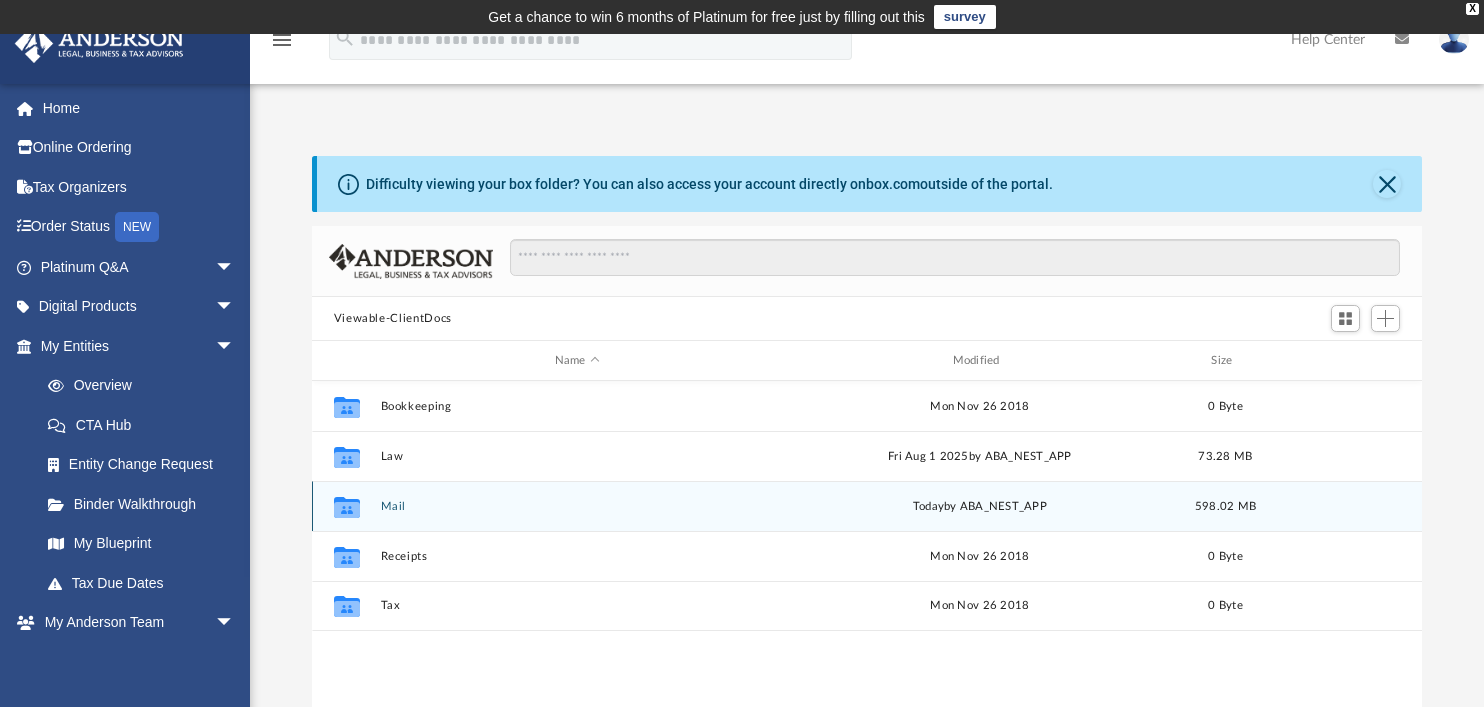 click on "Collaborated Folder Mail today  by ABA_NEST_APP 598.02 MB" at bounding box center (867, 506) 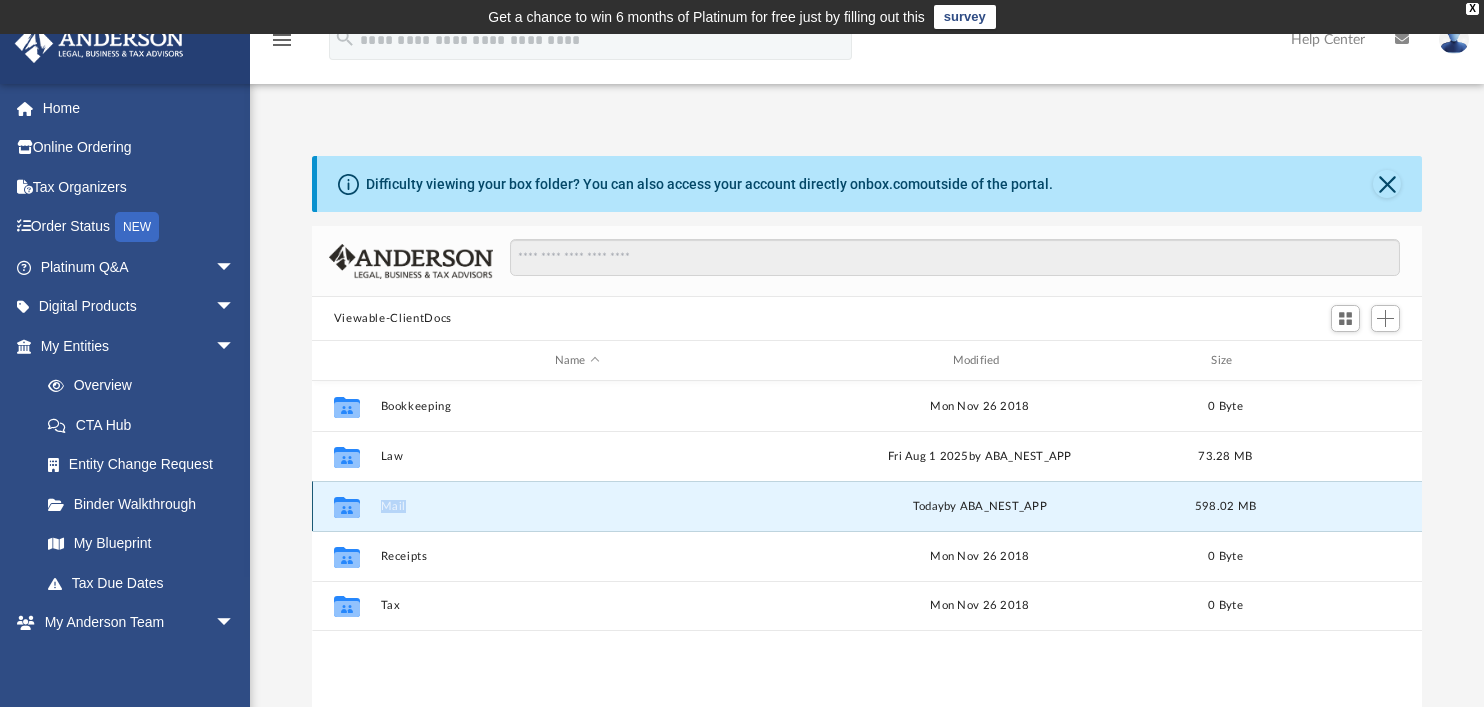 click on "Collaborated Folder Mail today  by ABA_NEST_APP 598.02 MB" at bounding box center [867, 506] 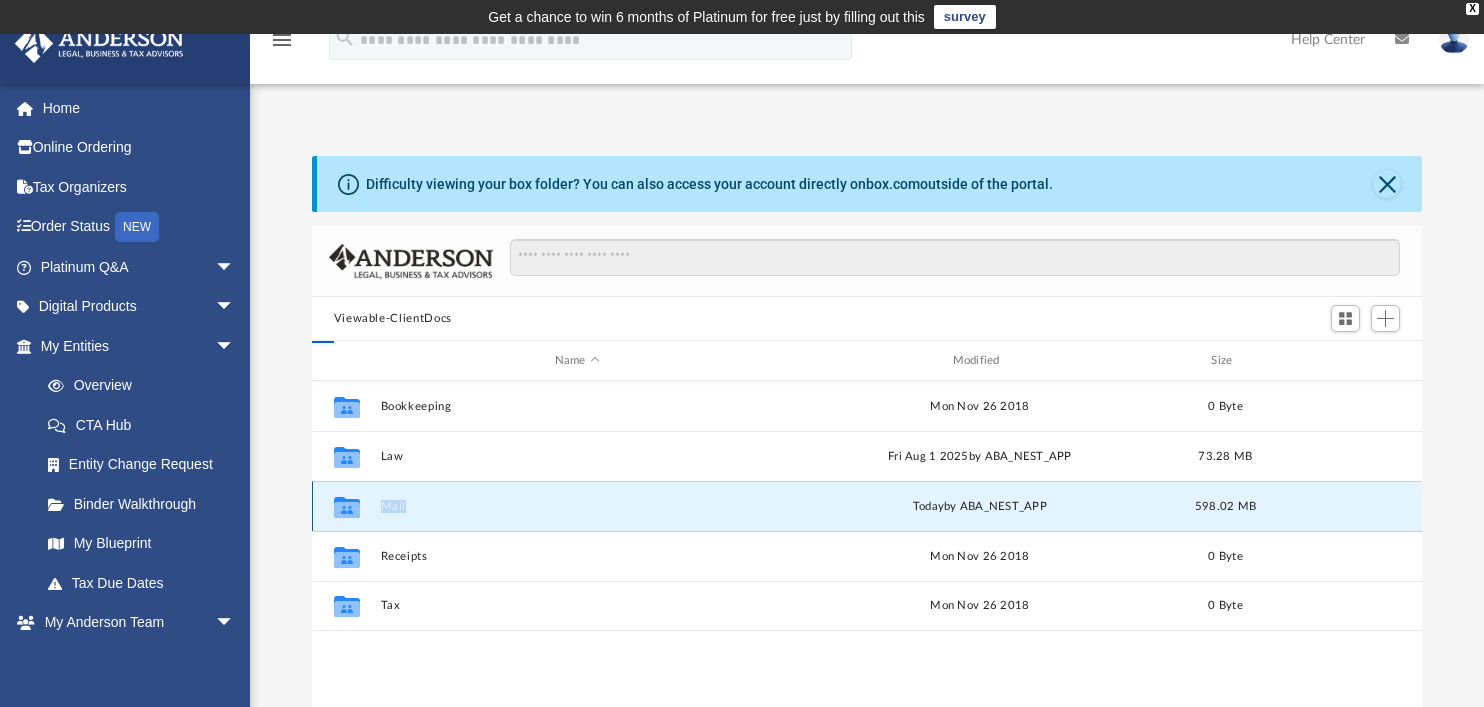 click on "Mail" at bounding box center [577, 506] 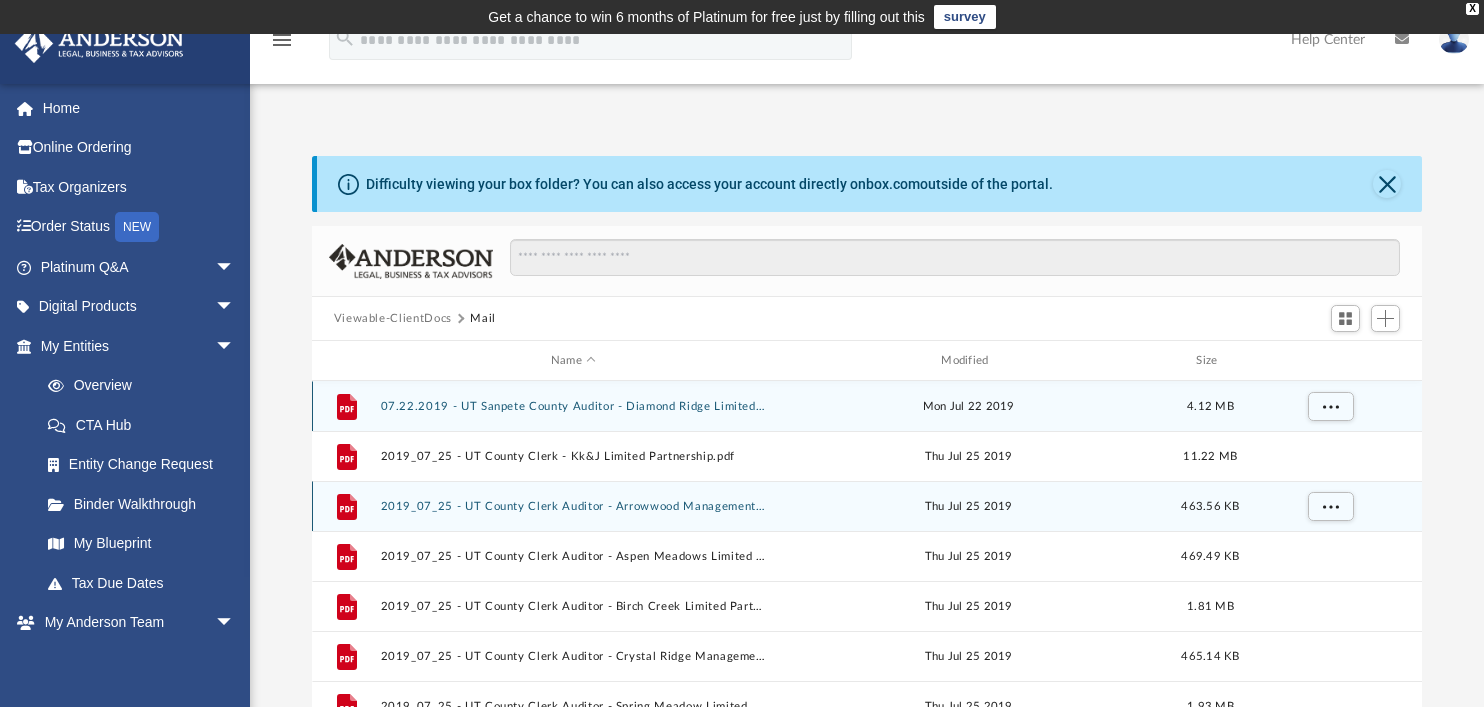 scroll, scrollTop: 378, scrollLeft: 1095, axis: both 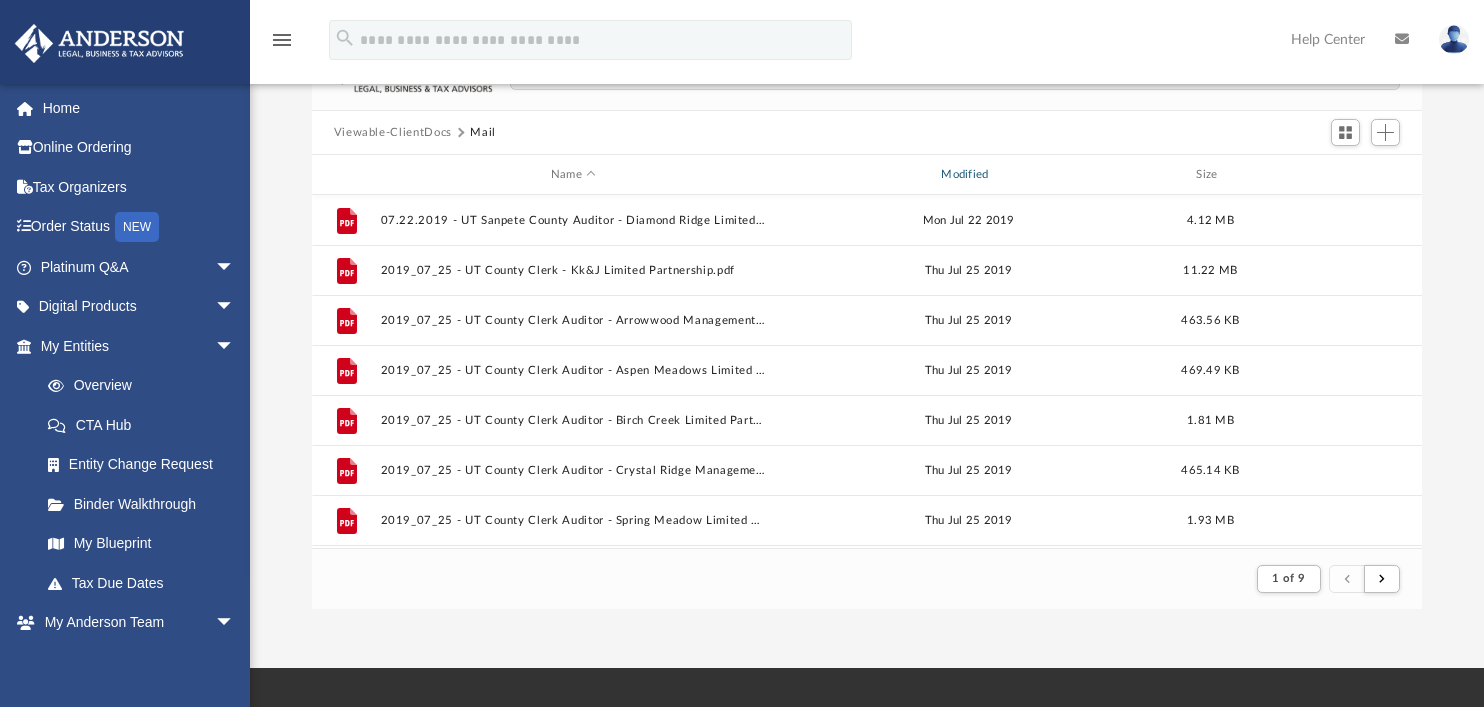 click on "Modified" at bounding box center (968, 175) 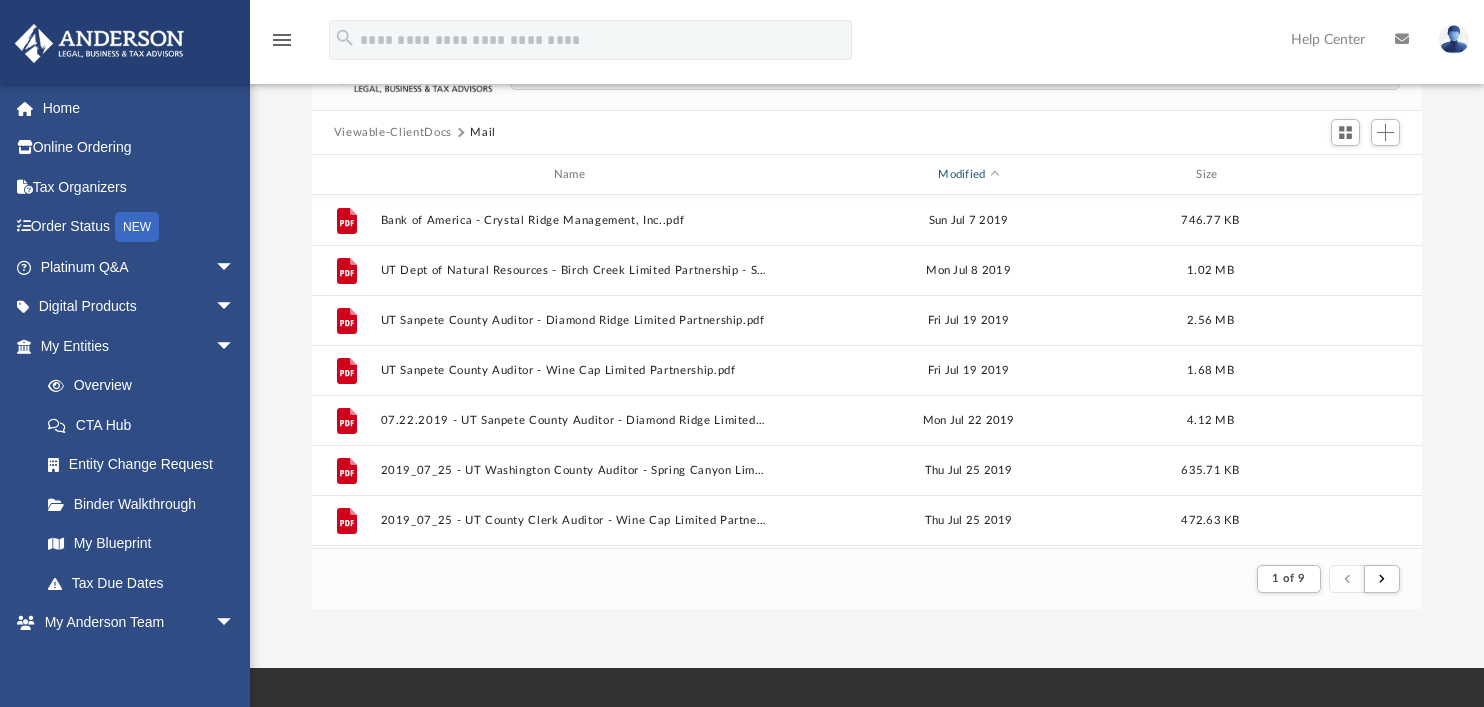 click at bounding box center (995, 174) 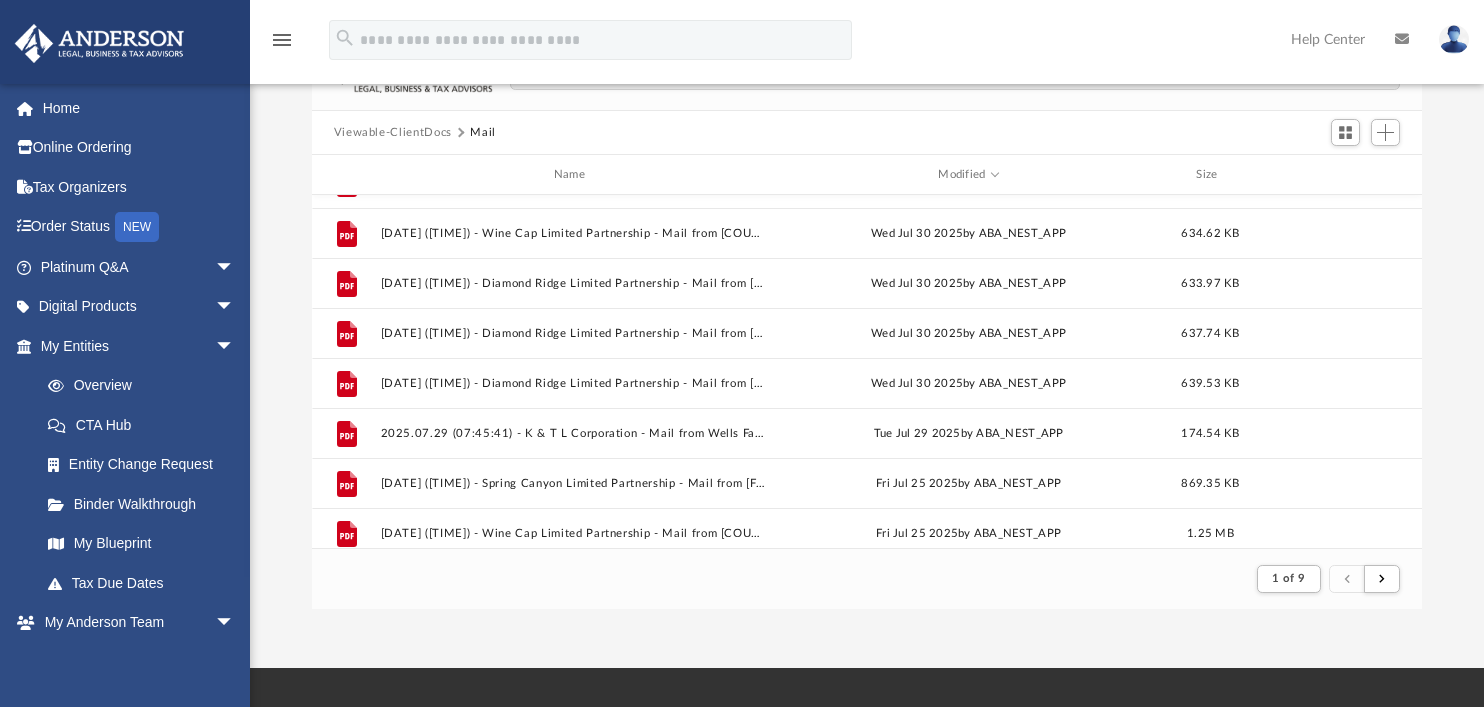 scroll, scrollTop: 260, scrollLeft: 0, axis: vertical 